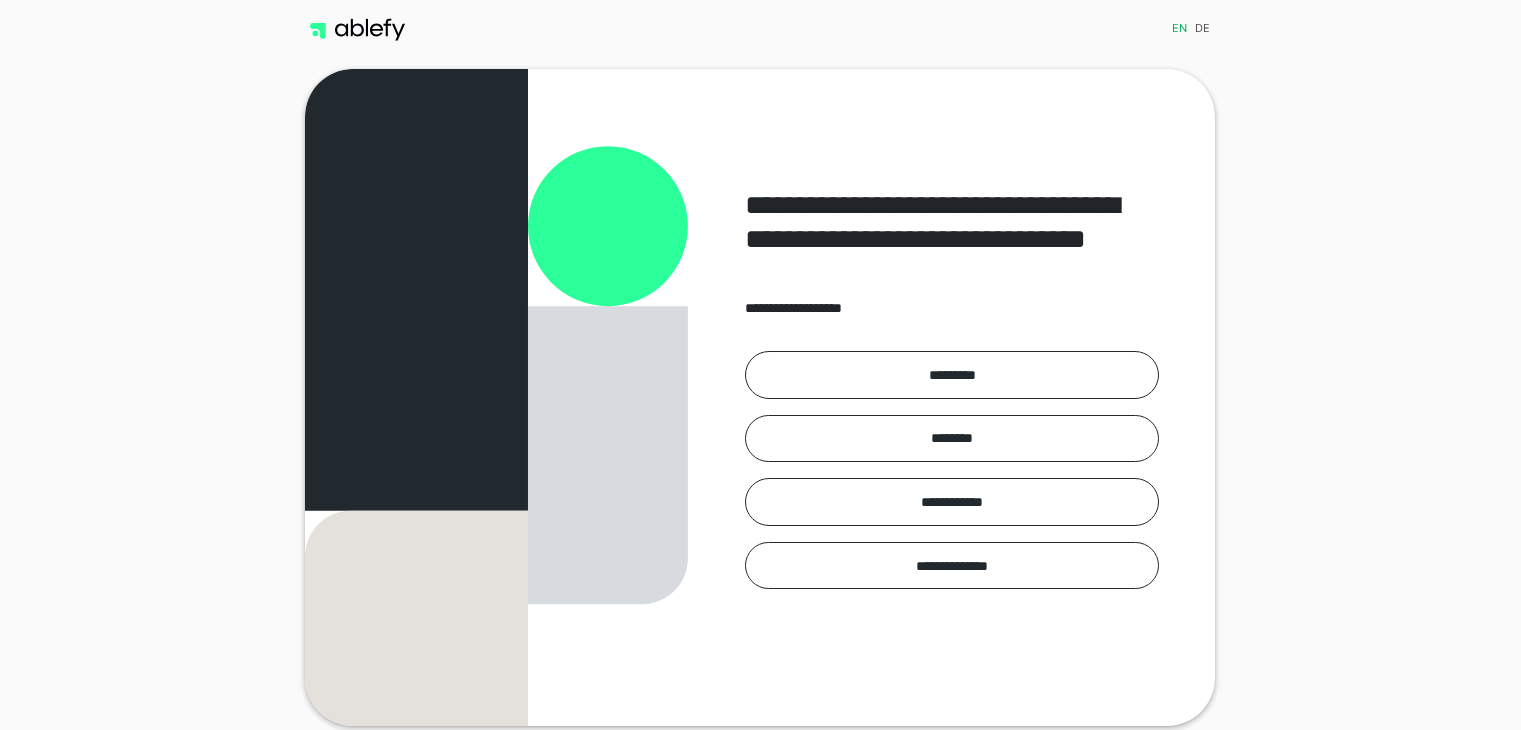 scroll, scrollTop: 0, scrollLeft: 0, axis: both 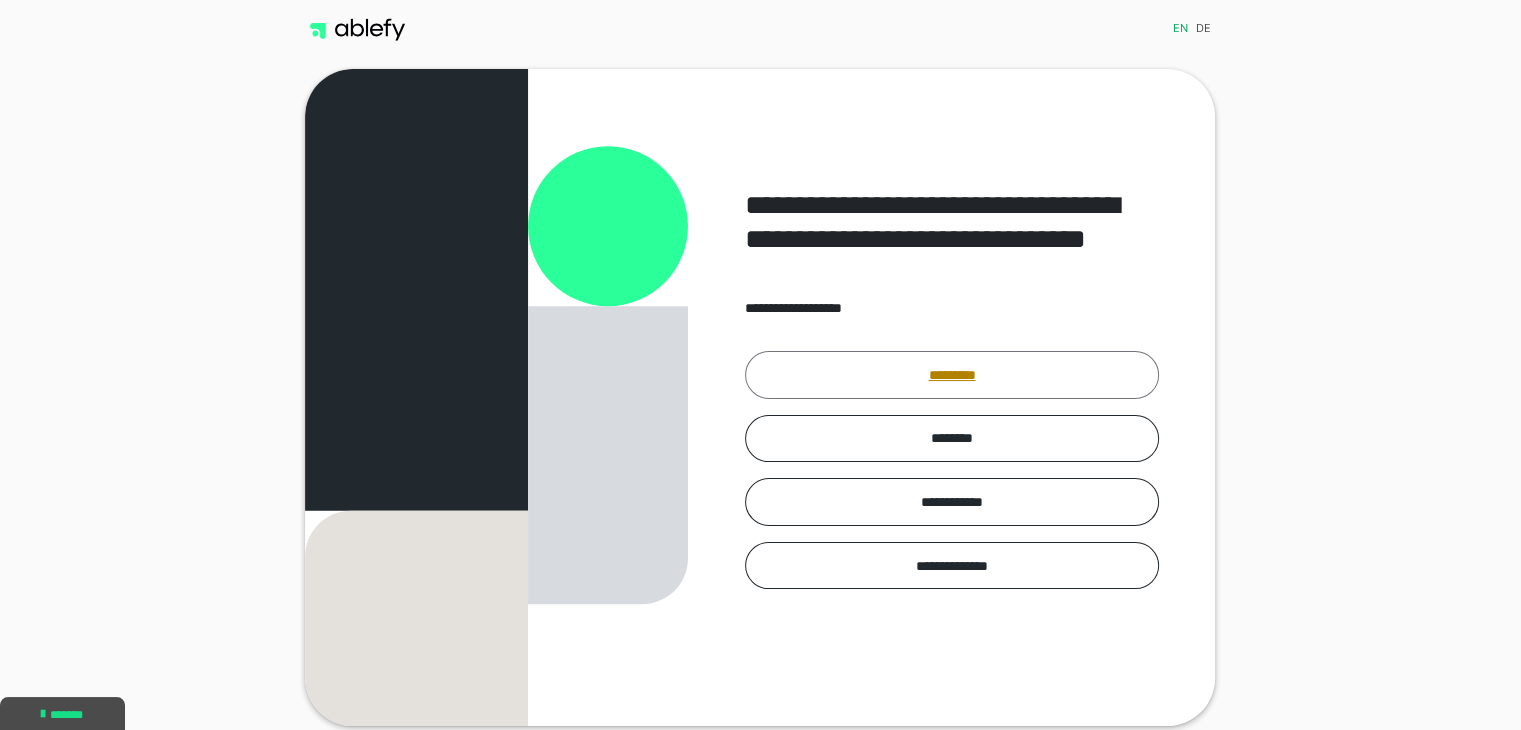 click on "*********" at bounding box center (952, 375) 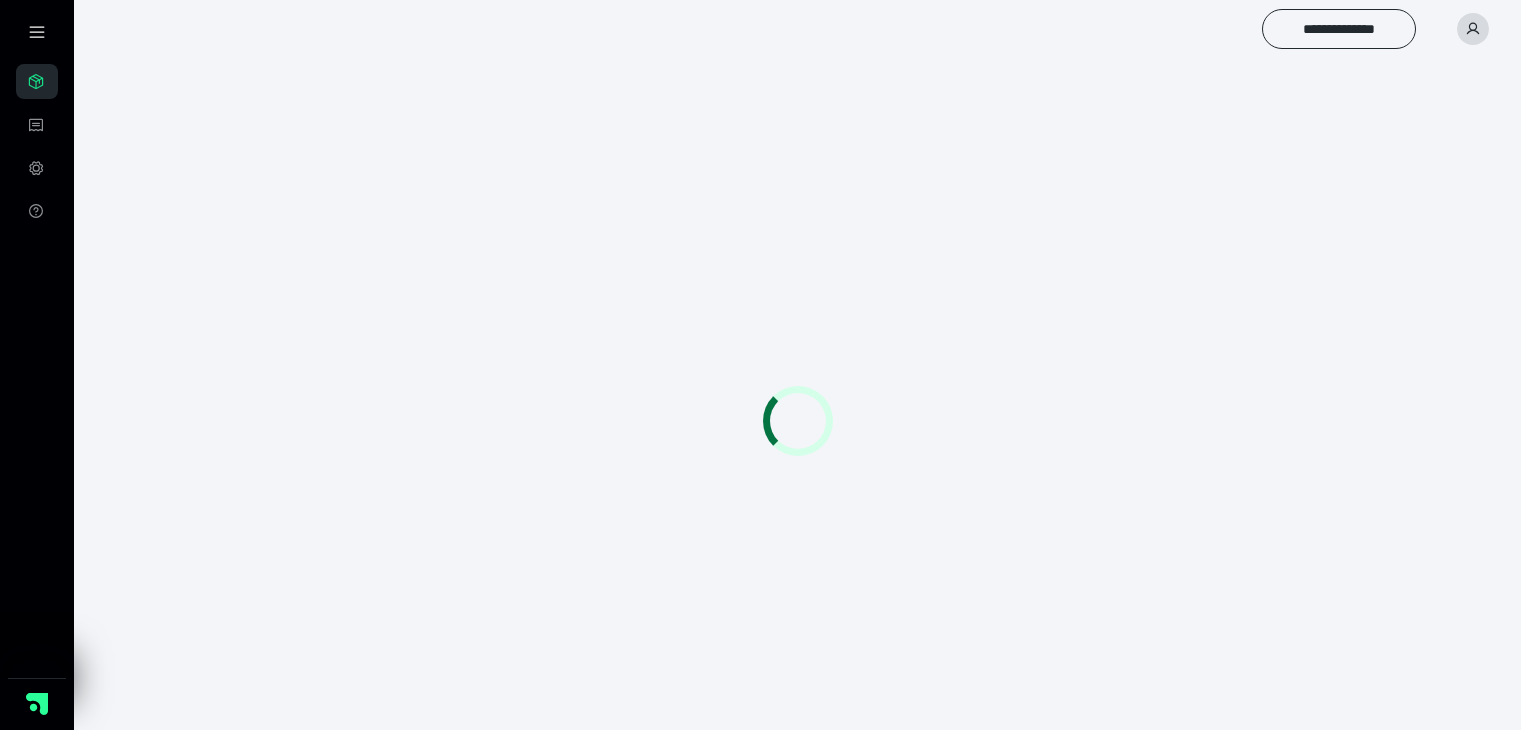 scroll, scrollTop: 0, scrollLeft: 0, axis: both 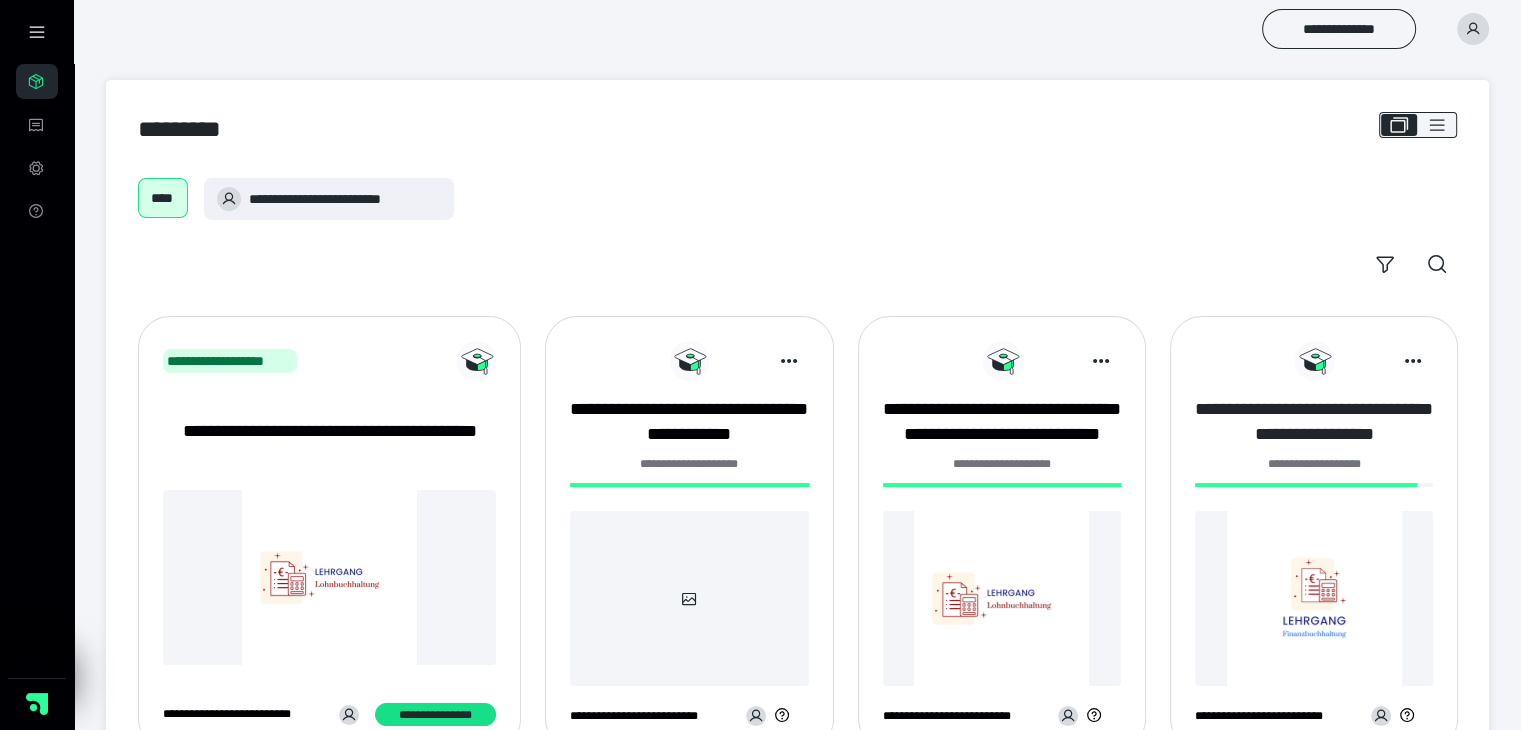 click on "**********" at bounding box center [1314, 422] 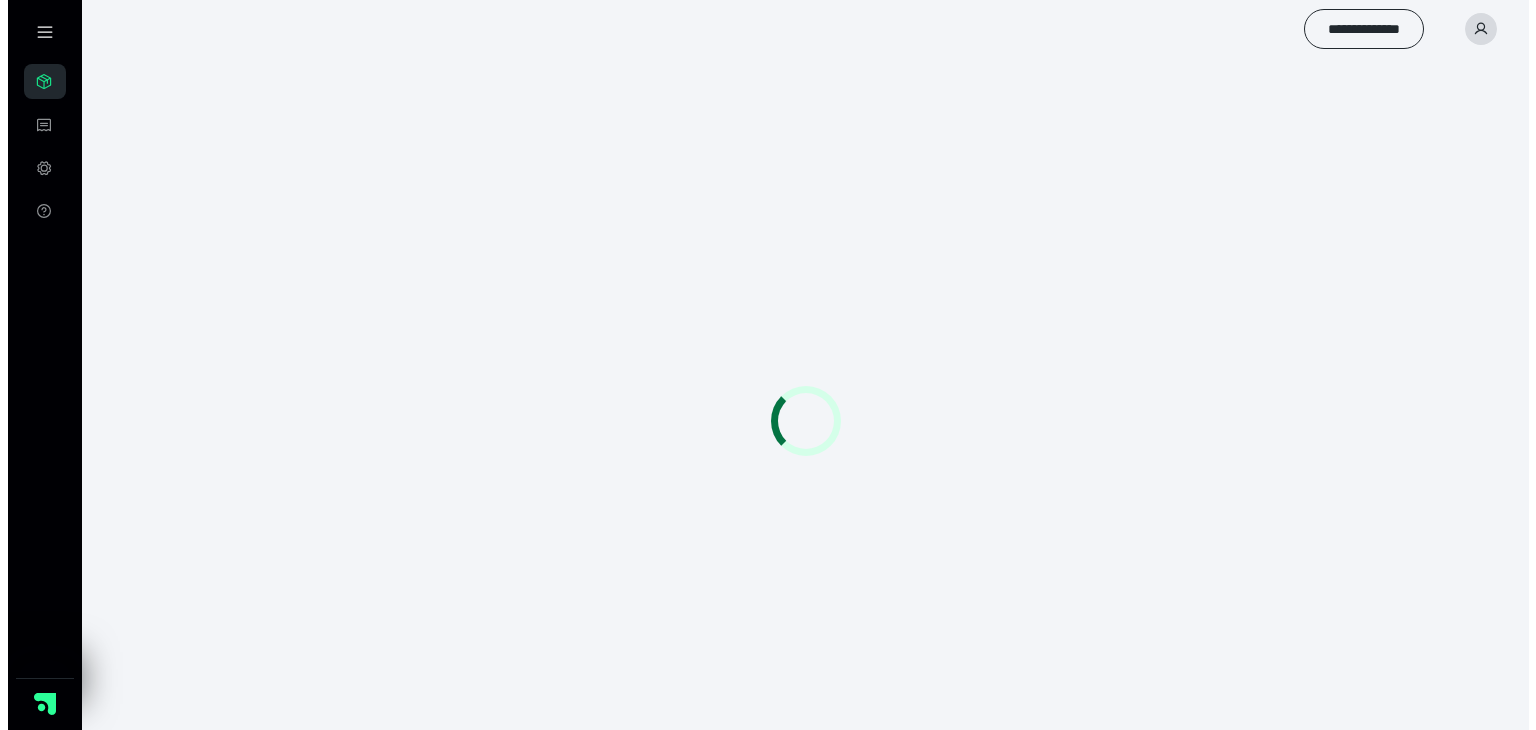 scroll, scrollTop: 0, scrollLeft: 0, axis: both 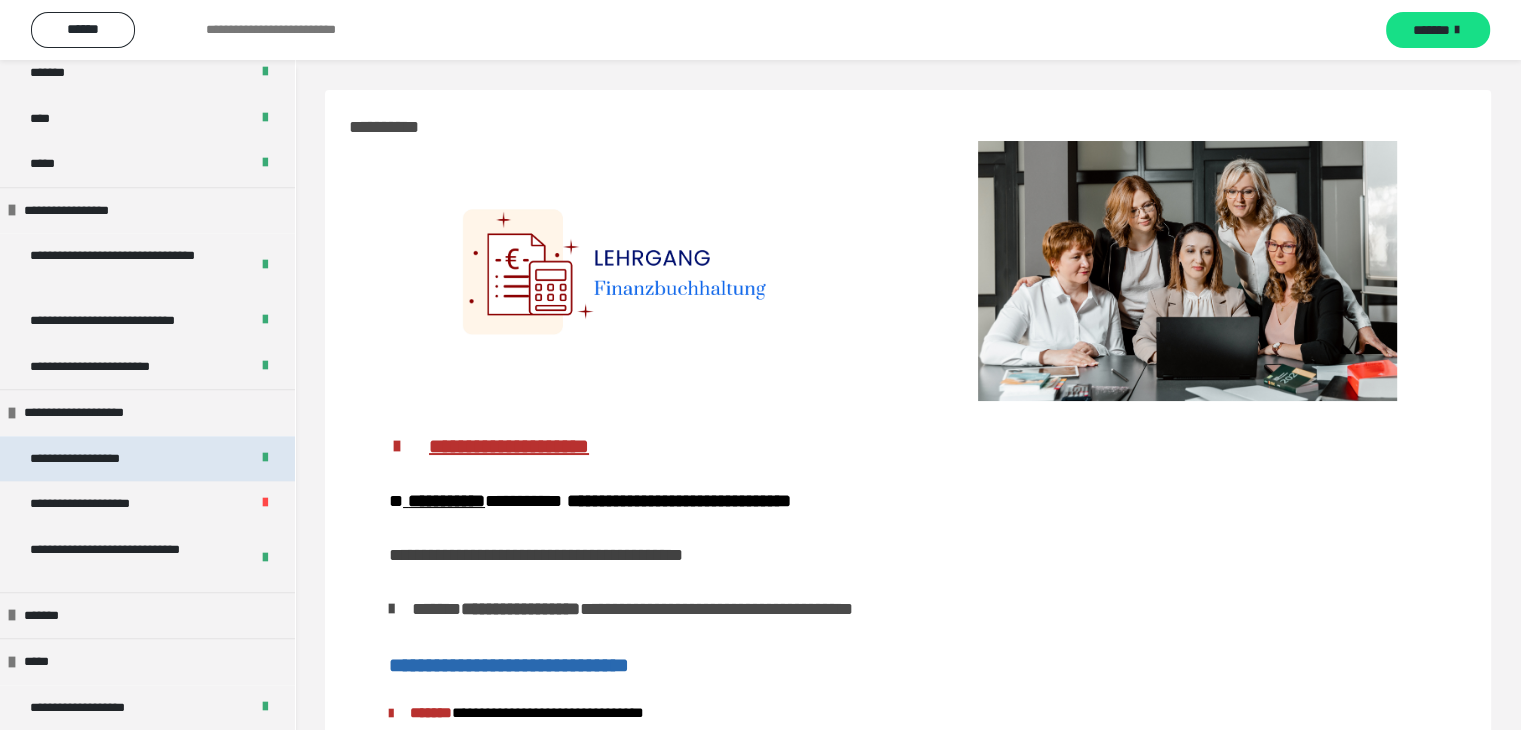 click on "**********" at bounding box center (98, 459) 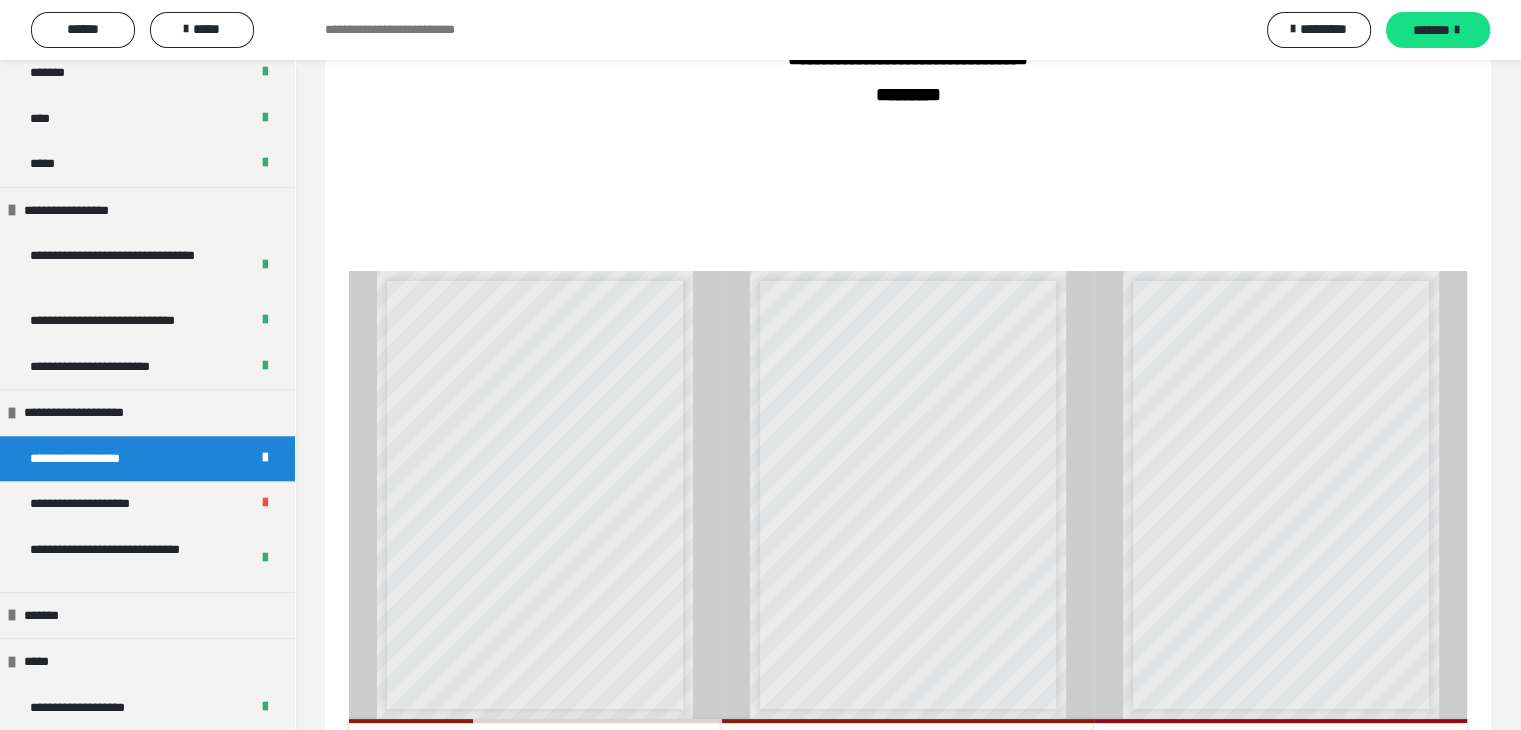 scroll, scrollTop: 446, scrollLeft: 0, axis: vertical 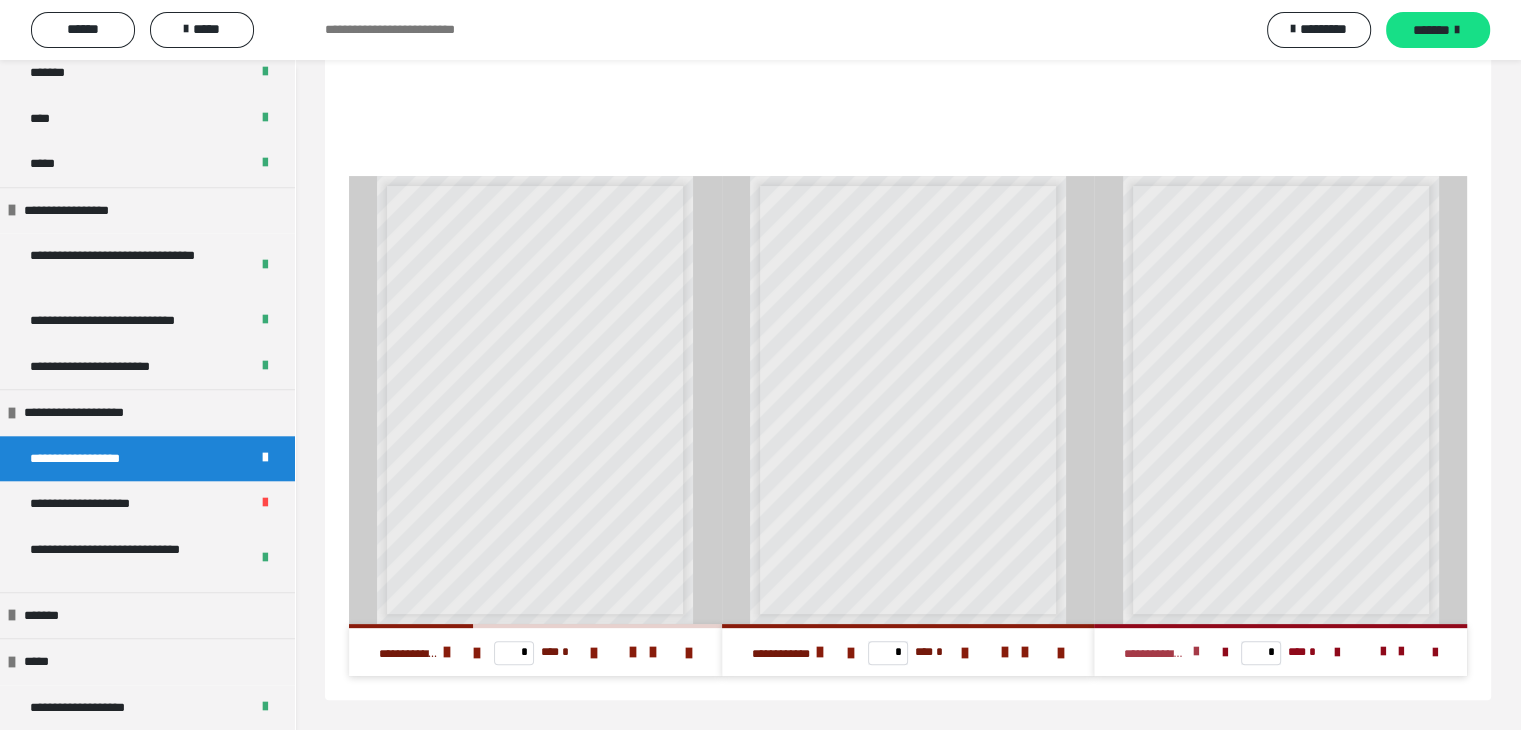 click at bounding box center (1195, 652) 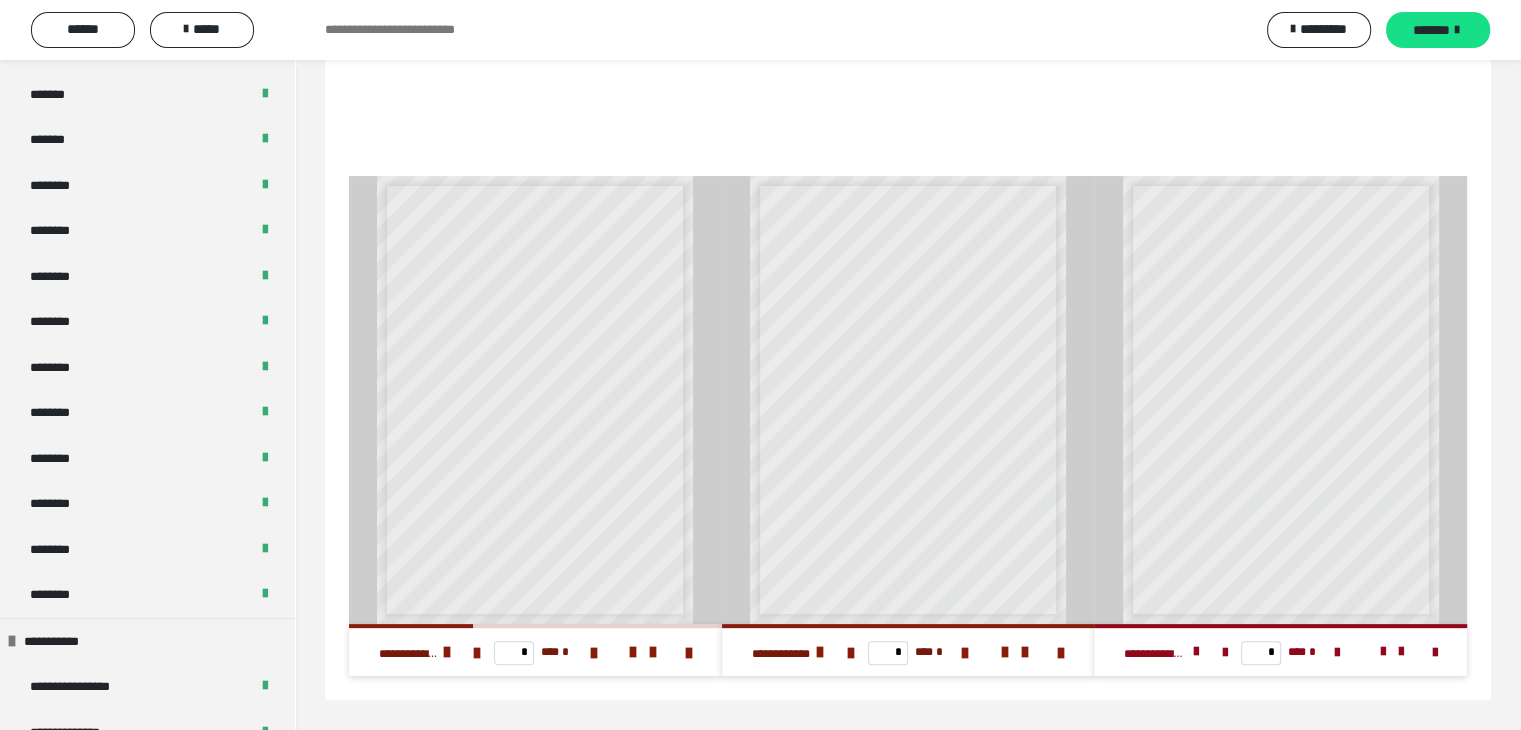 scroll, scrollTop: 1000, scrollLeft: 0, axis: vertical 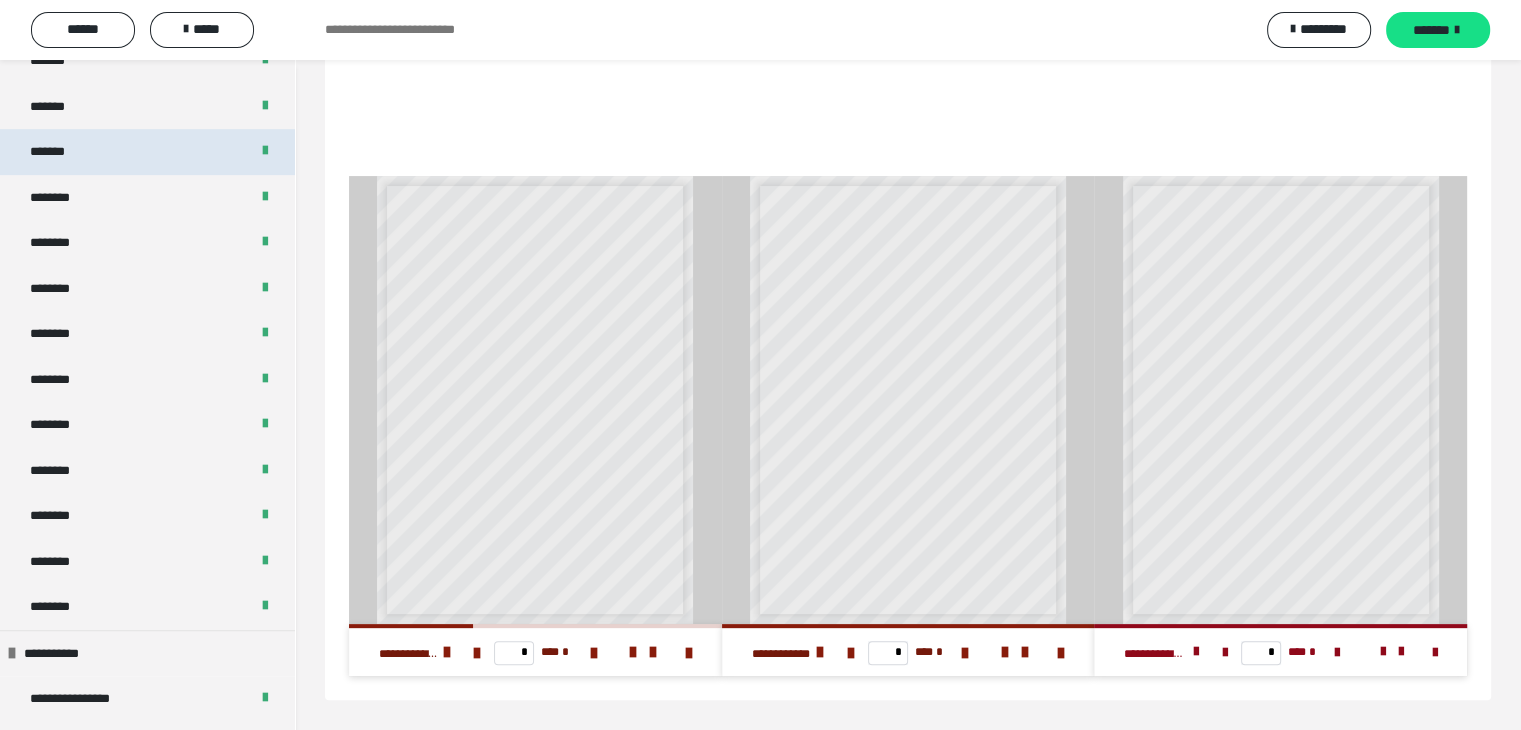 click on "*******" at bounding box center [147, 152] 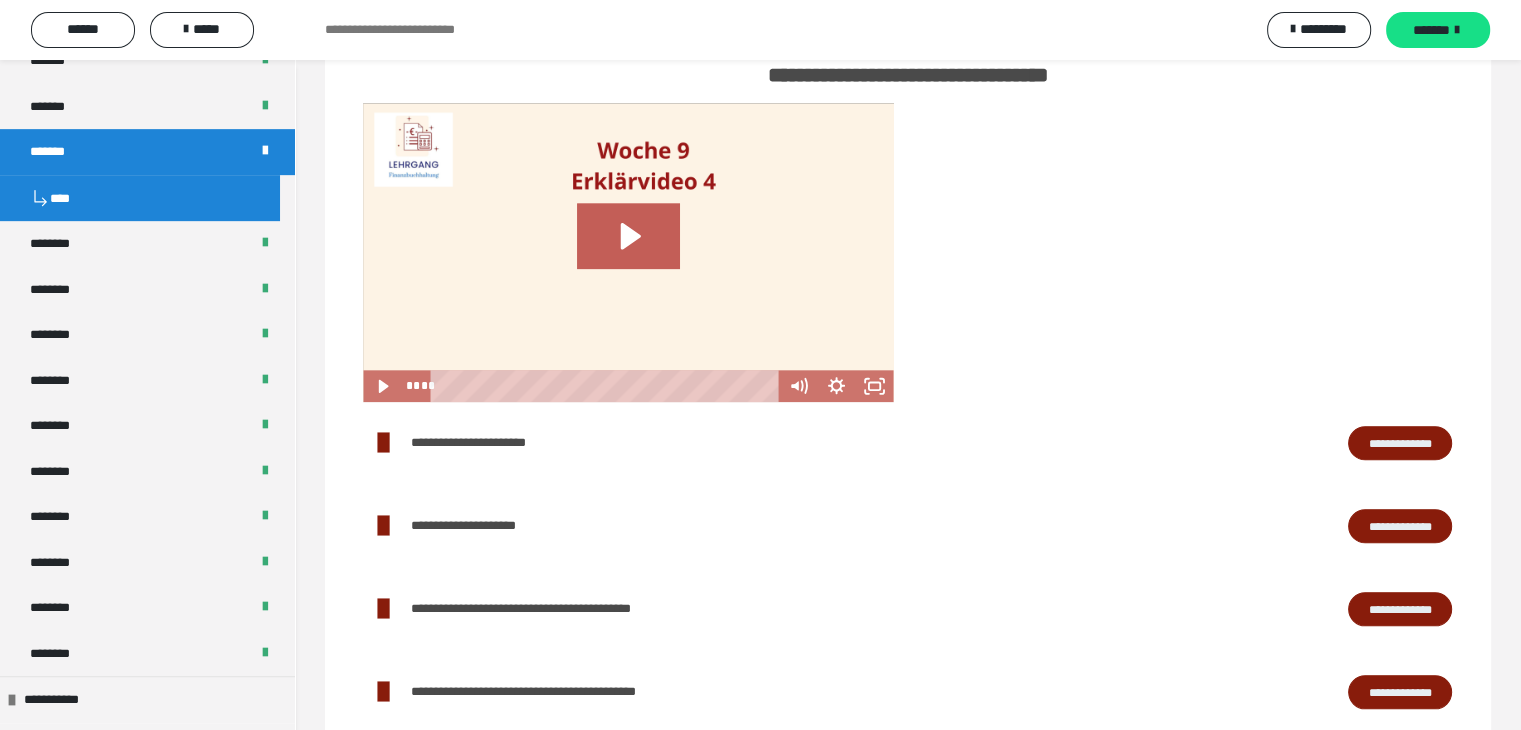 scroll, scrollTop: 2237, scrollLeft: 0, axis: vertical 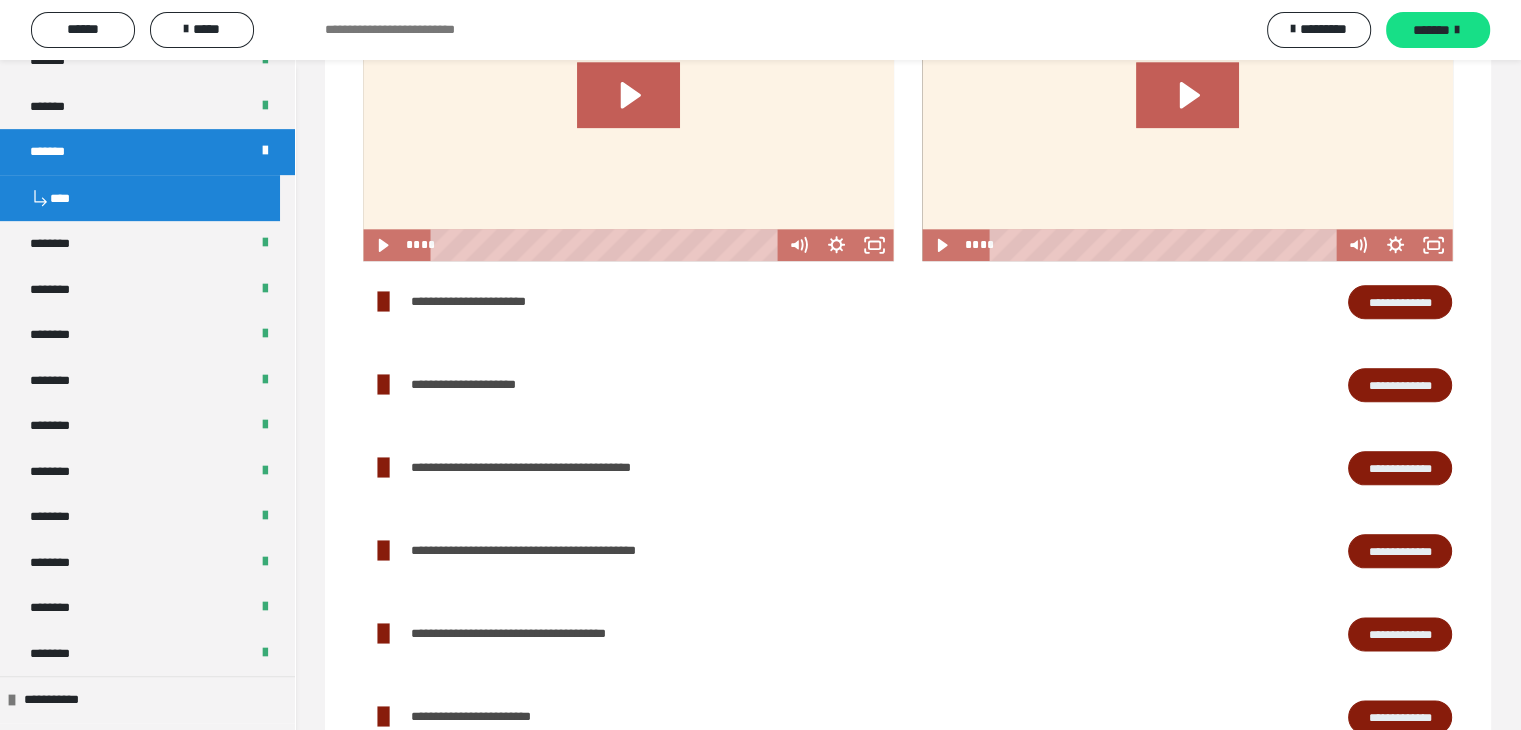 click on "**********" at bounding box center (1400, 717) 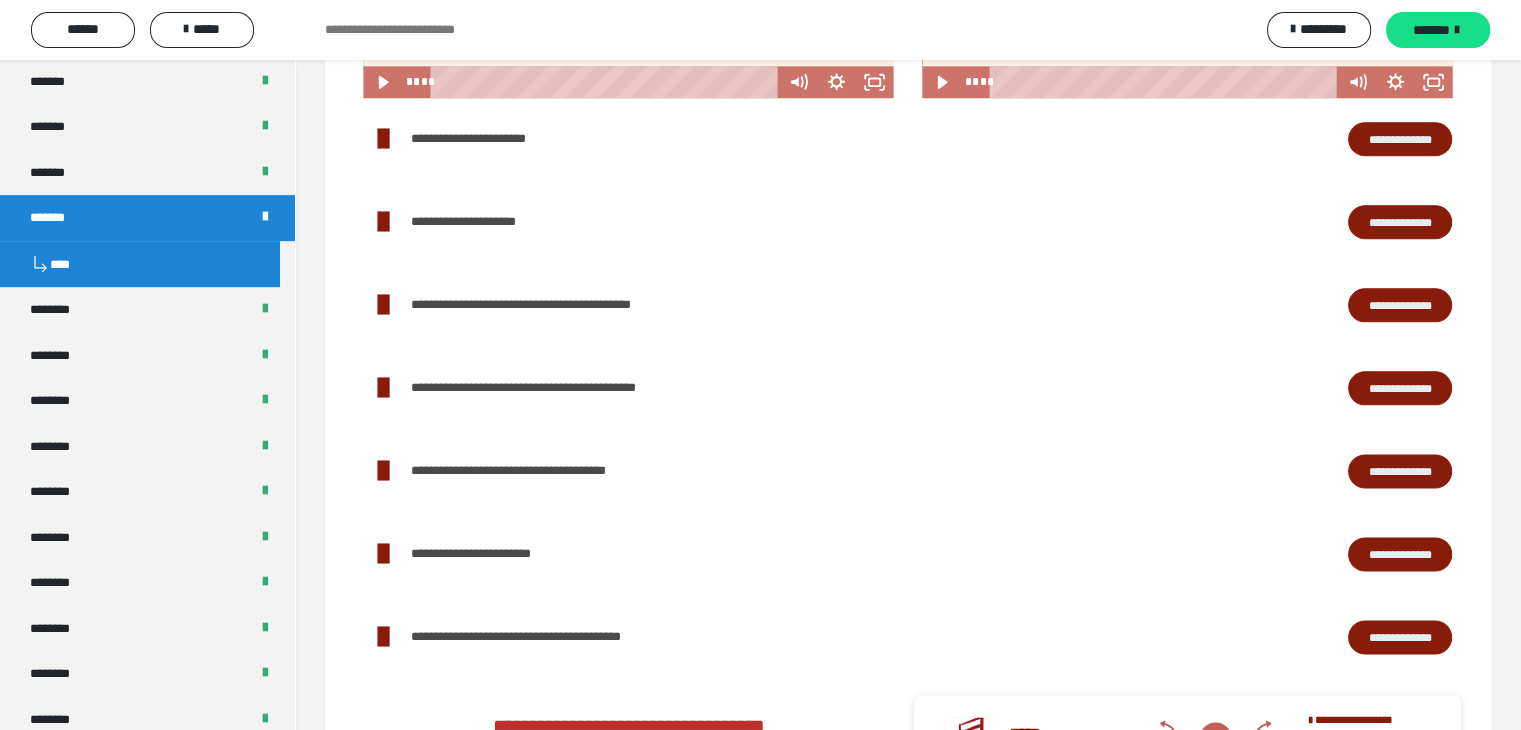 scroll, scrollTop: 900, scrollLeft: 0, axis: vertical 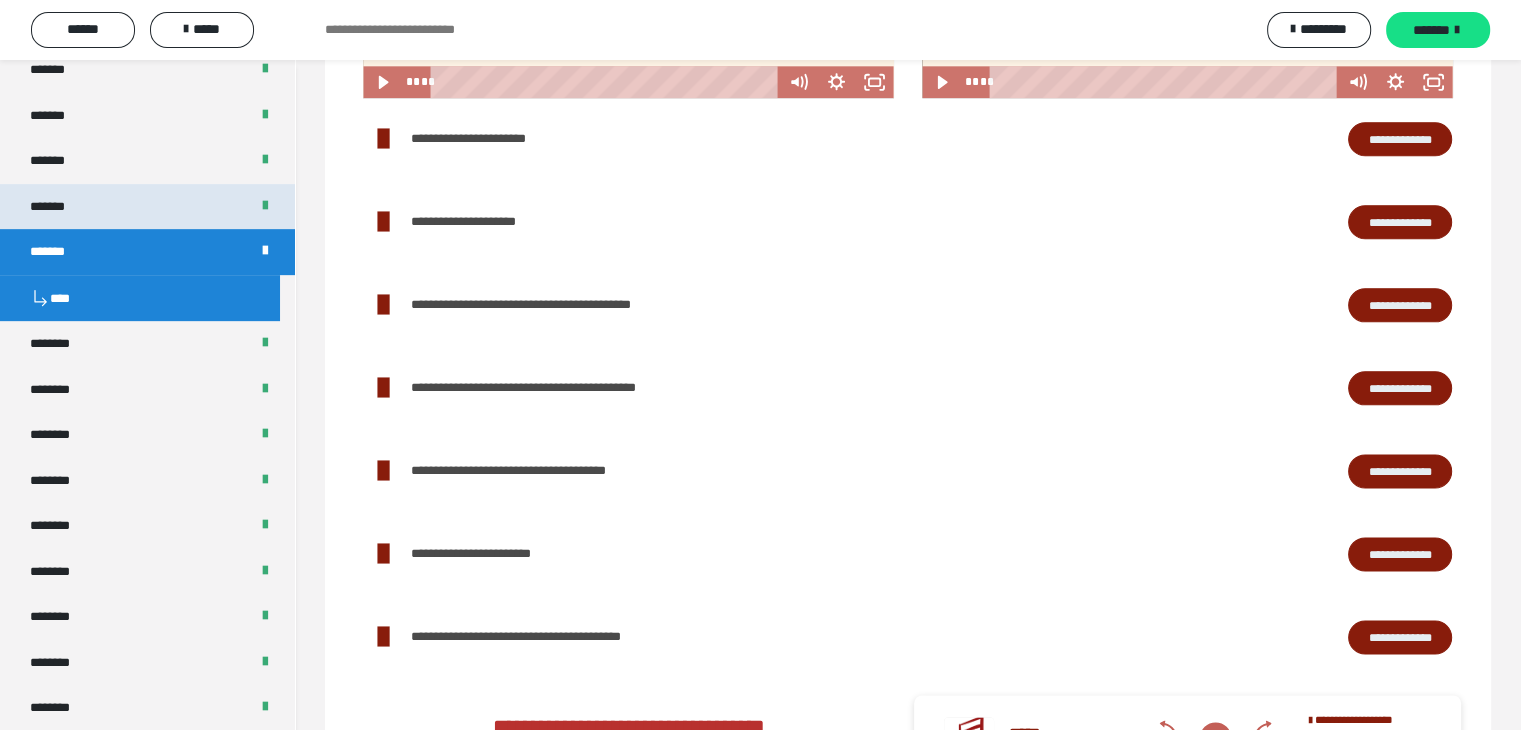 click on "*******" at bounding box center [147, 207] 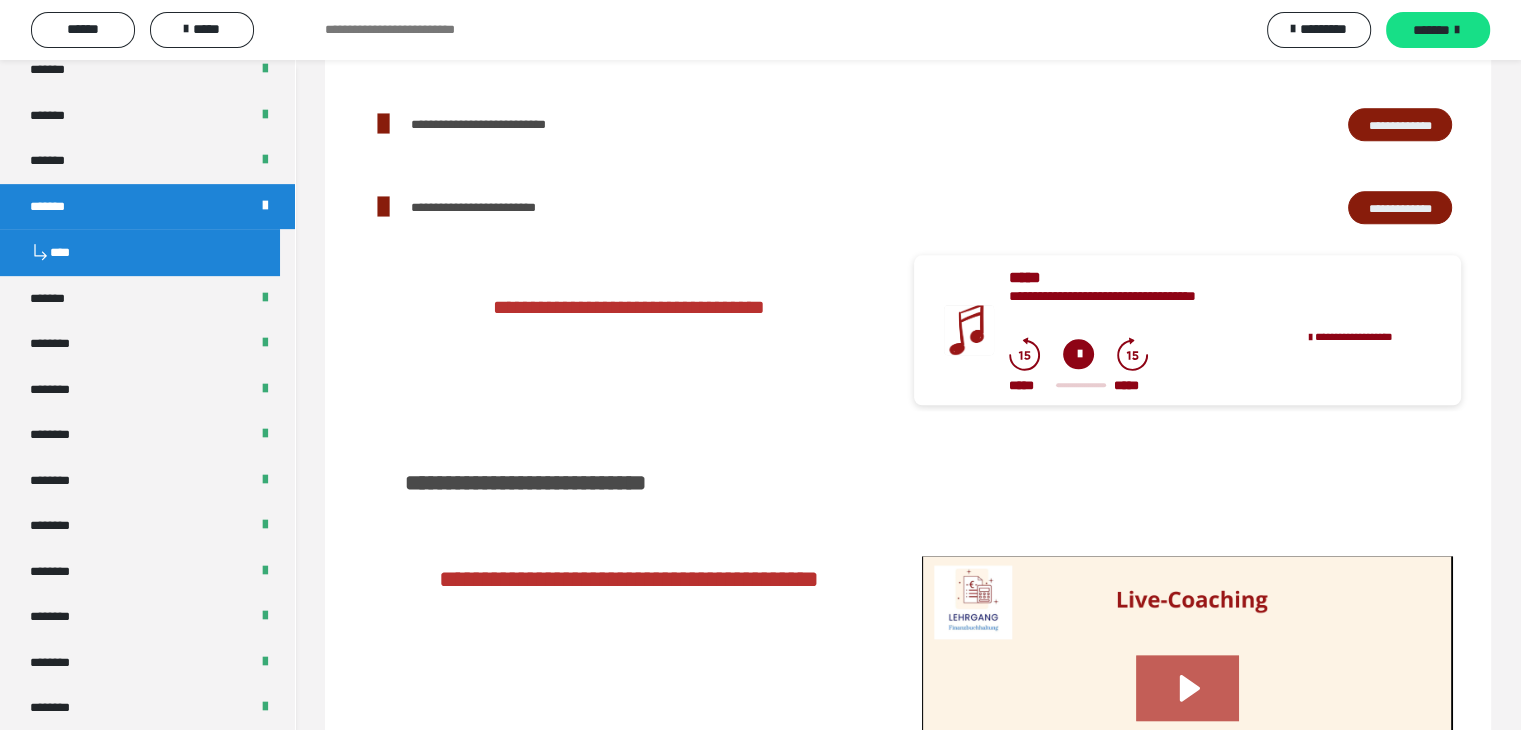 scroll, scrollTop: 1895, scrollLeft: 0, axis: vertical 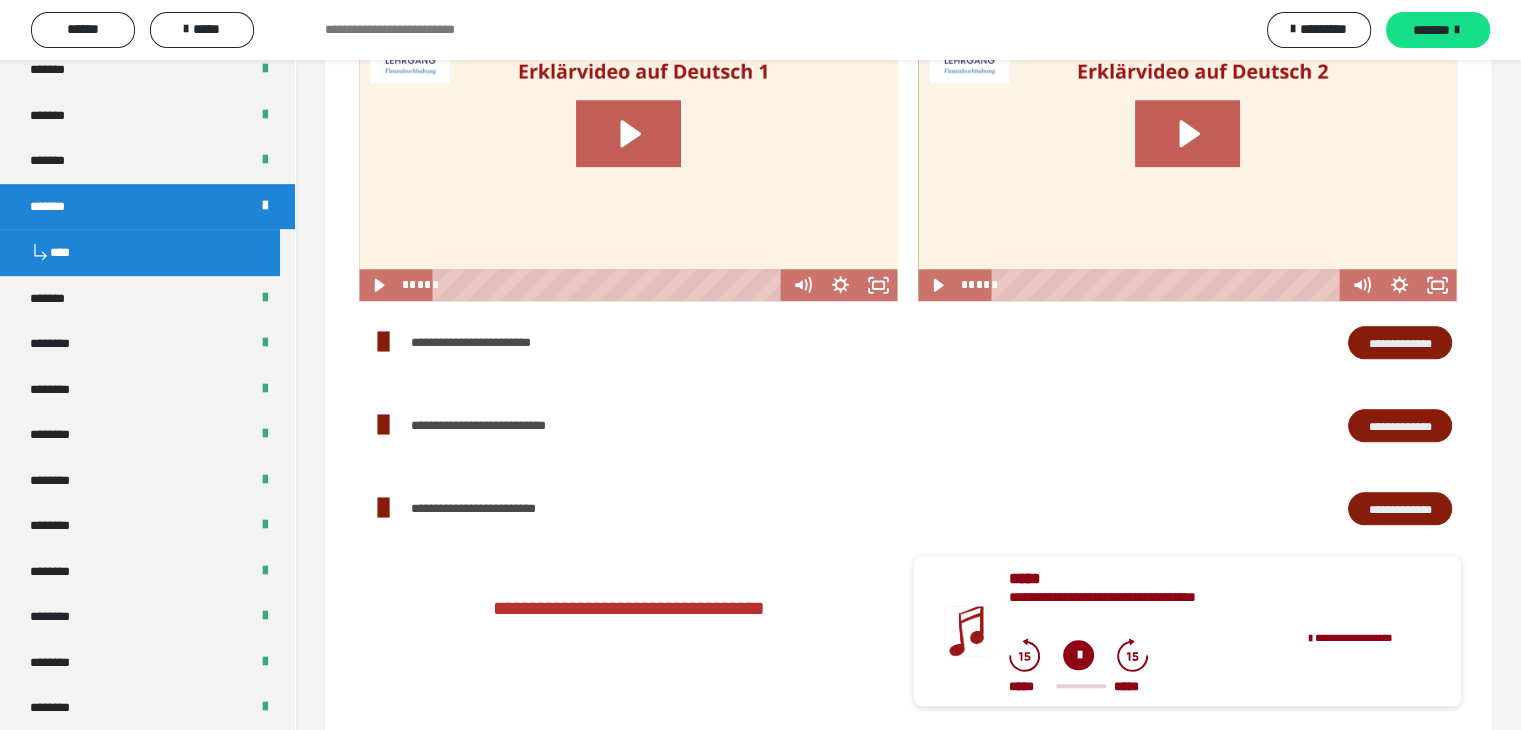 click on "**********" at bounding box center (1400, 509) 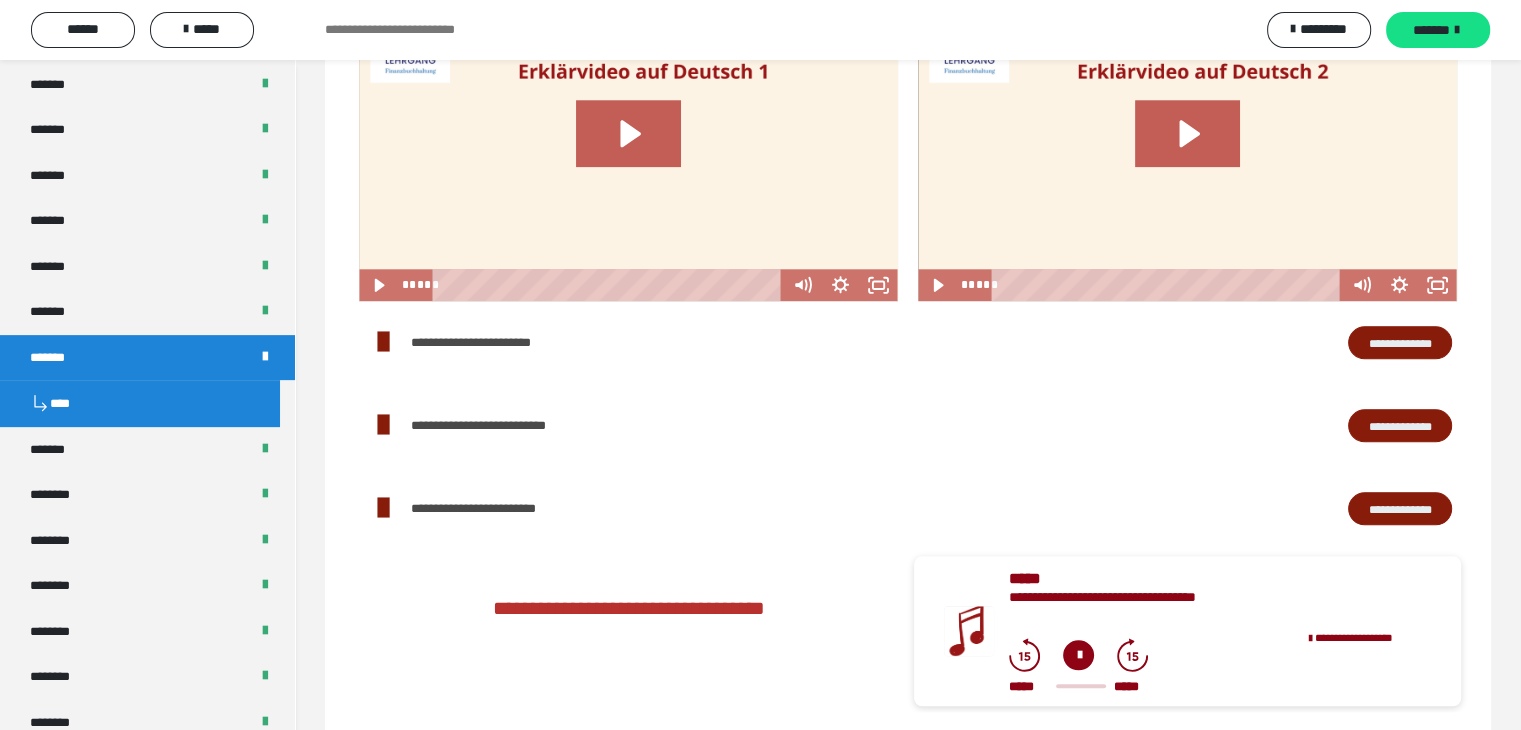 scroll, scrollTop: 700, scrollLeft: 0, axis: vertical 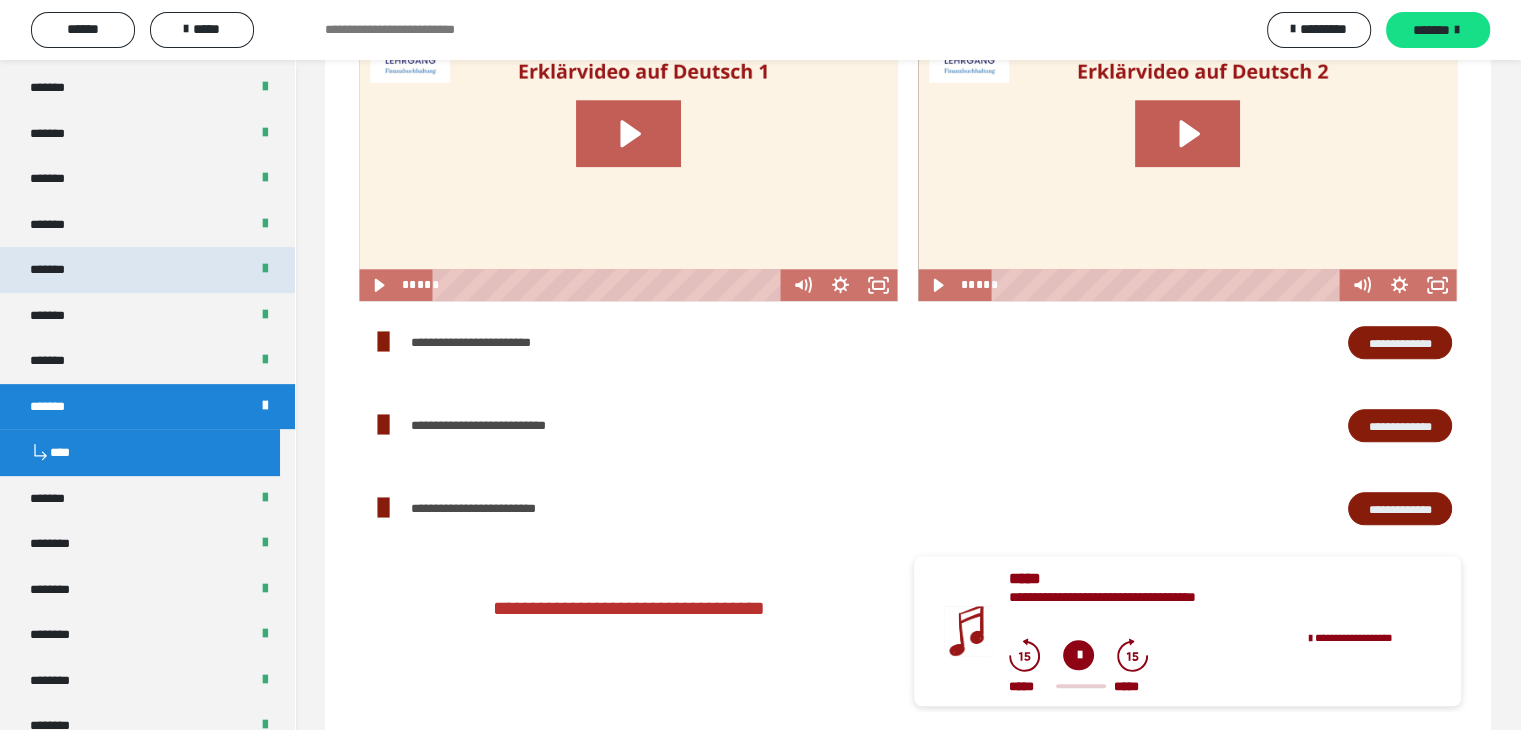 click on "*******" at bounding box center (147, 270) 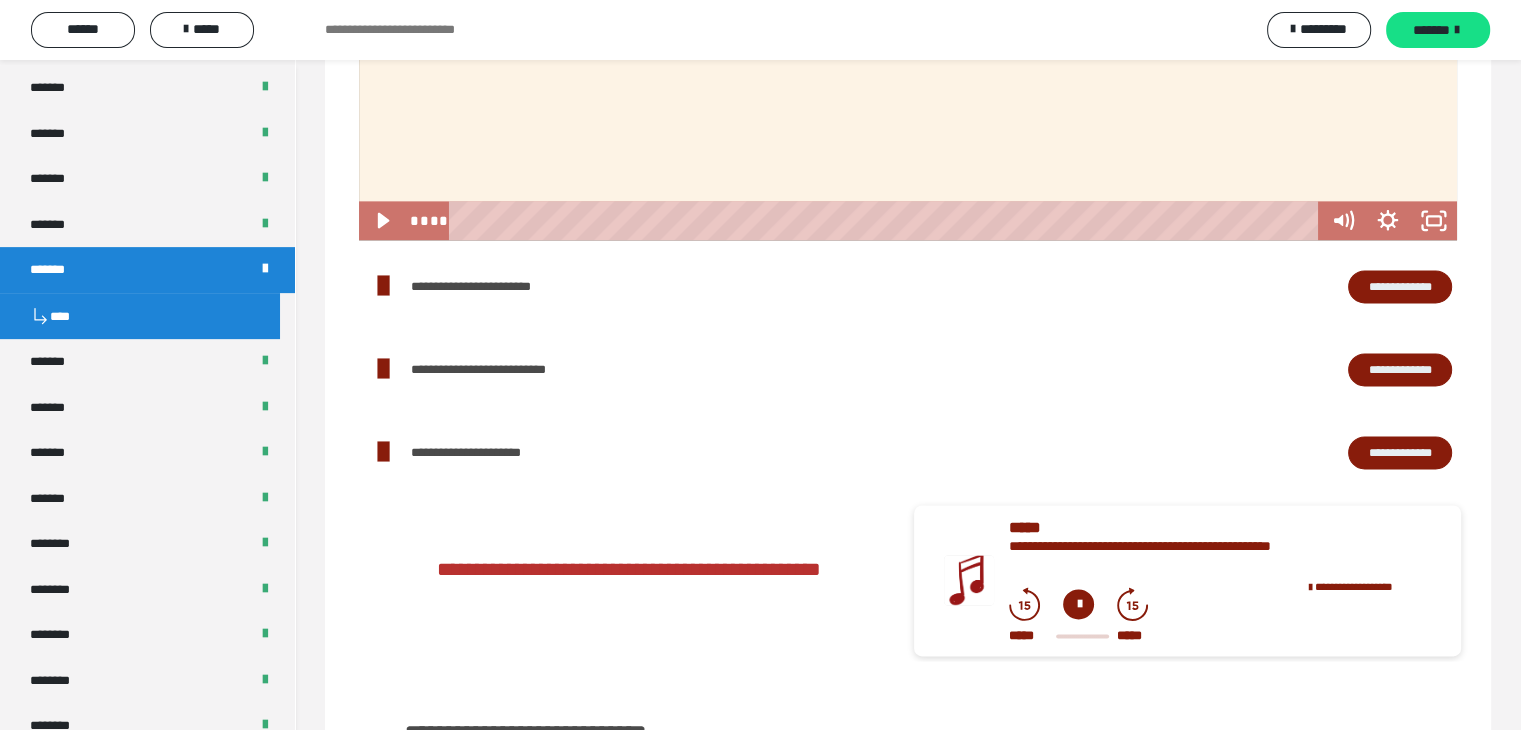 scroll, scrollTop: 2664, scrollLeft: 0, axis: vertical 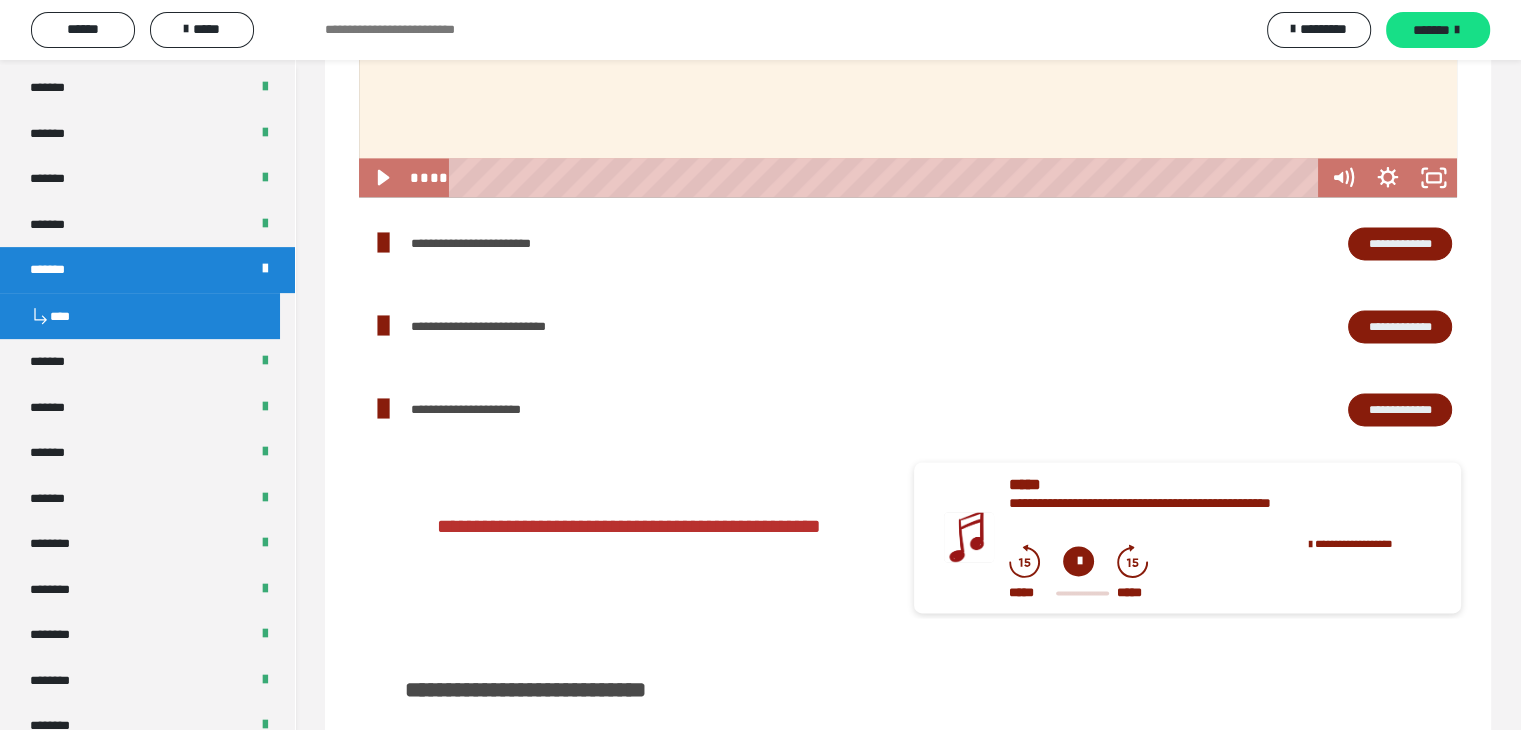 click on "**********" at bounding box center [1400, 410] 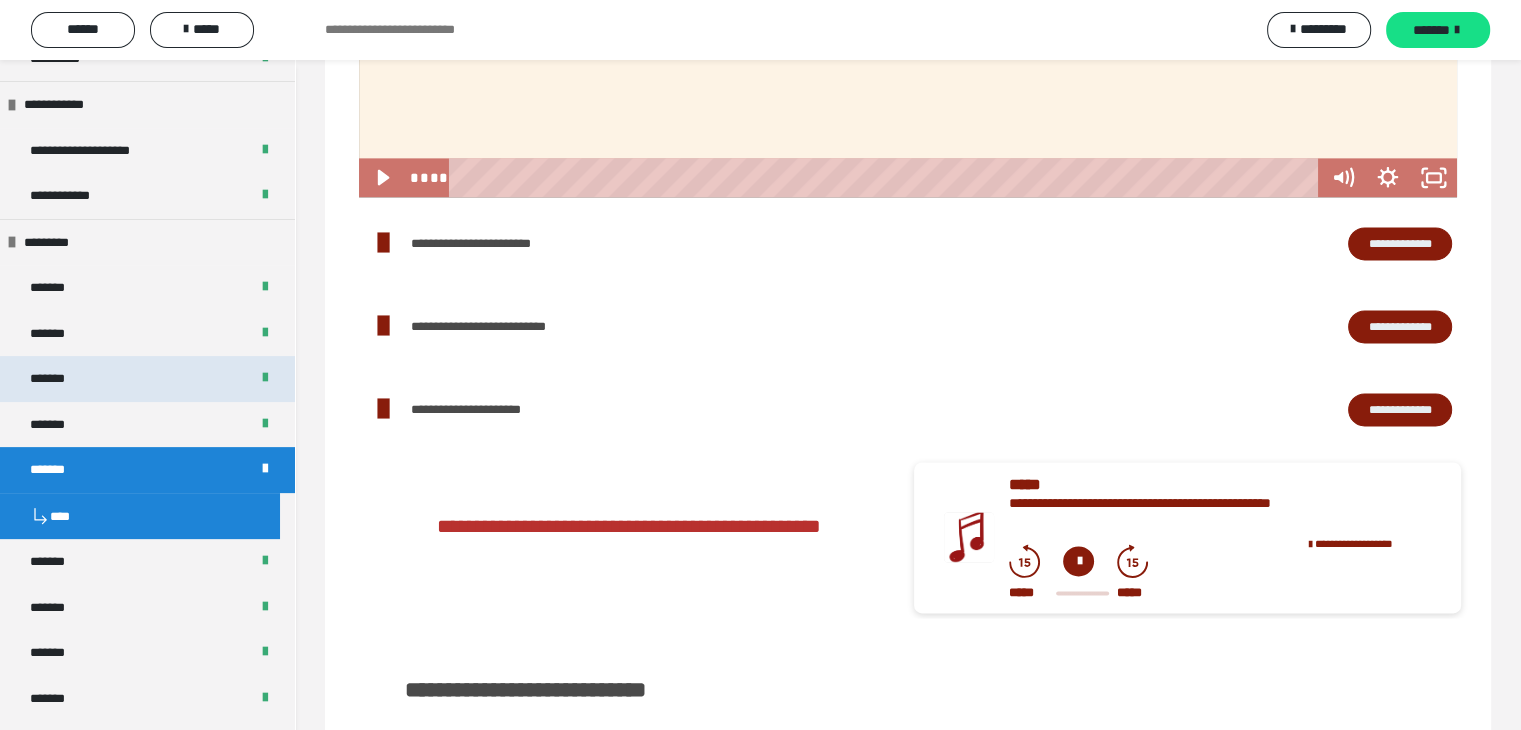 click on "*******" at bounding box center (58, 379) 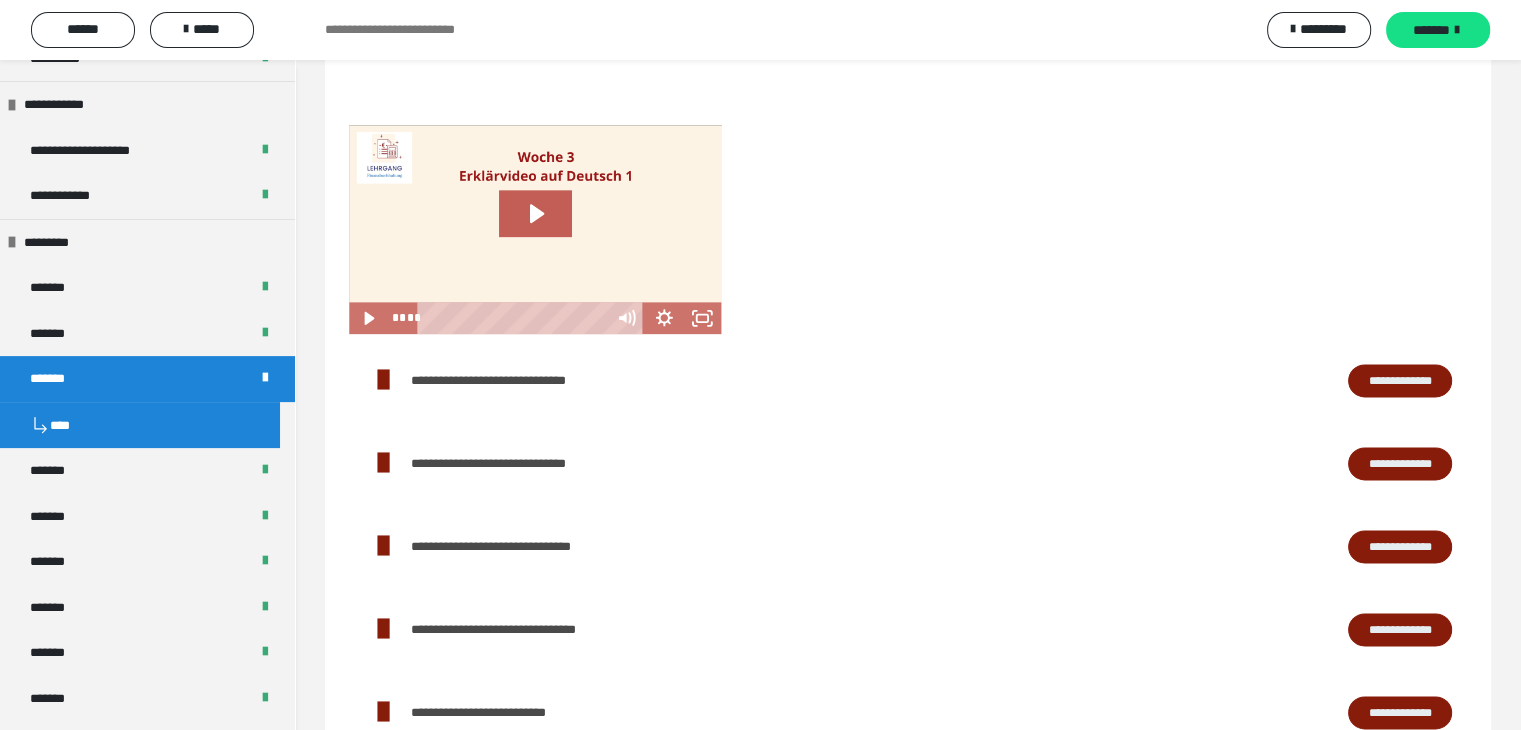 scroll, scrollTop: 2332, scrollLeft: 0, axis: vertical 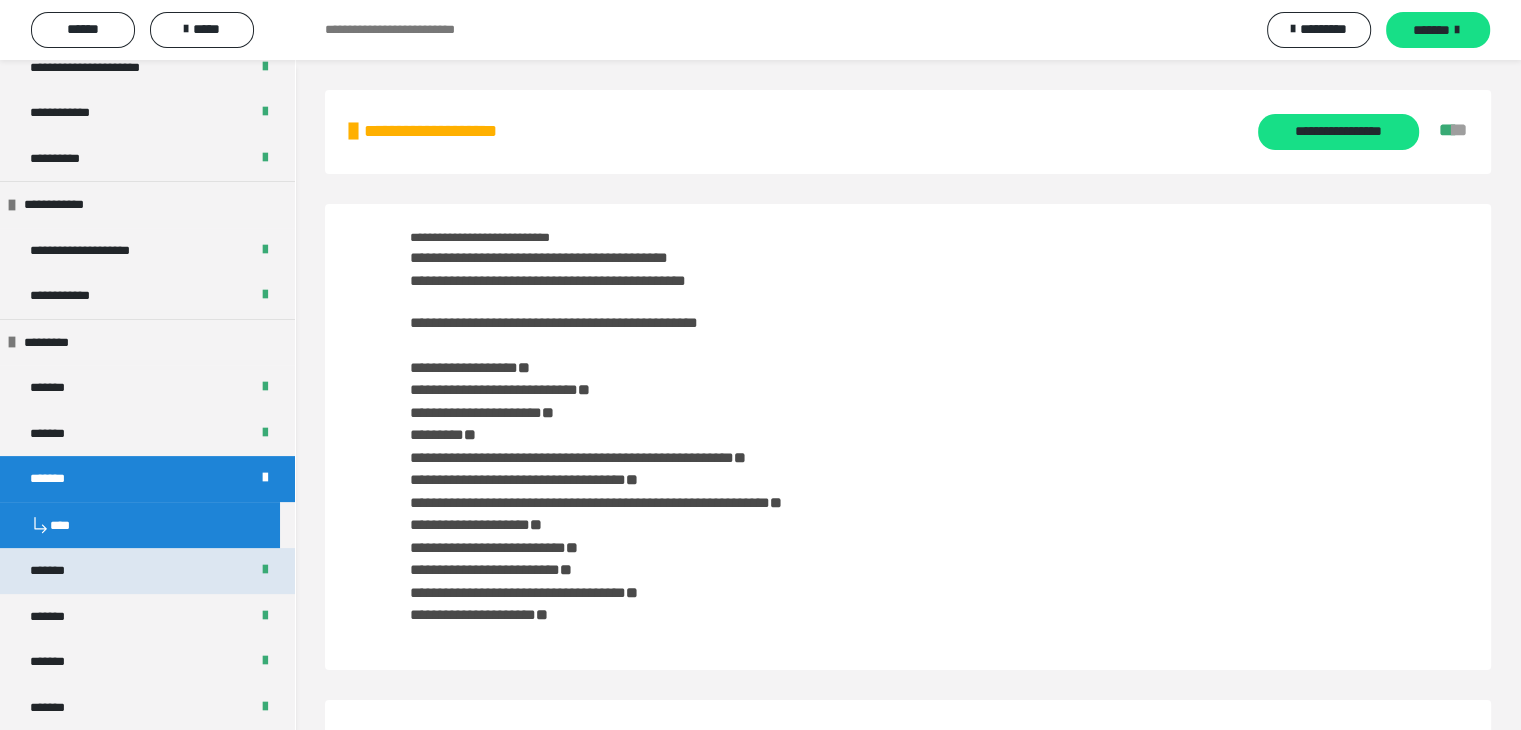 click on "*******" at bounding box center (59, 571) 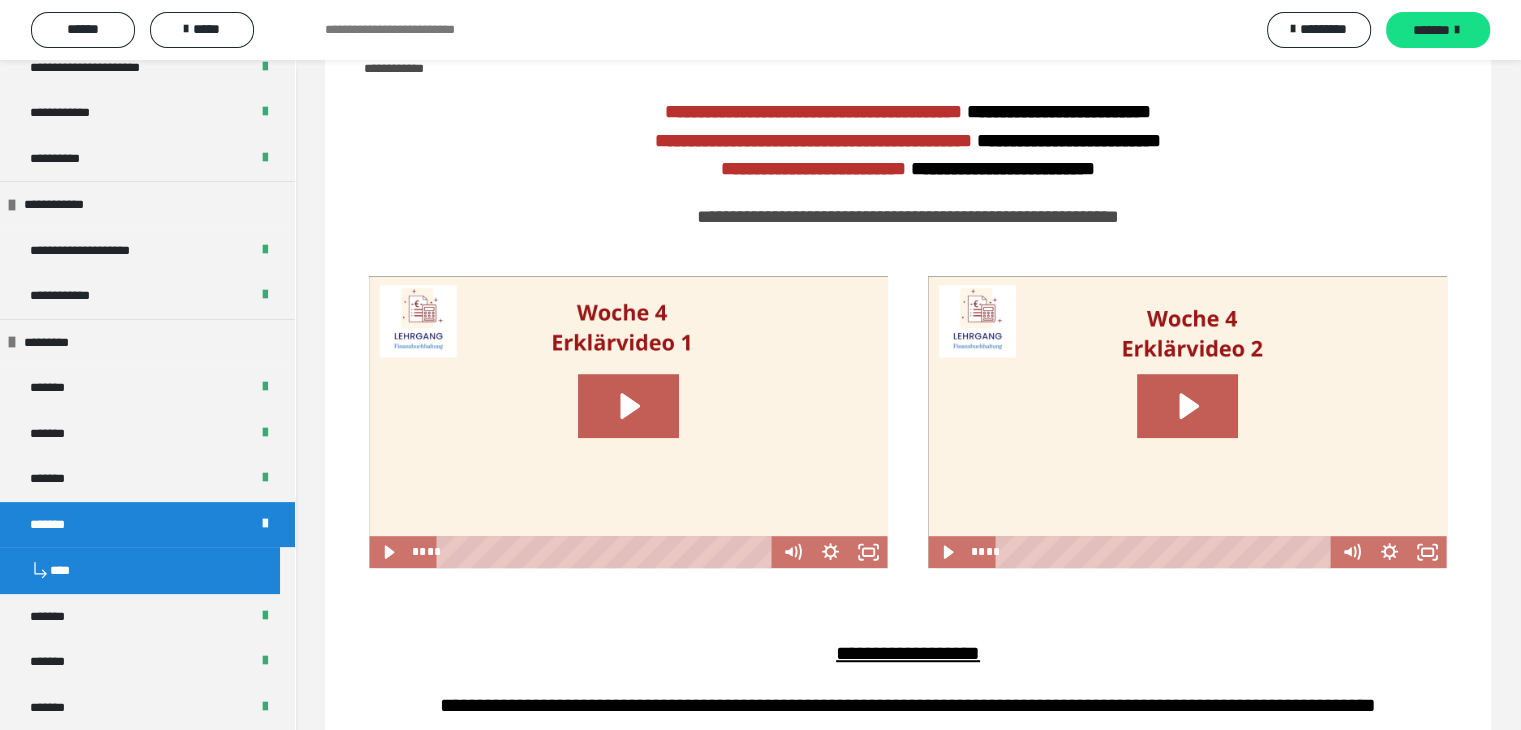 scroll, scrollTop: 1000, scrollLeft: 0, axis: vertical 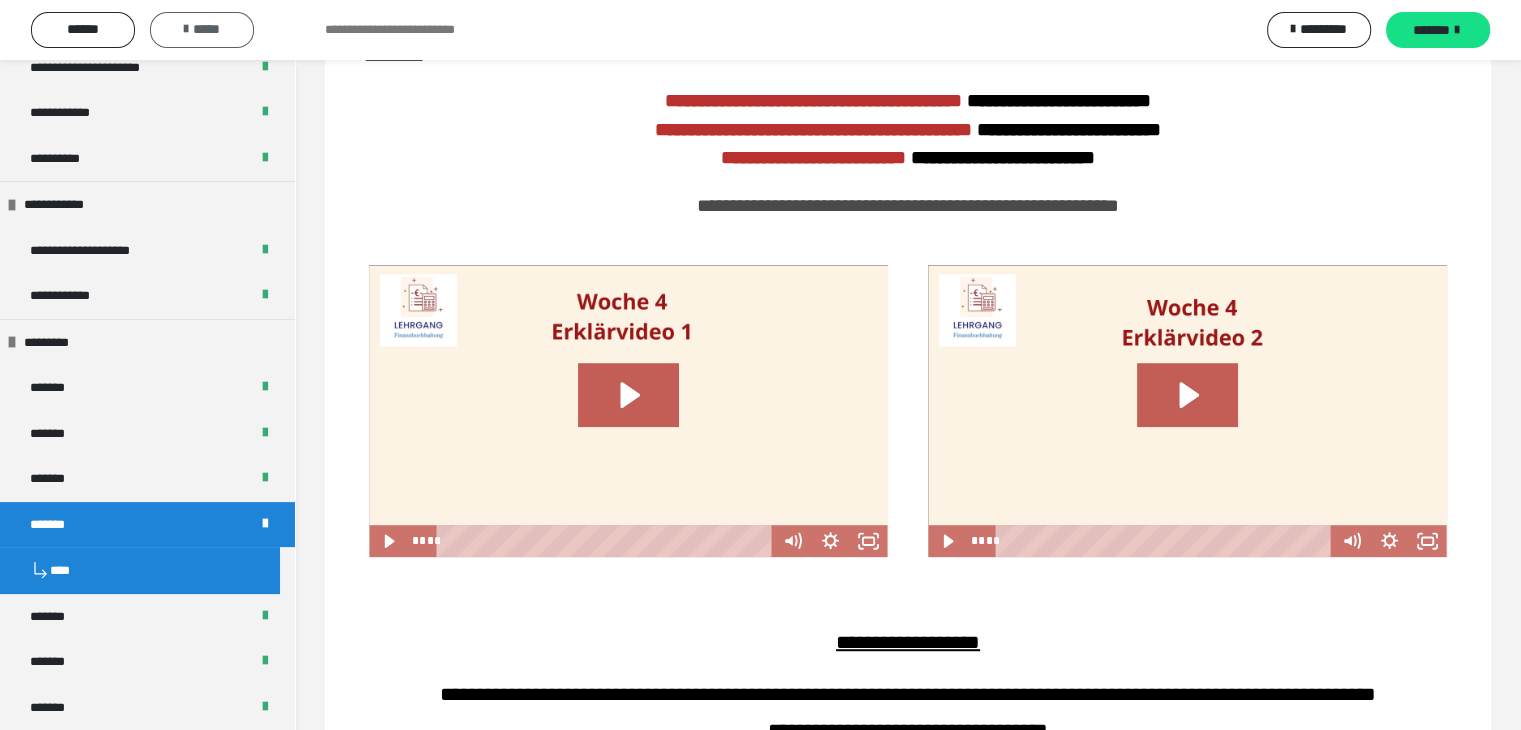 click on "*****" at bounding box center (202, 29) 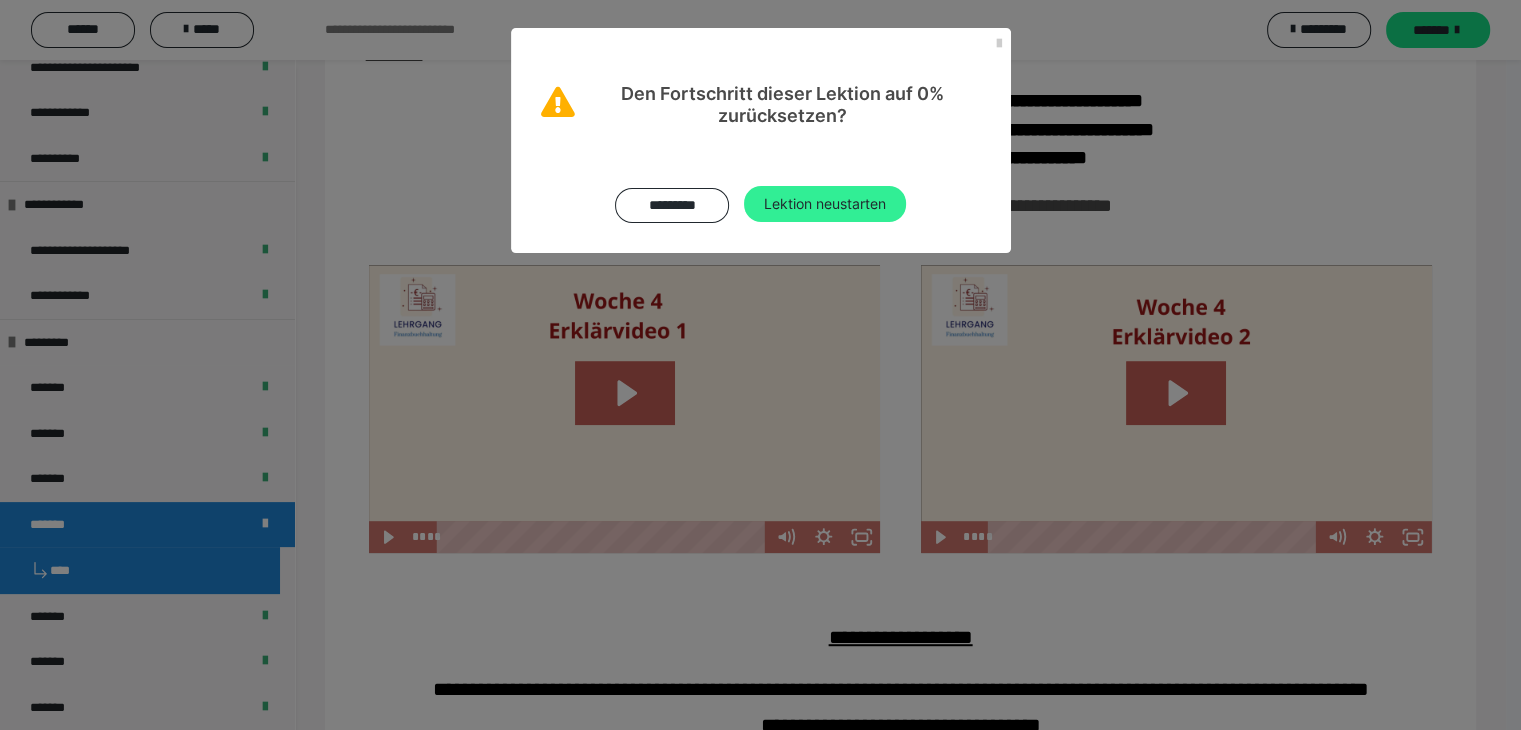 click on "Lektion neustarten" at bounding box center (825, 204) 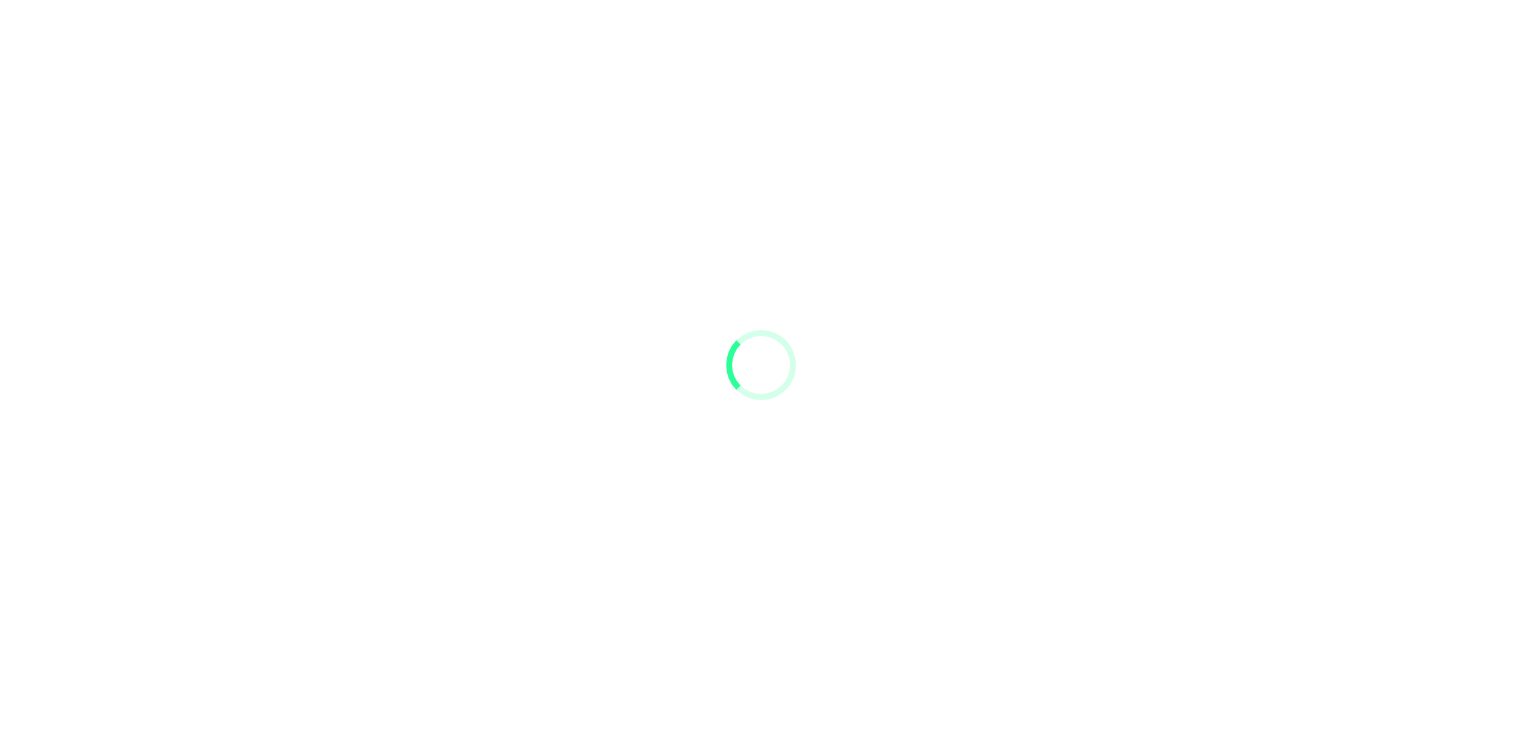 scroll, scrollTop: 0, scrollLeft: 0, axis: both 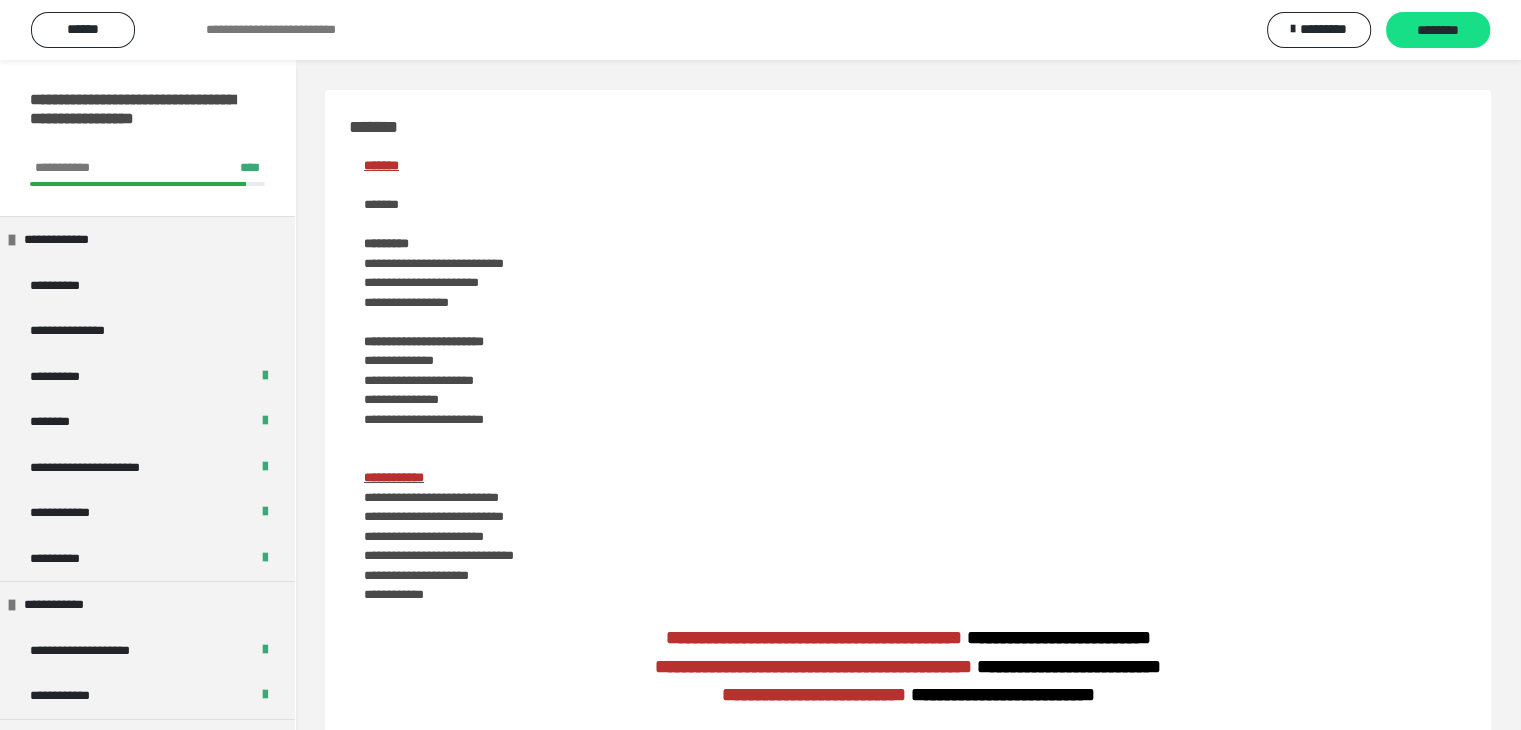 click on "********" at bounding box center [1438, 31] 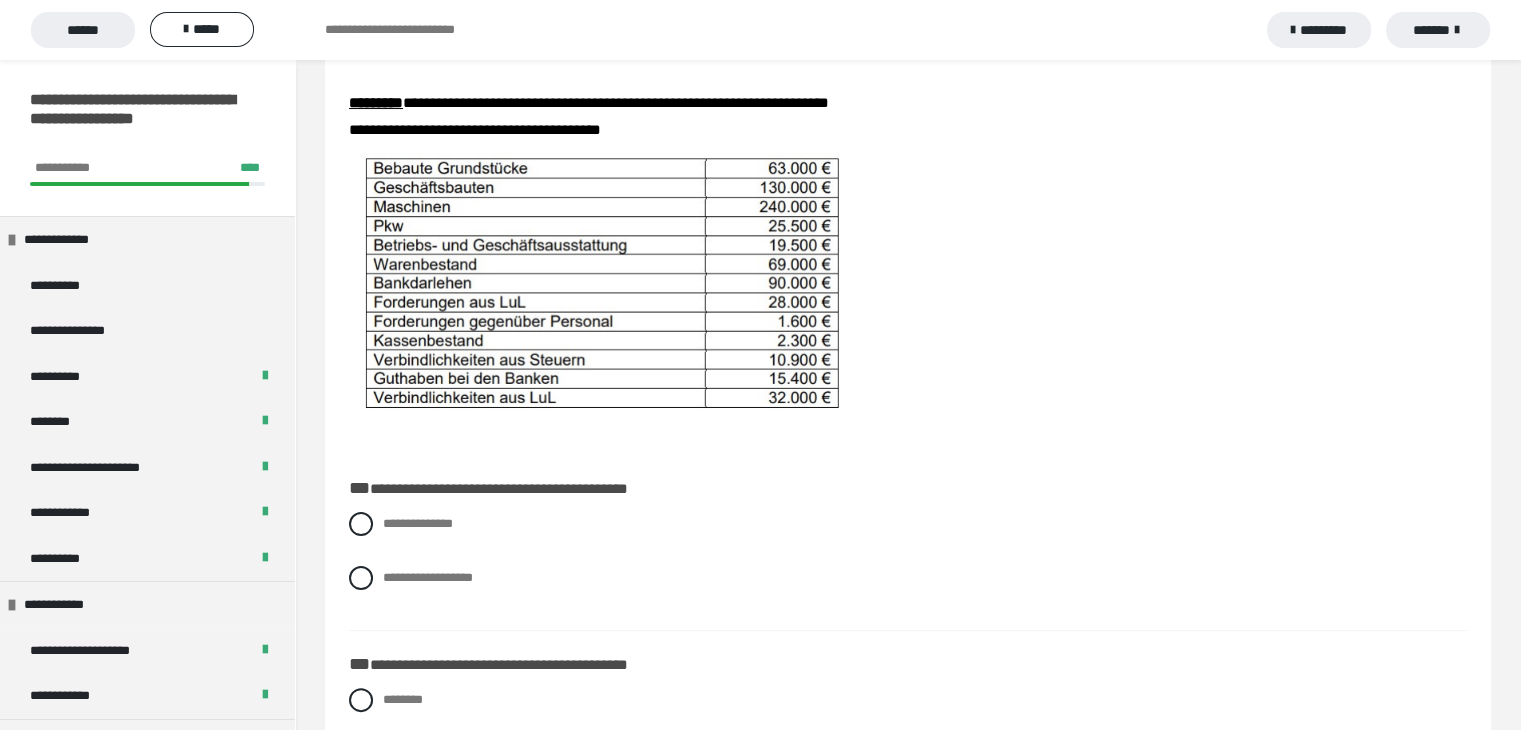 scroll, scrollTop: 300, scrollLeft: 0, axis: vertical 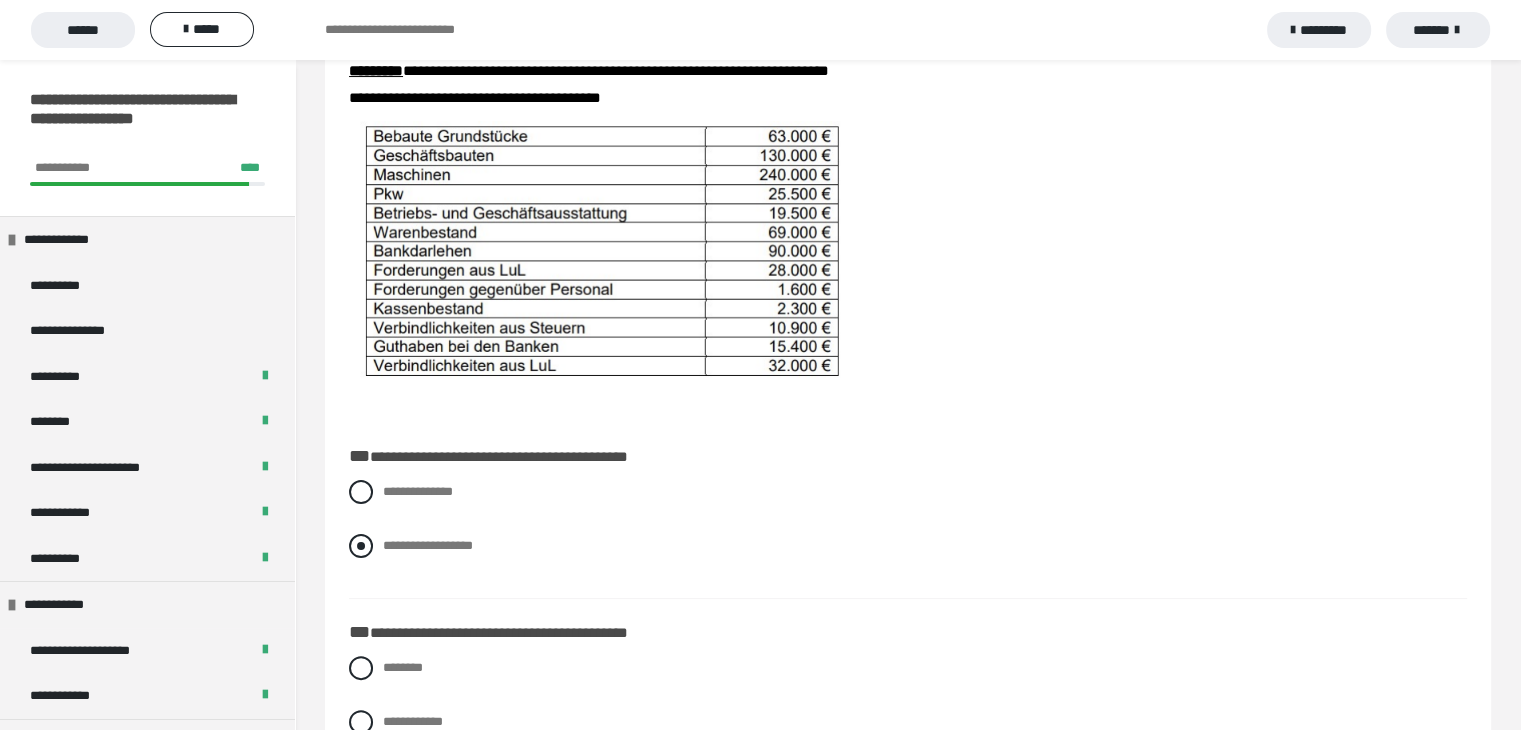 click on "**********" at bounding box center [908, 546] 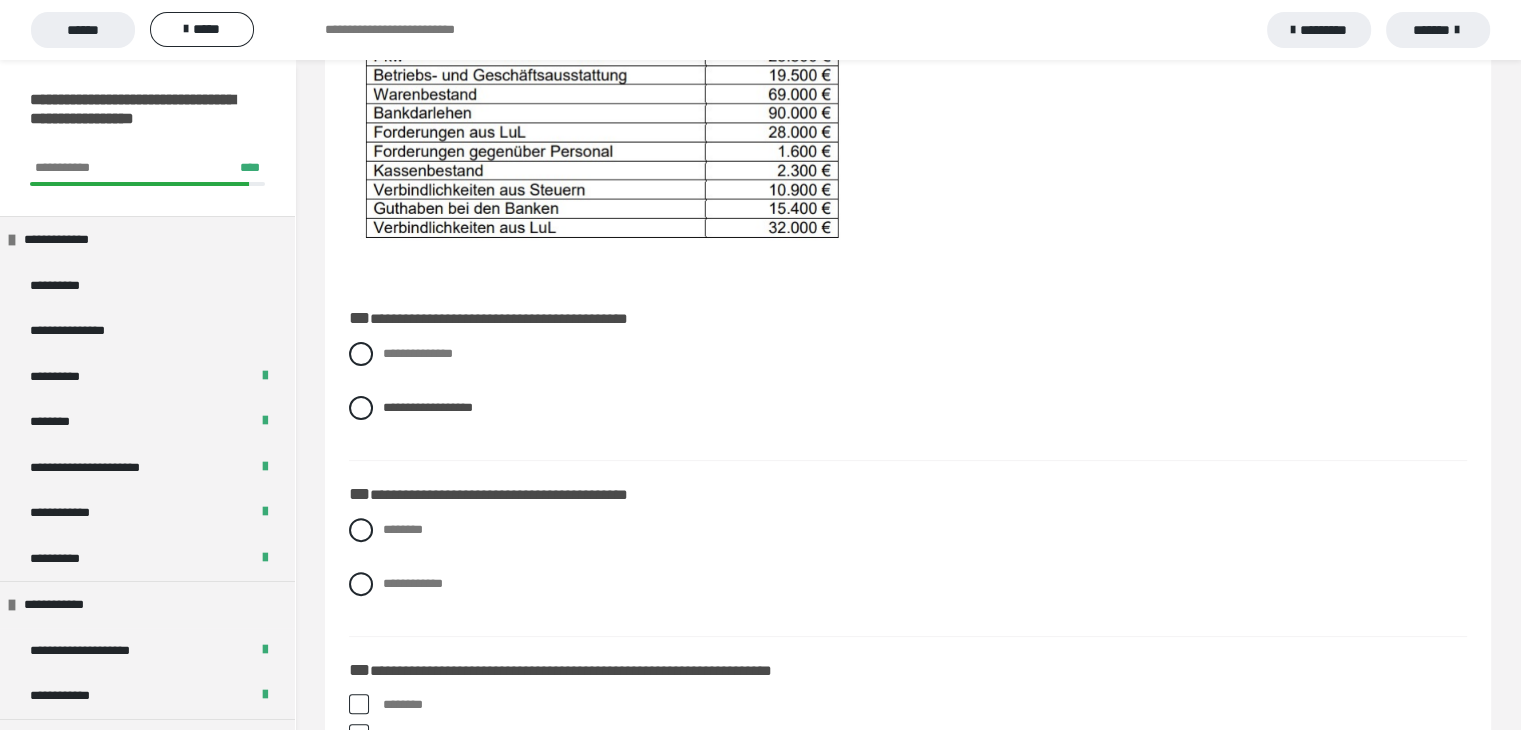 scroll, scrollTop: 500, scrollLeft: 0, axis: vertical 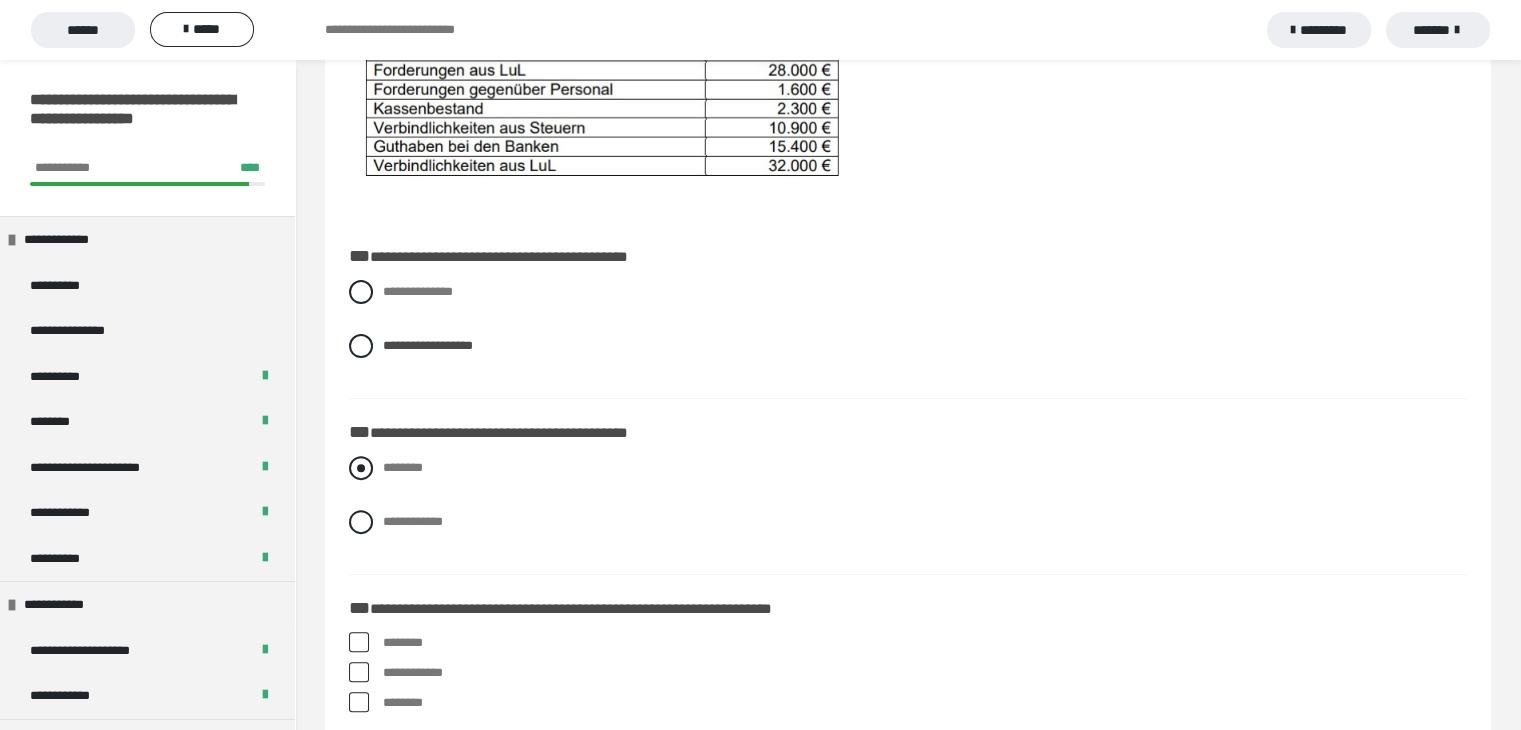 click at bounding box center (361, 468) 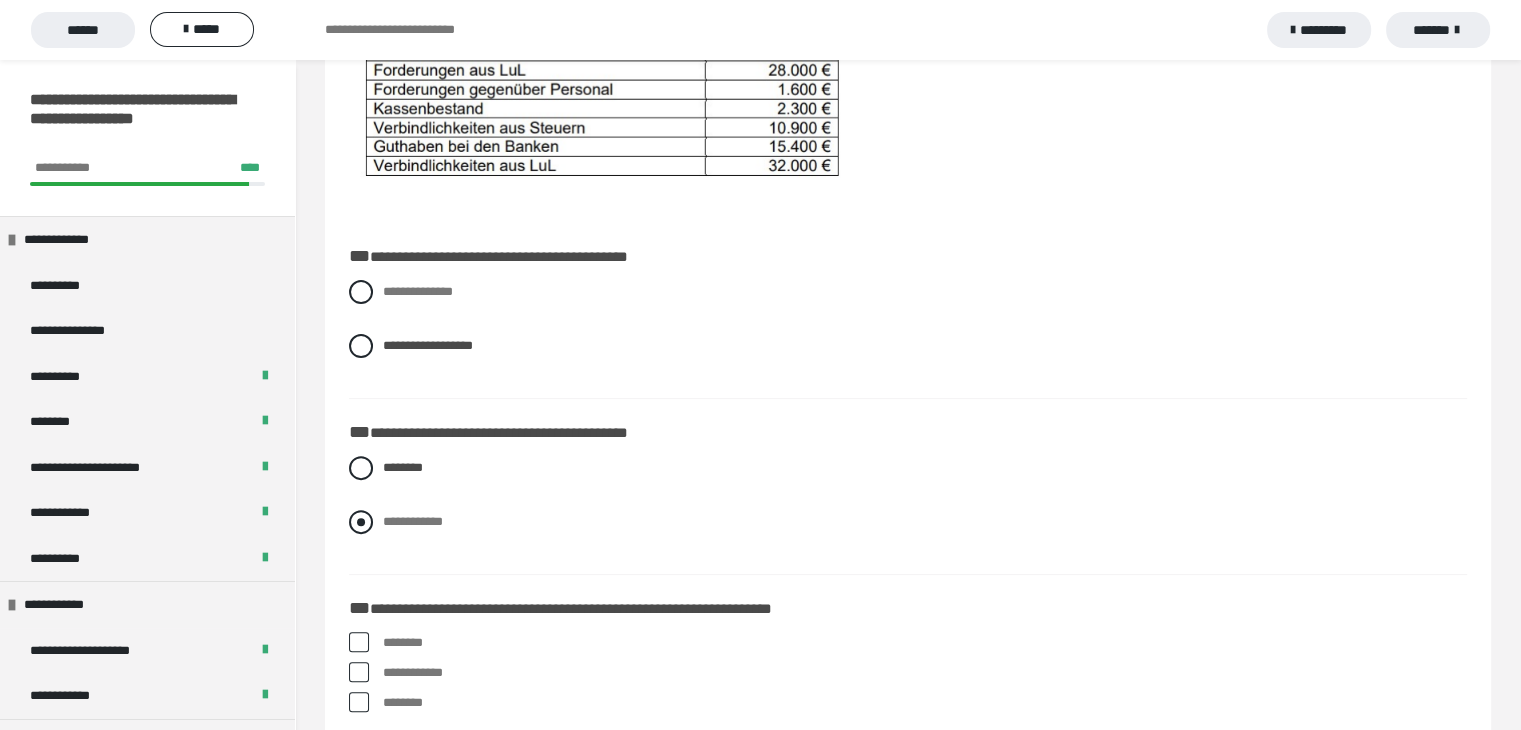 scroll, scrollTop: 600, scrollLeft: 0, axis: vertical 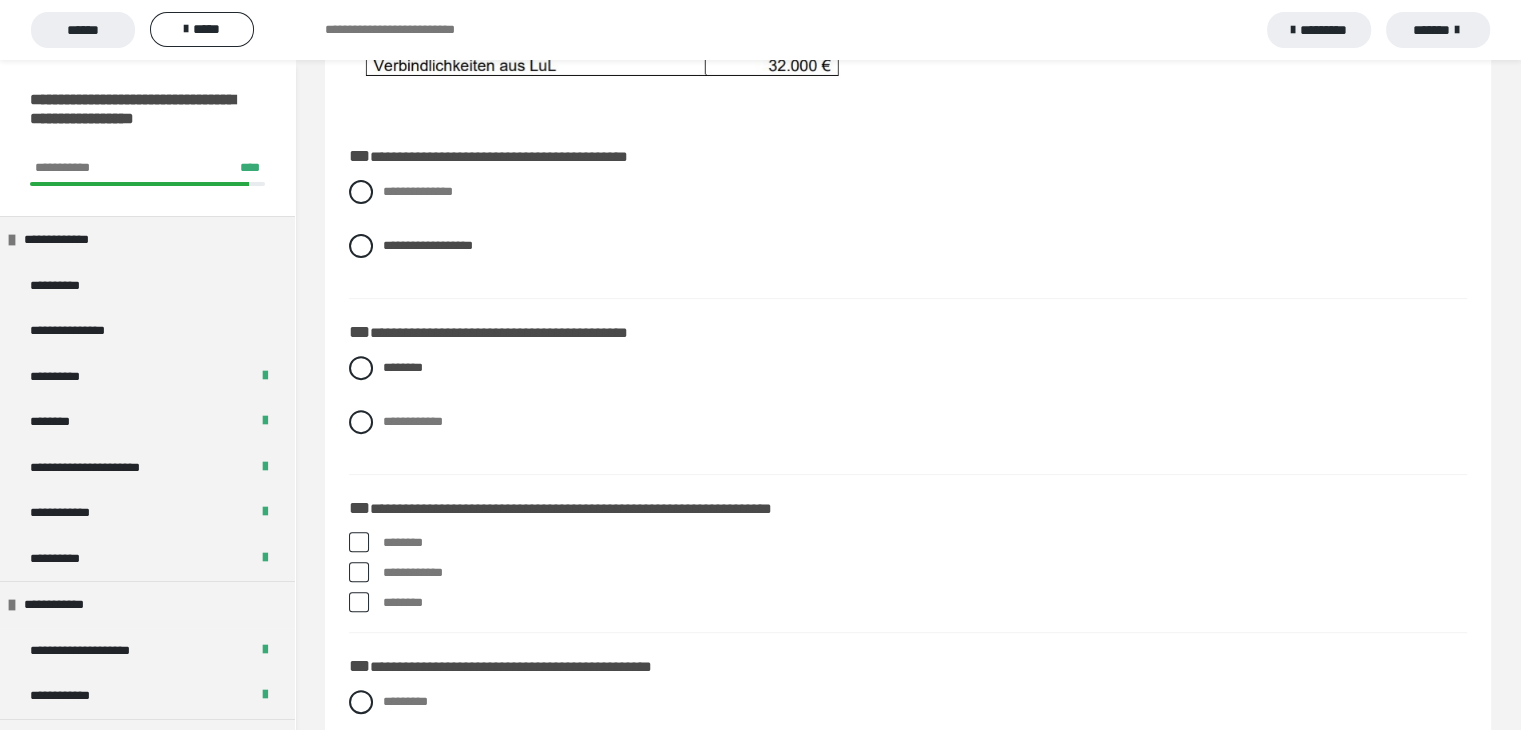 click on "**********" at bounding box center (389, 568) 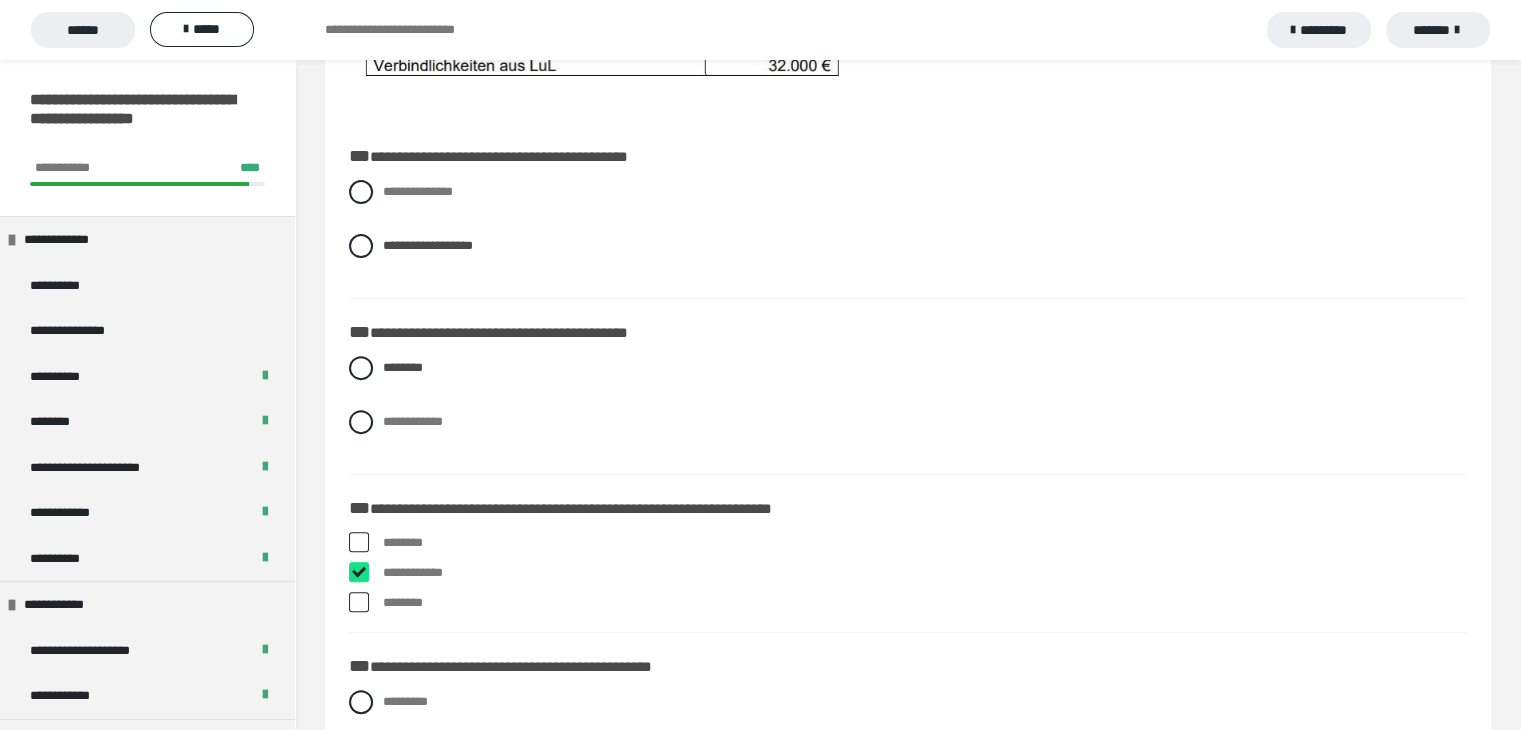 checkbox on "****" 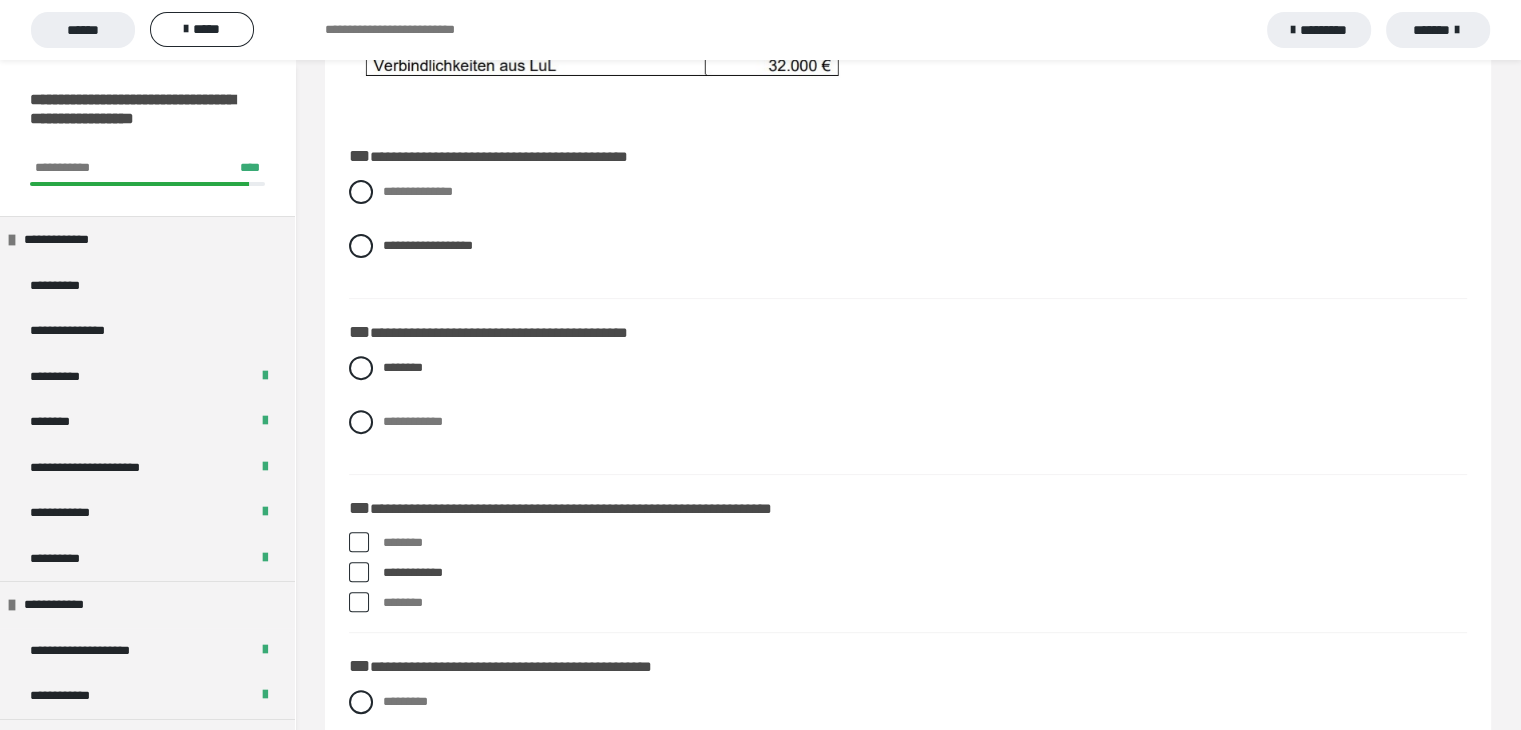 click on "********" at bounding box center (925, 603) 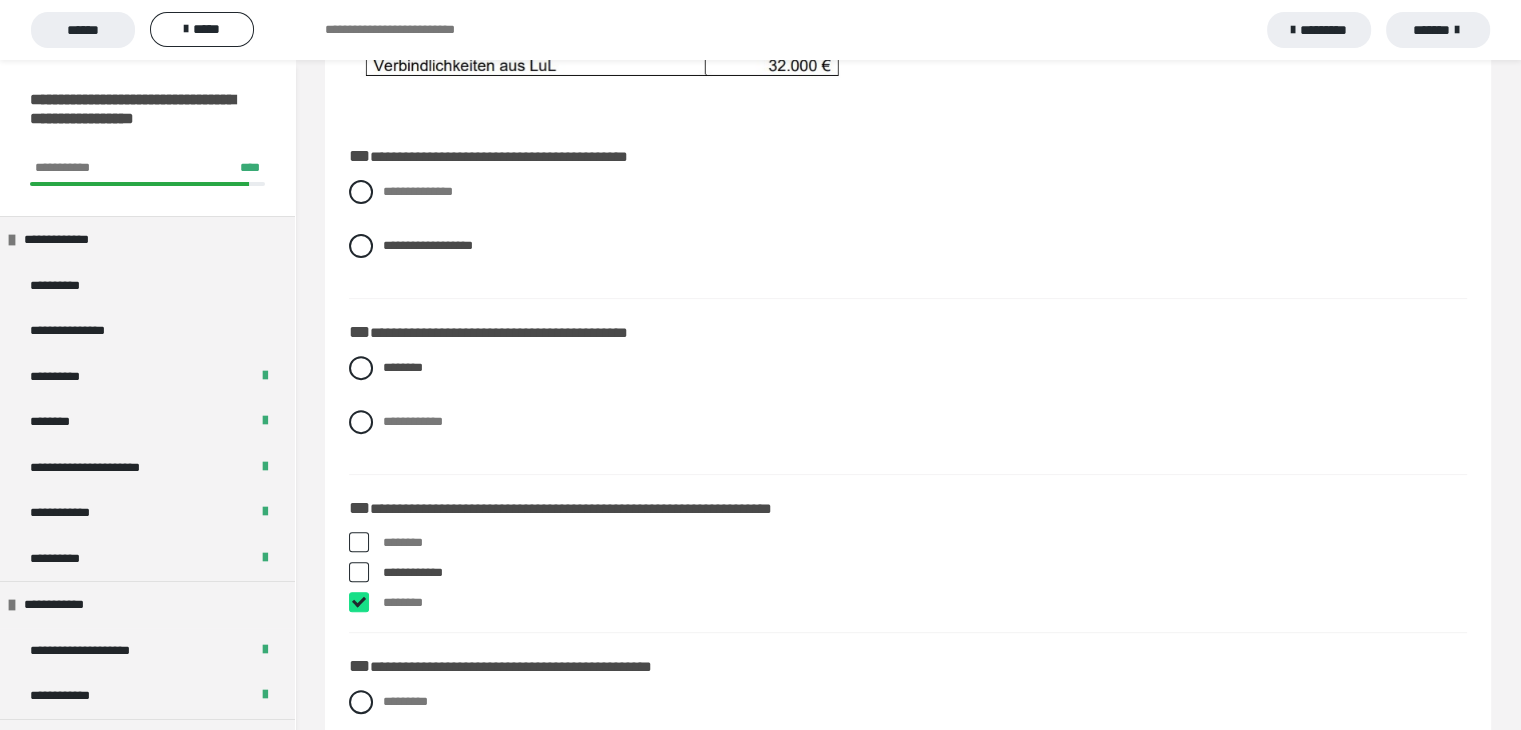 checkbox on "****" 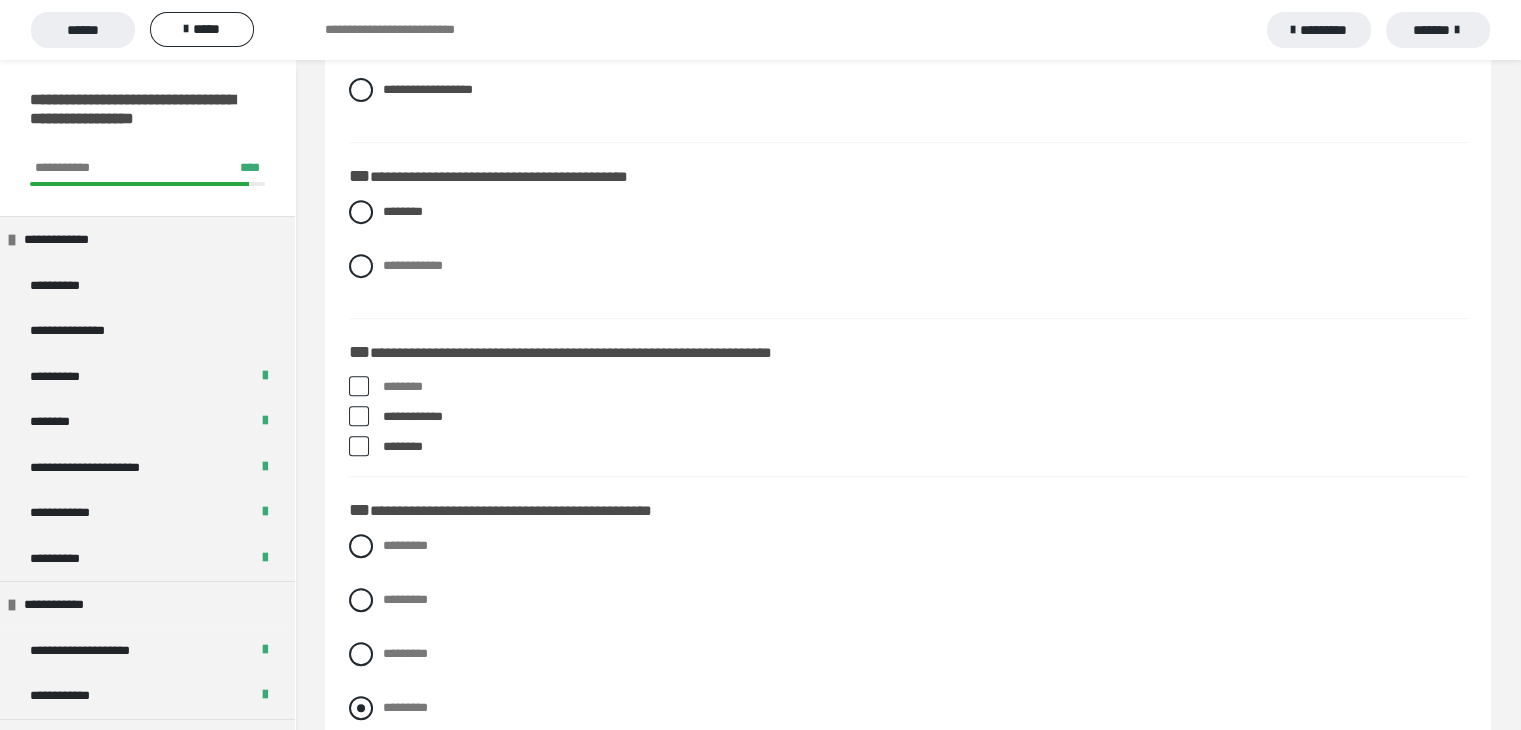 scroll, scrollTop: 787, scrollLeft: 0, axis: vertical 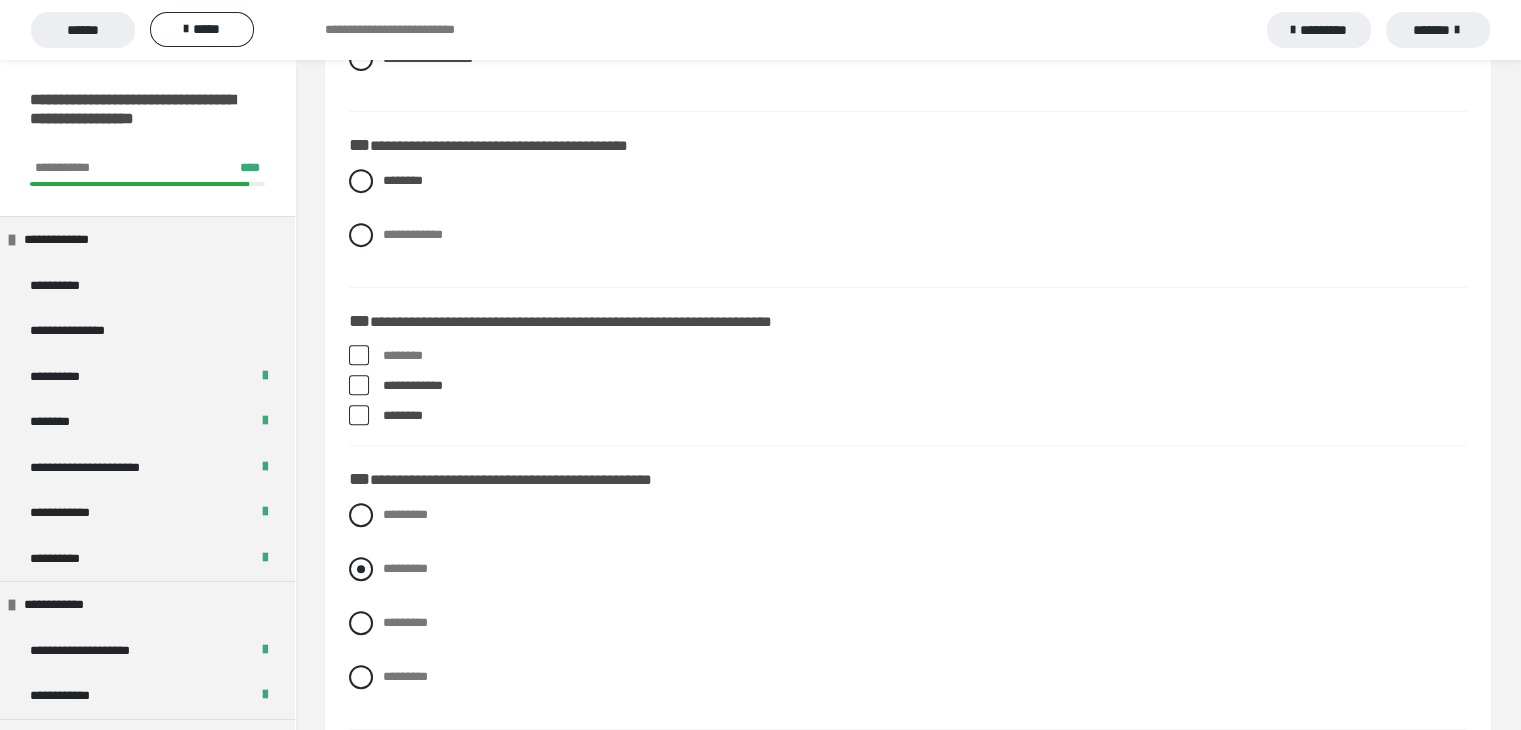 click at bounding box center [361, 569] 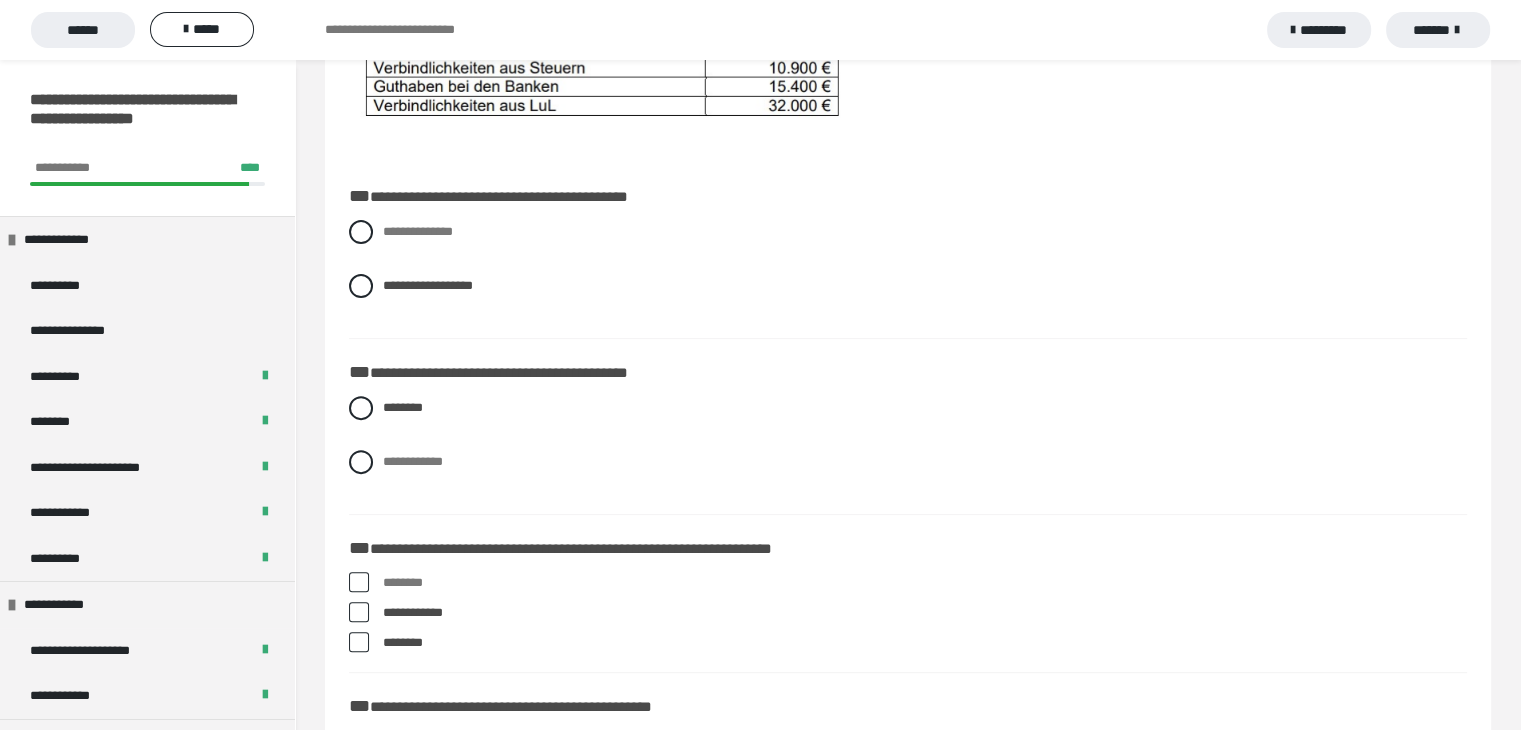 scroll, scrollTop: 387, scrollLeft: 0, axis: vertical 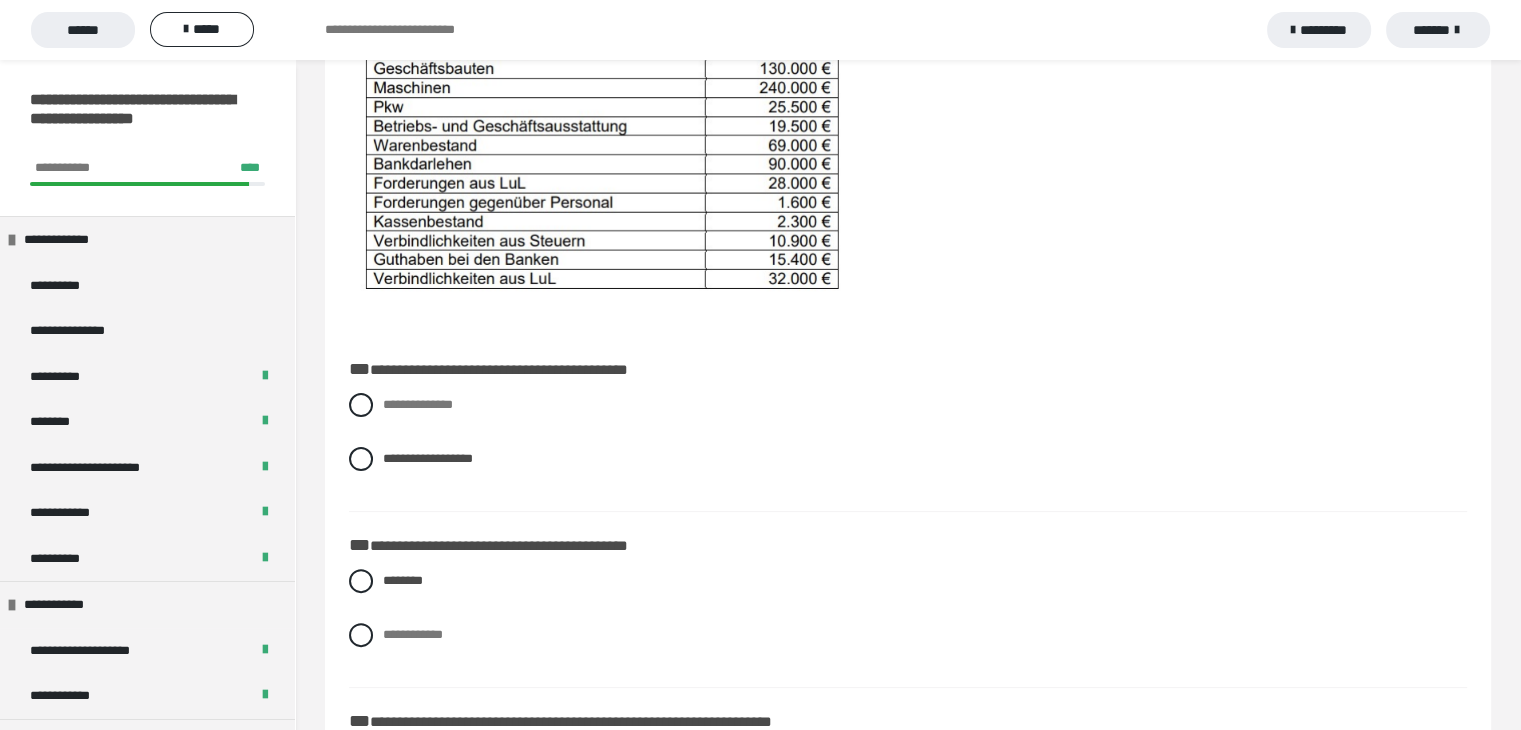 click at bounding box center [606, 166] 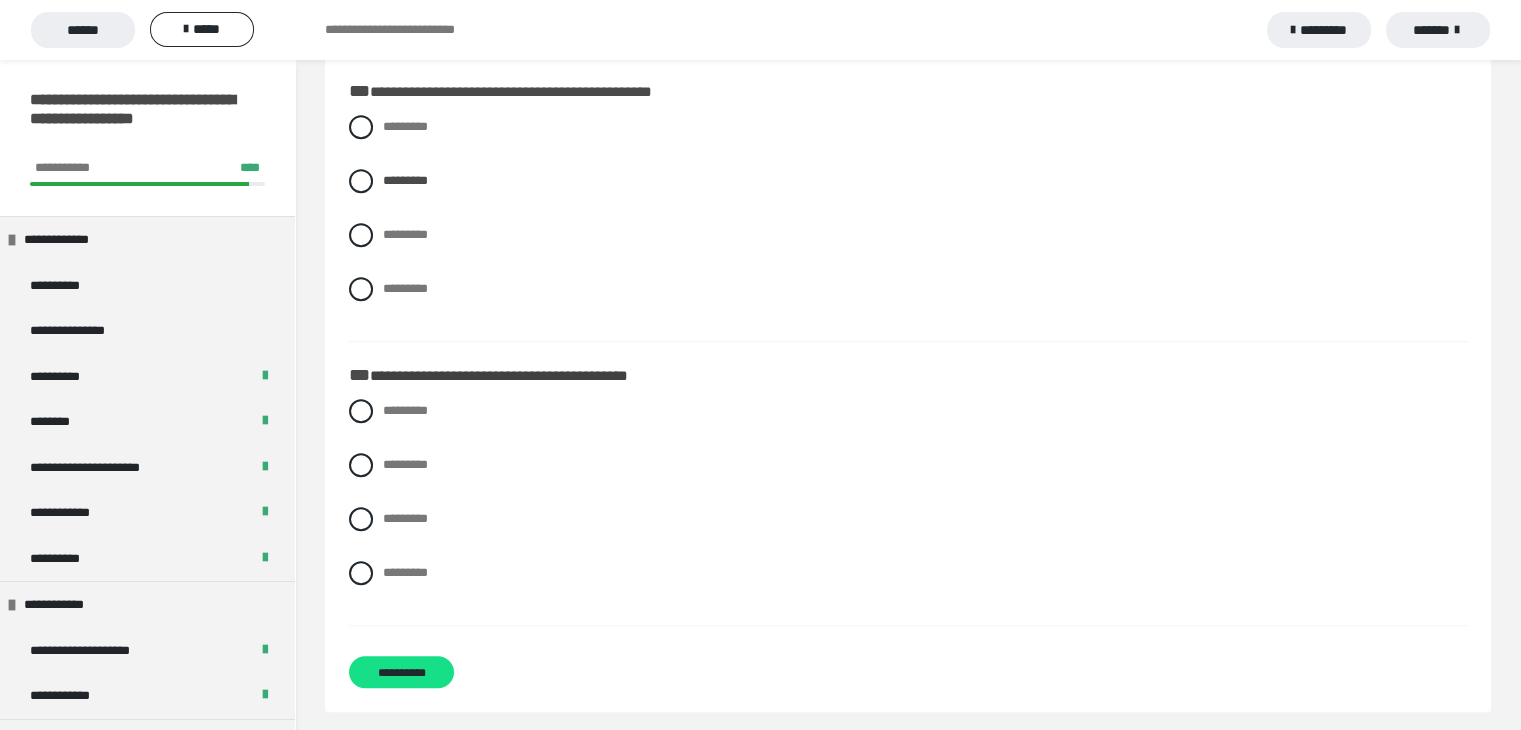 scroll, scrollTop: 1187, scrollLeft: 0, axis: vertical 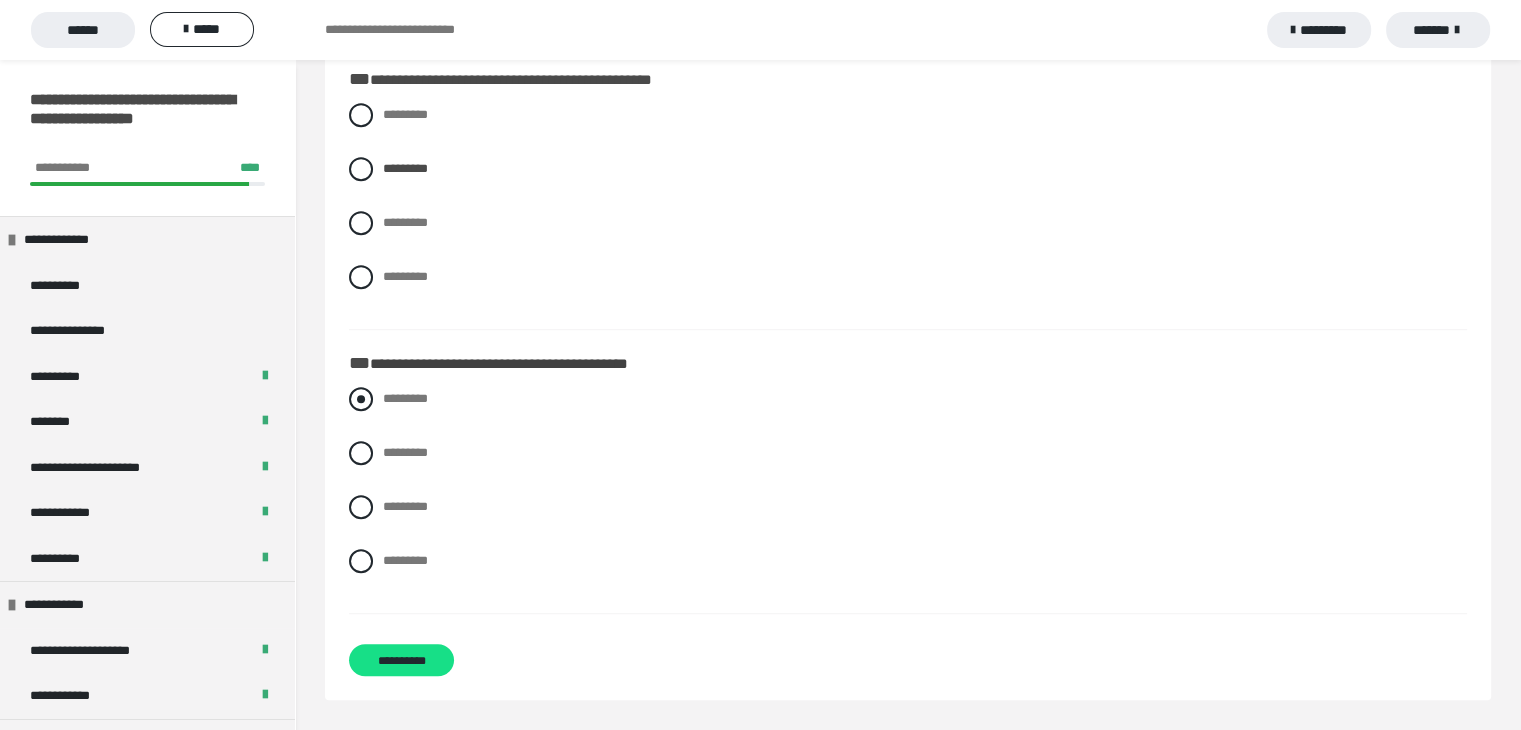 click on "*********" at bounding box center (405, 398) 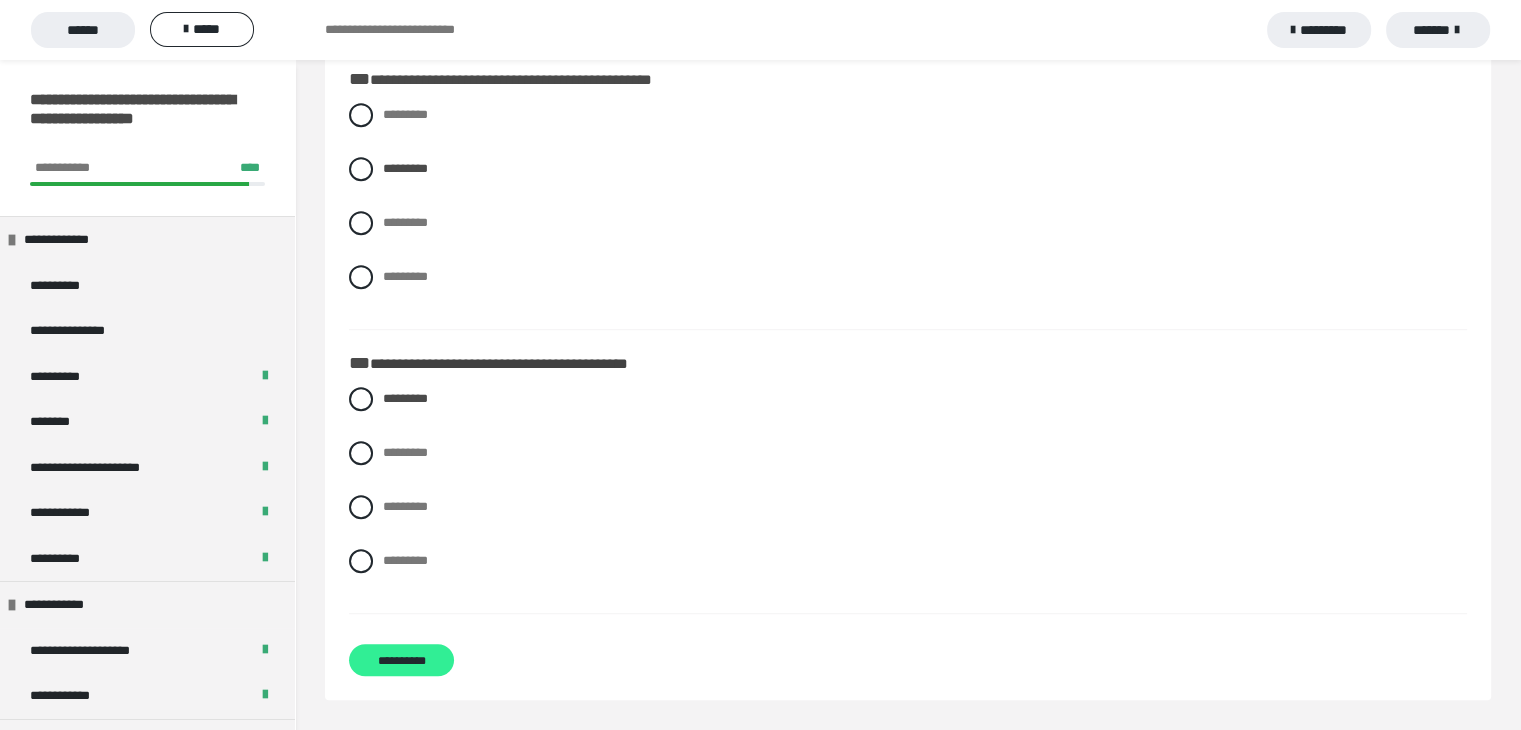 click on "**********" at bounding box center (401, 660) 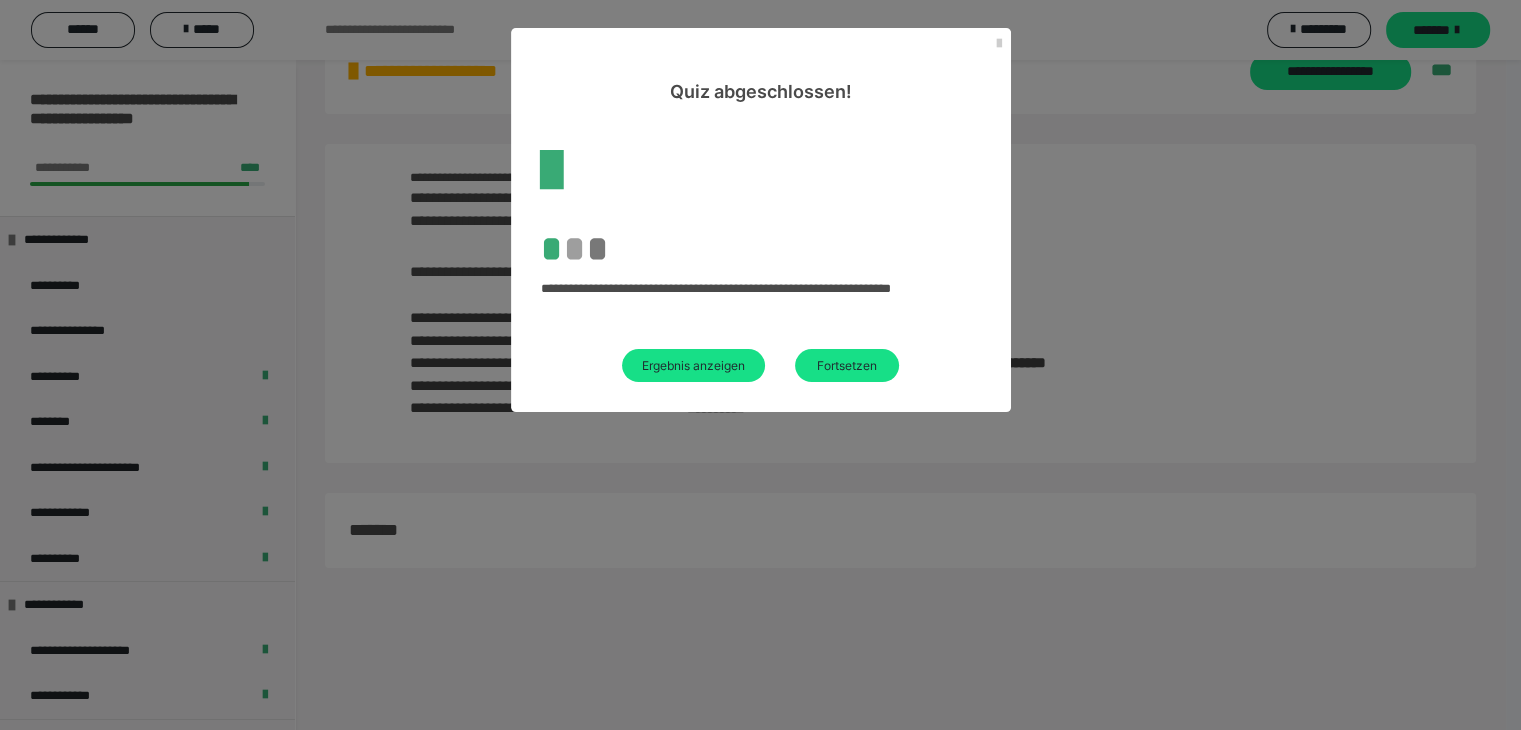 scroll, scrollTop: 60, scrollLeft: 0, axis: vertical 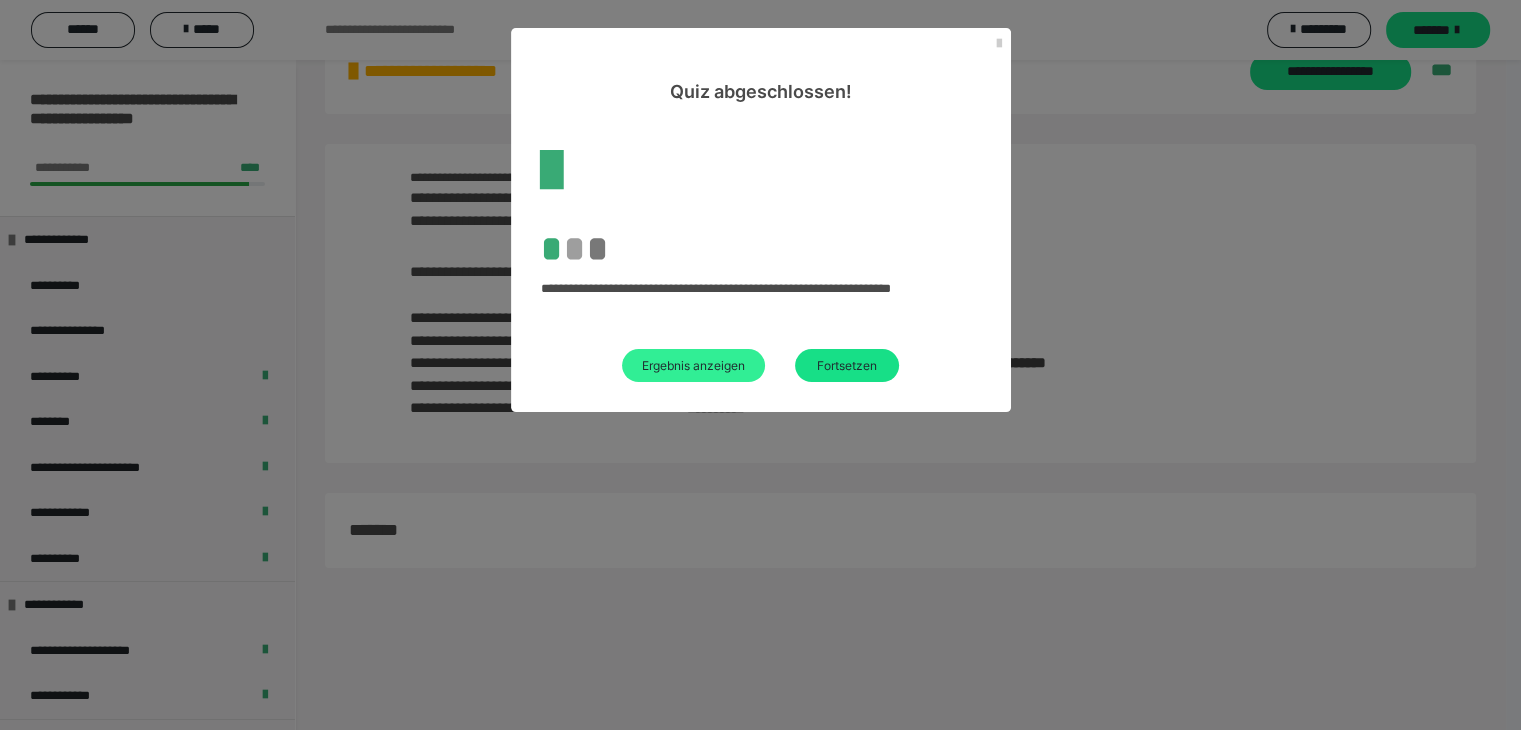 click on "Ergebnis anzeigen" at bounding box center [693, 365] 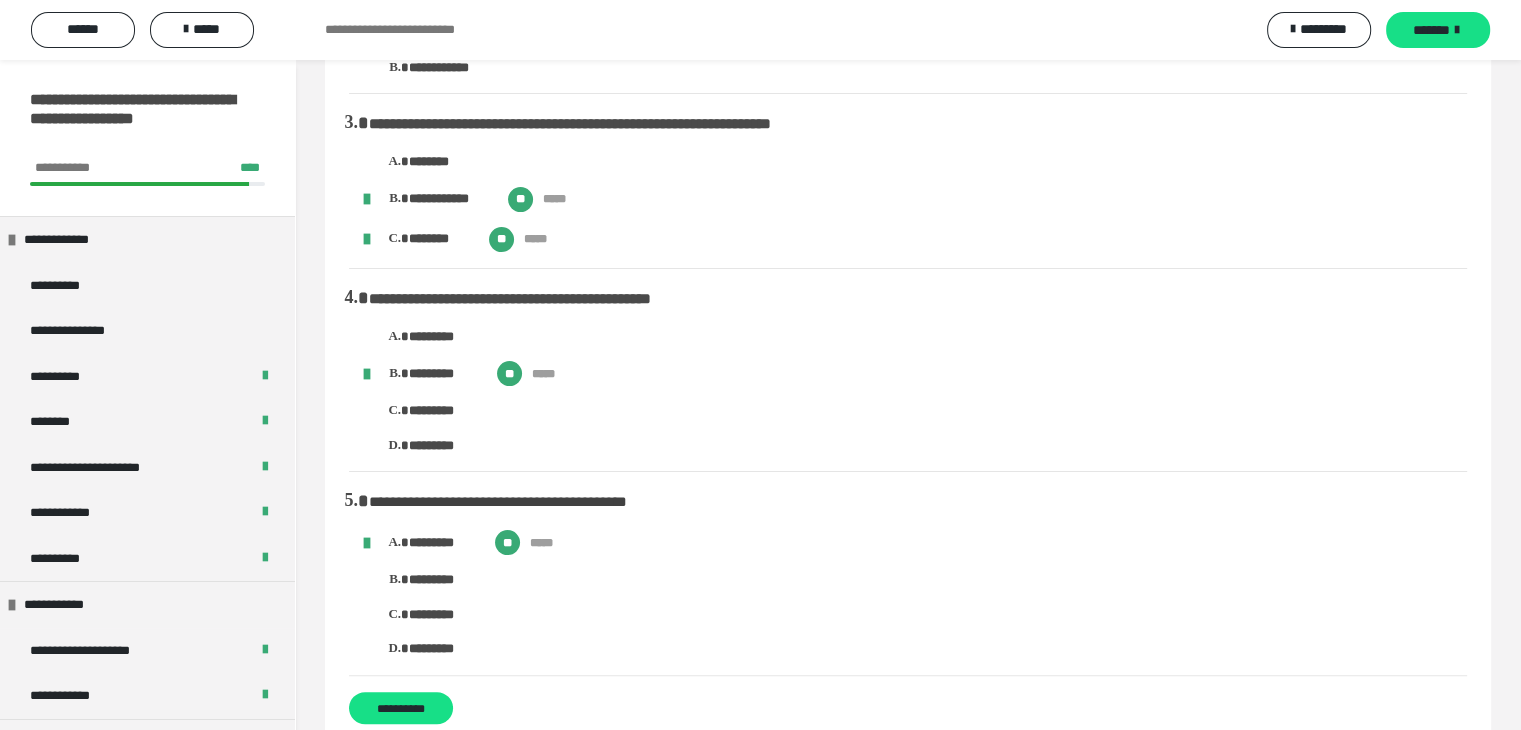 scroll, scrollTop: 400, scrollLeft: 0, axis: vertical 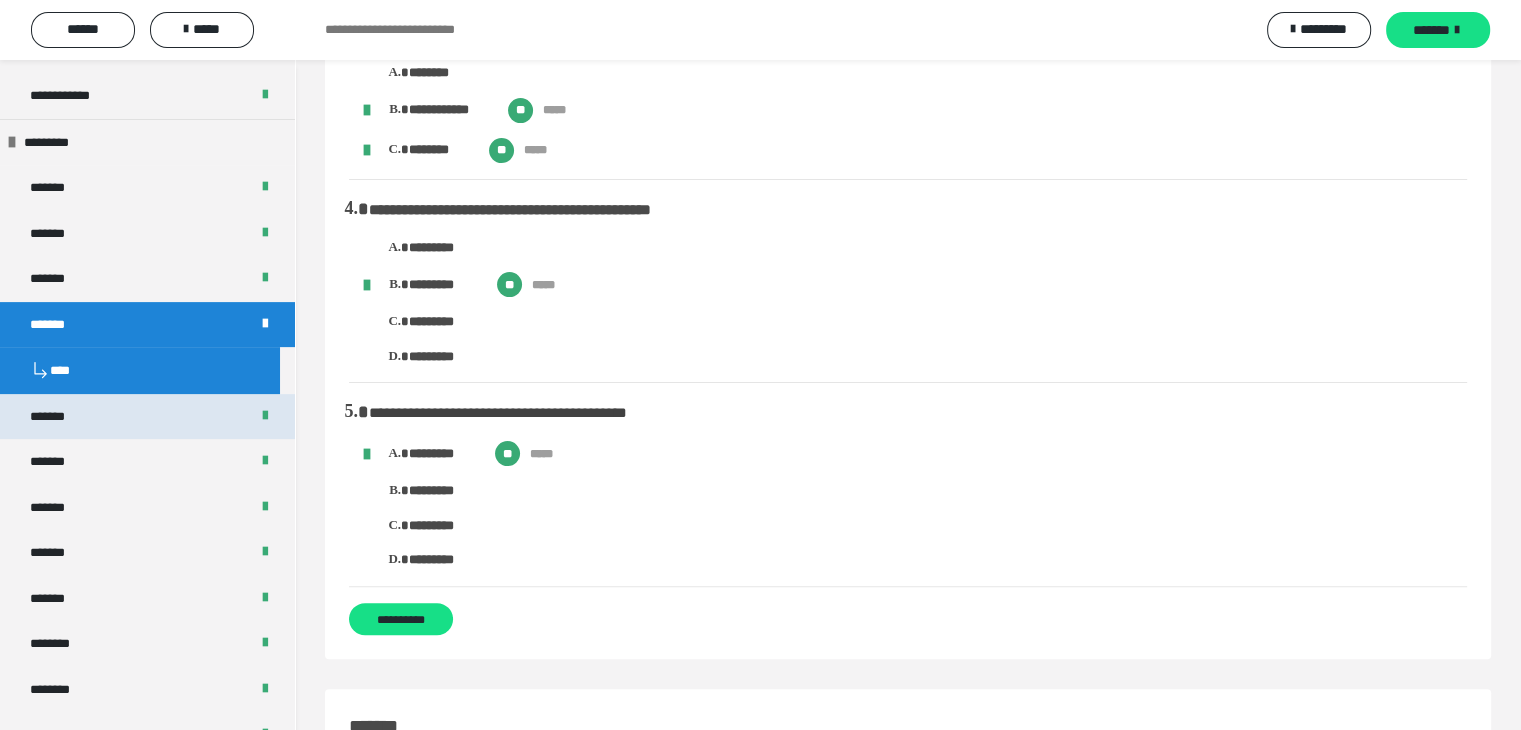click on "*******" at bounding box center [147, 417] 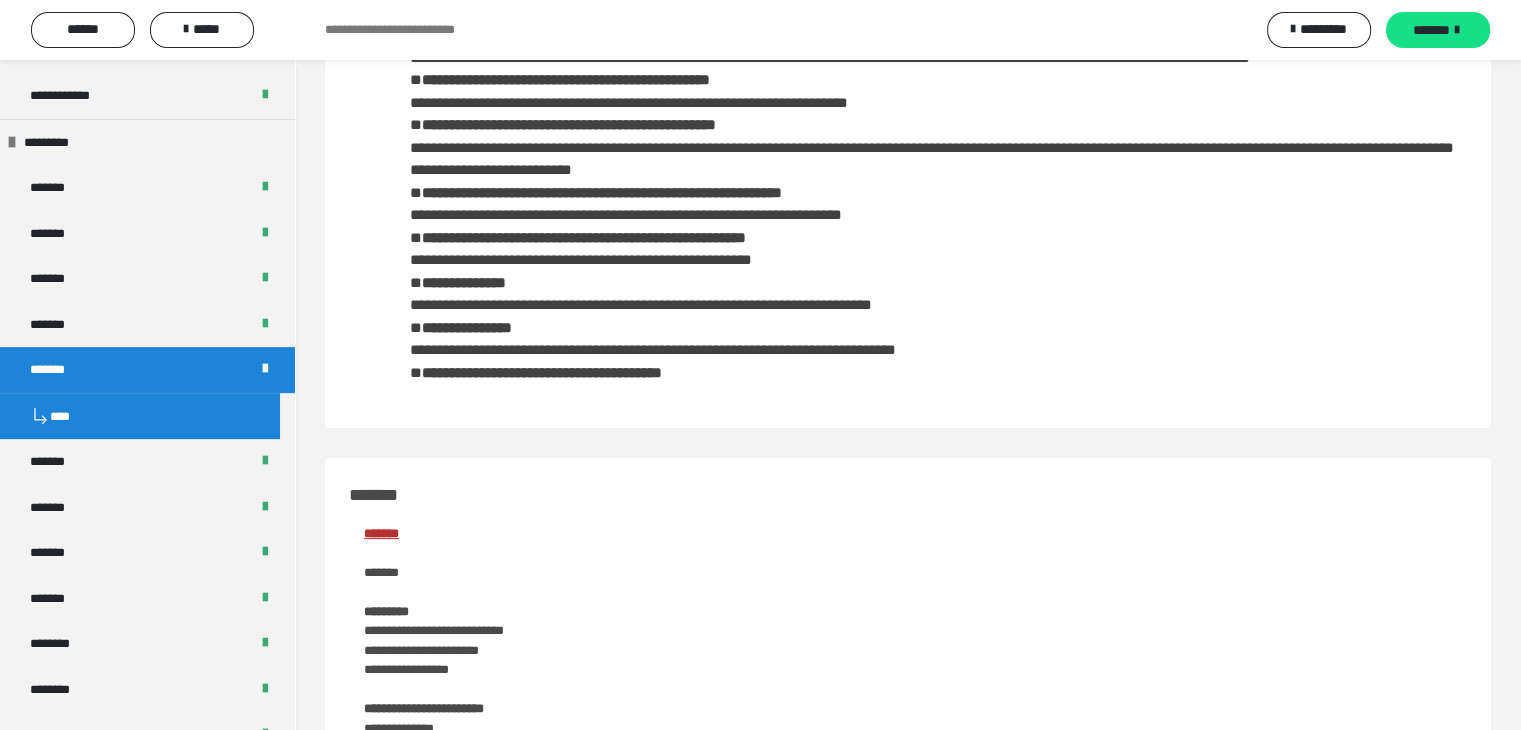 scroll, scrollTop: 0, scrollLeft: 0, axis: both 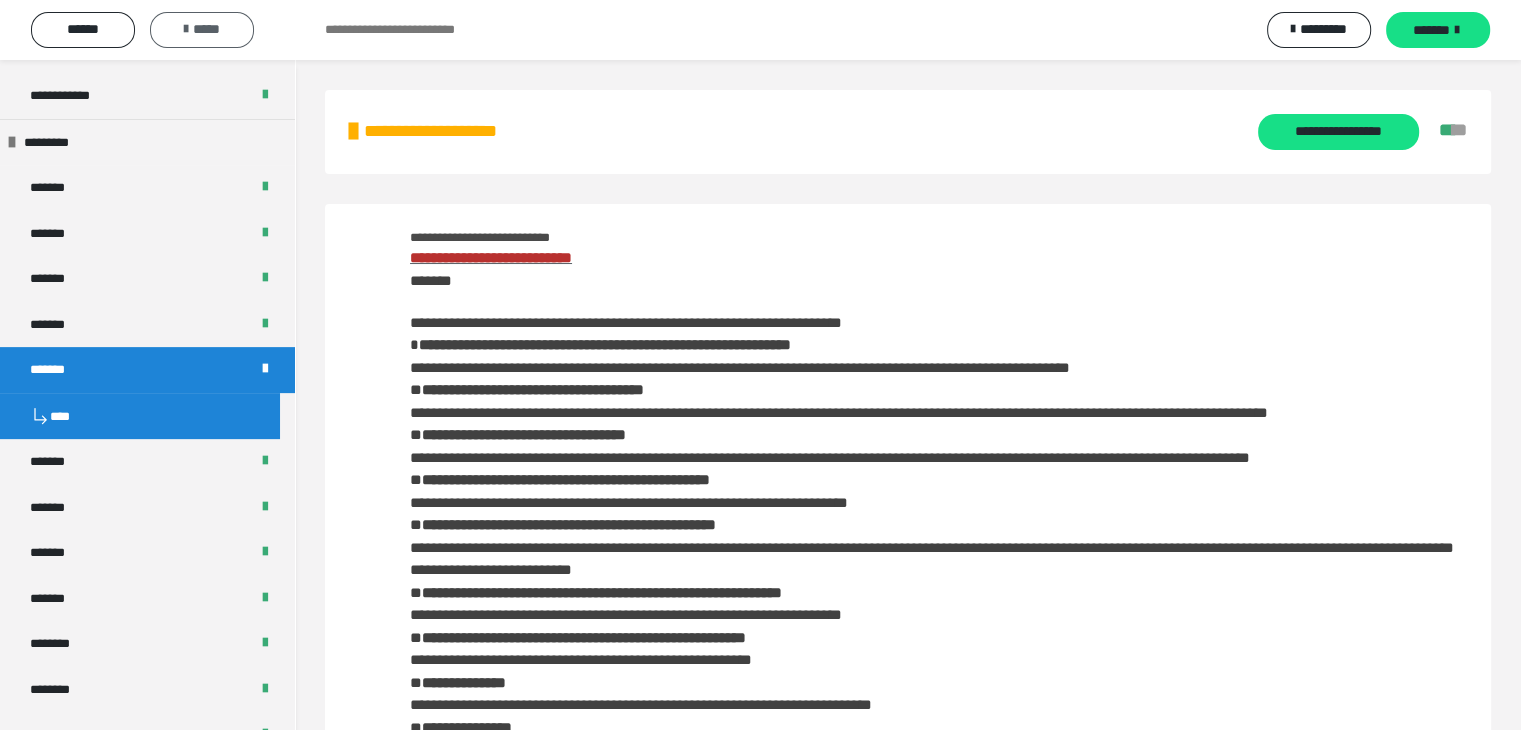 click on "*****" at bounding box center (202, 29) 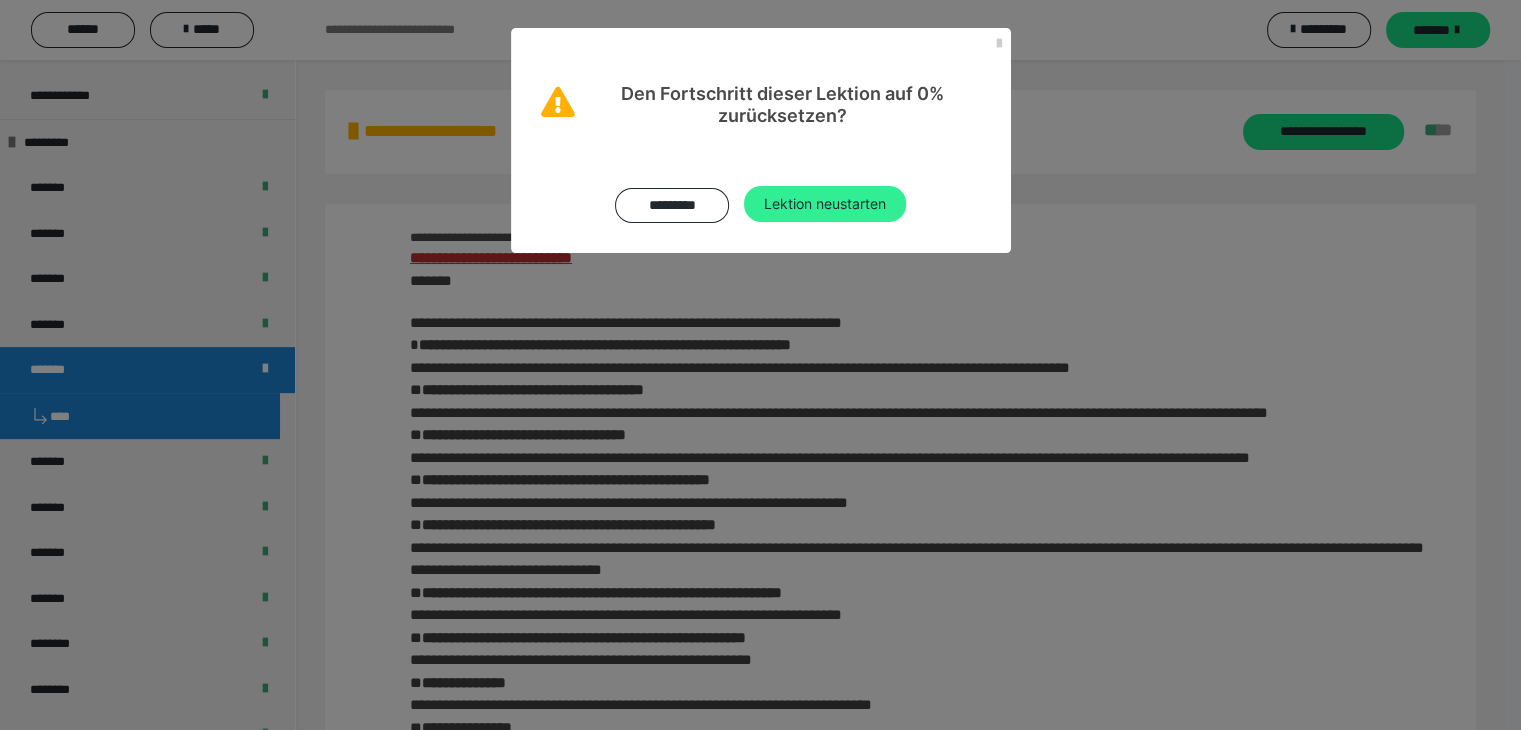 click on "Lektion neustarten" at bounding box center (825, 204) 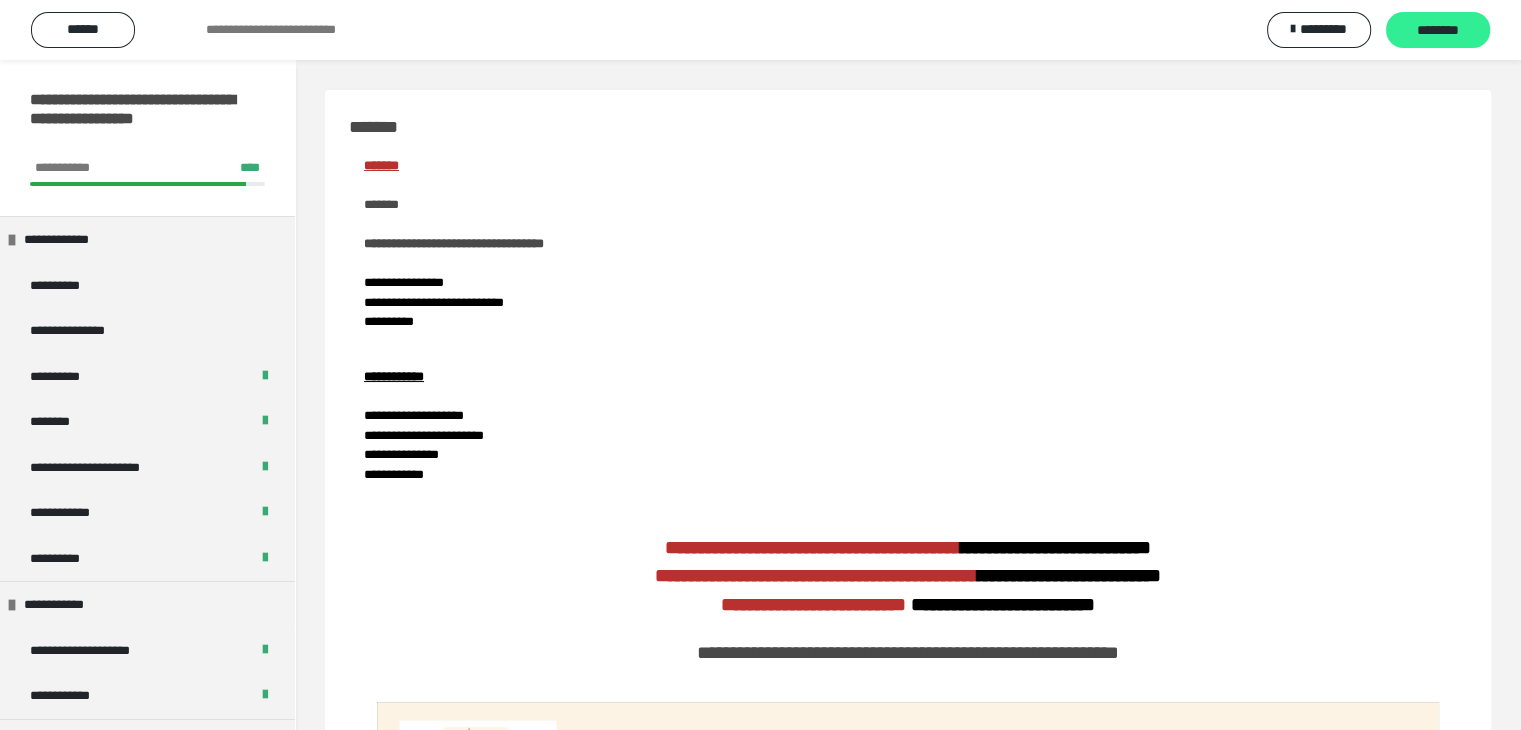 click on "********" at bounding box center [1438, 31] 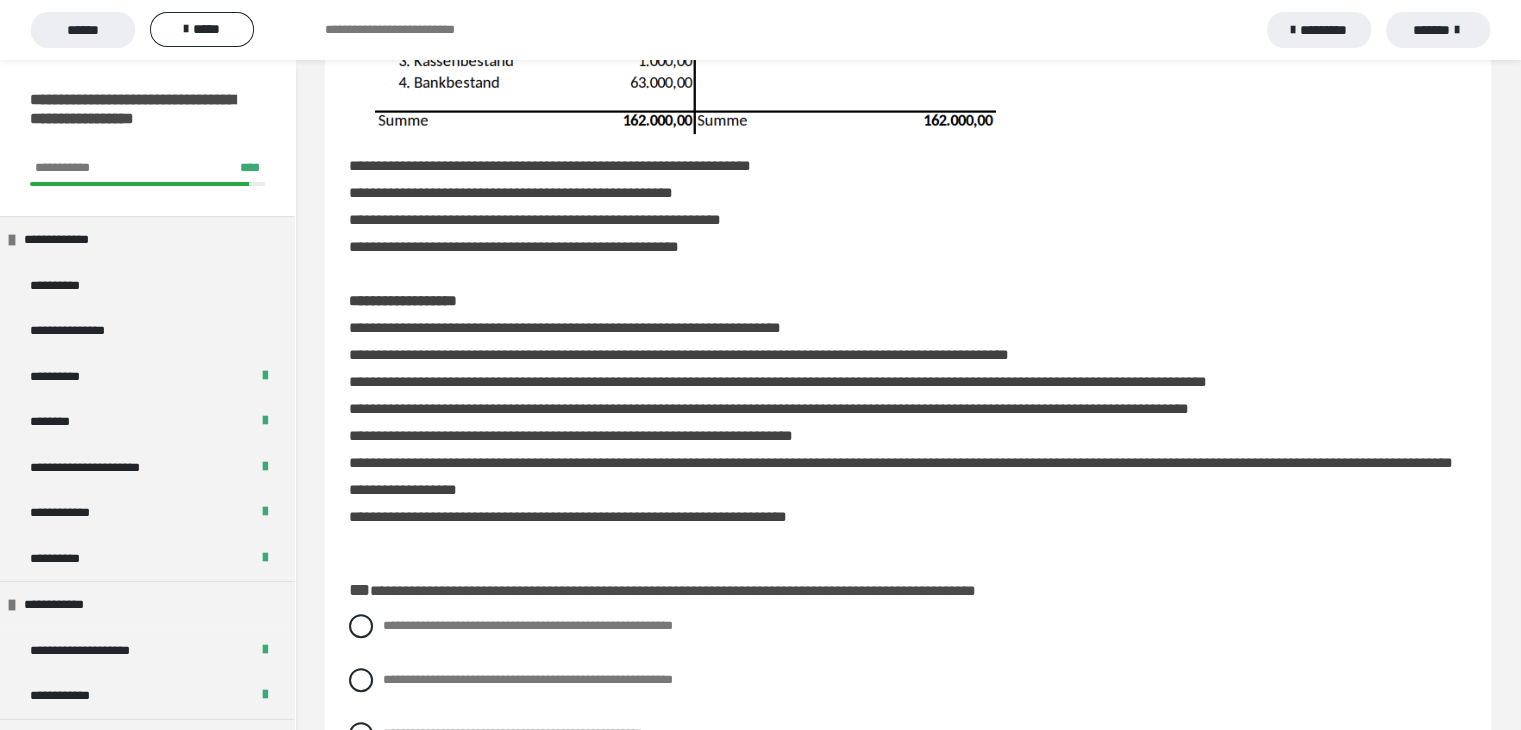 scroll, scrollTop: 600, scrollLeft: 0, axis: vertical 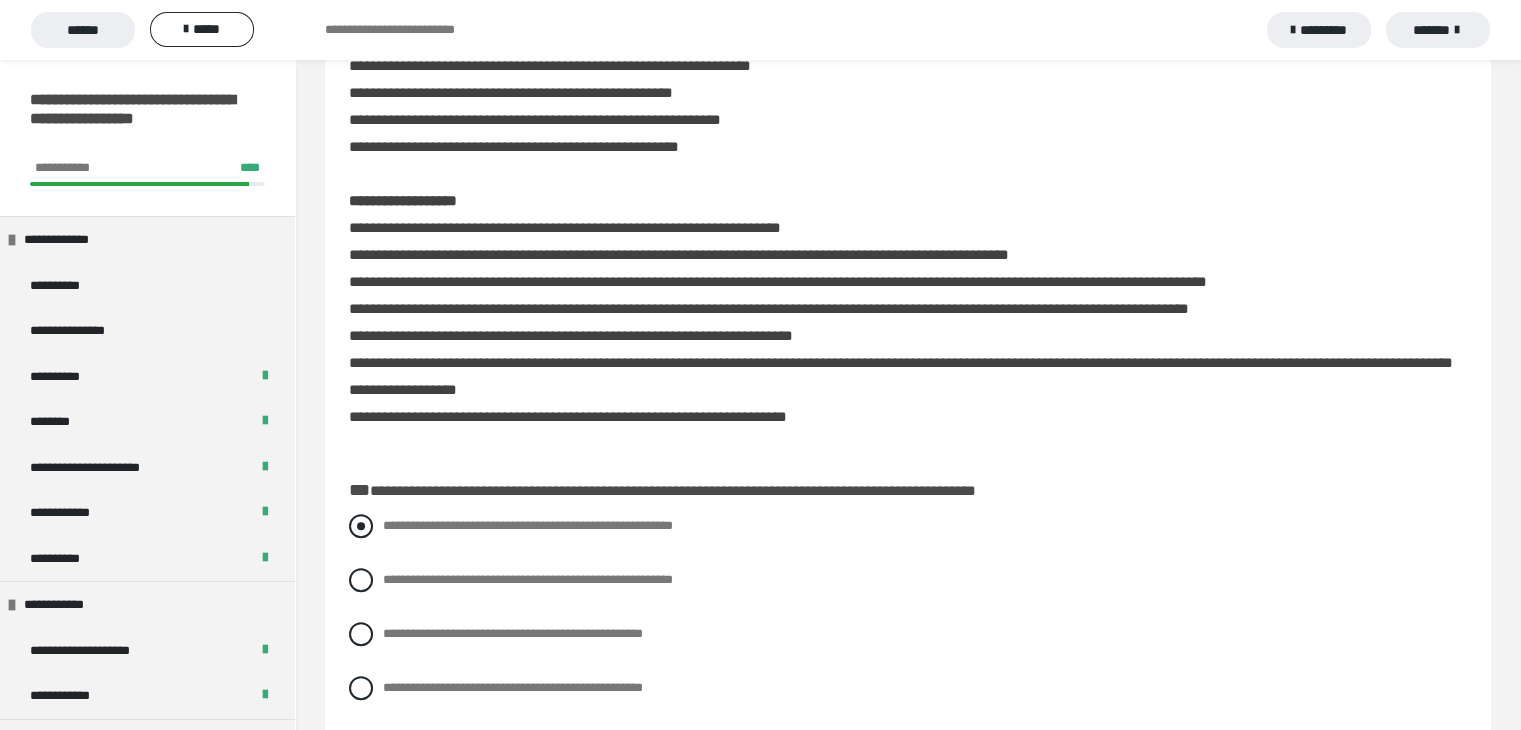 click at bounding box center [361, 526] 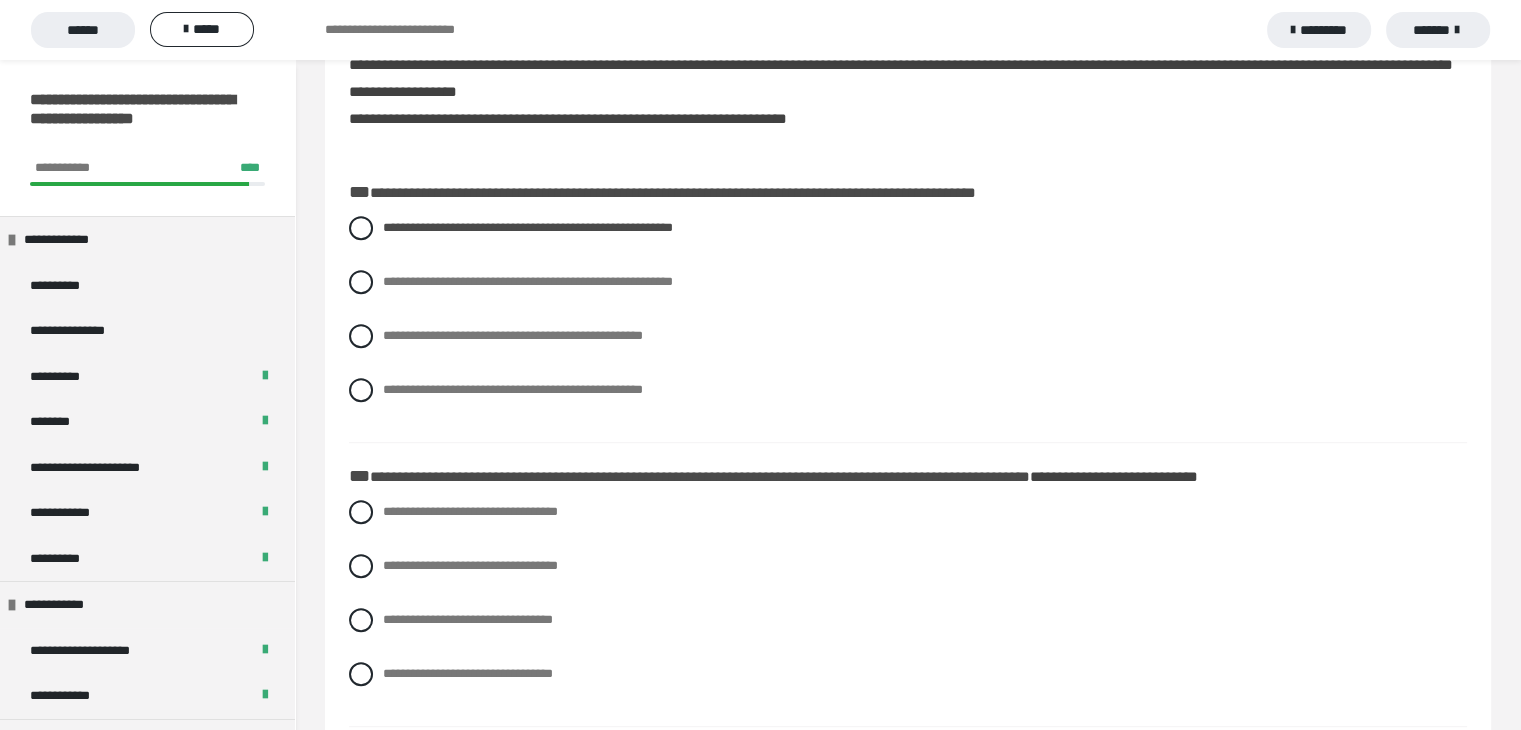 scroll, scrollTop: 900, scrollLeft: 0, axis: vertical 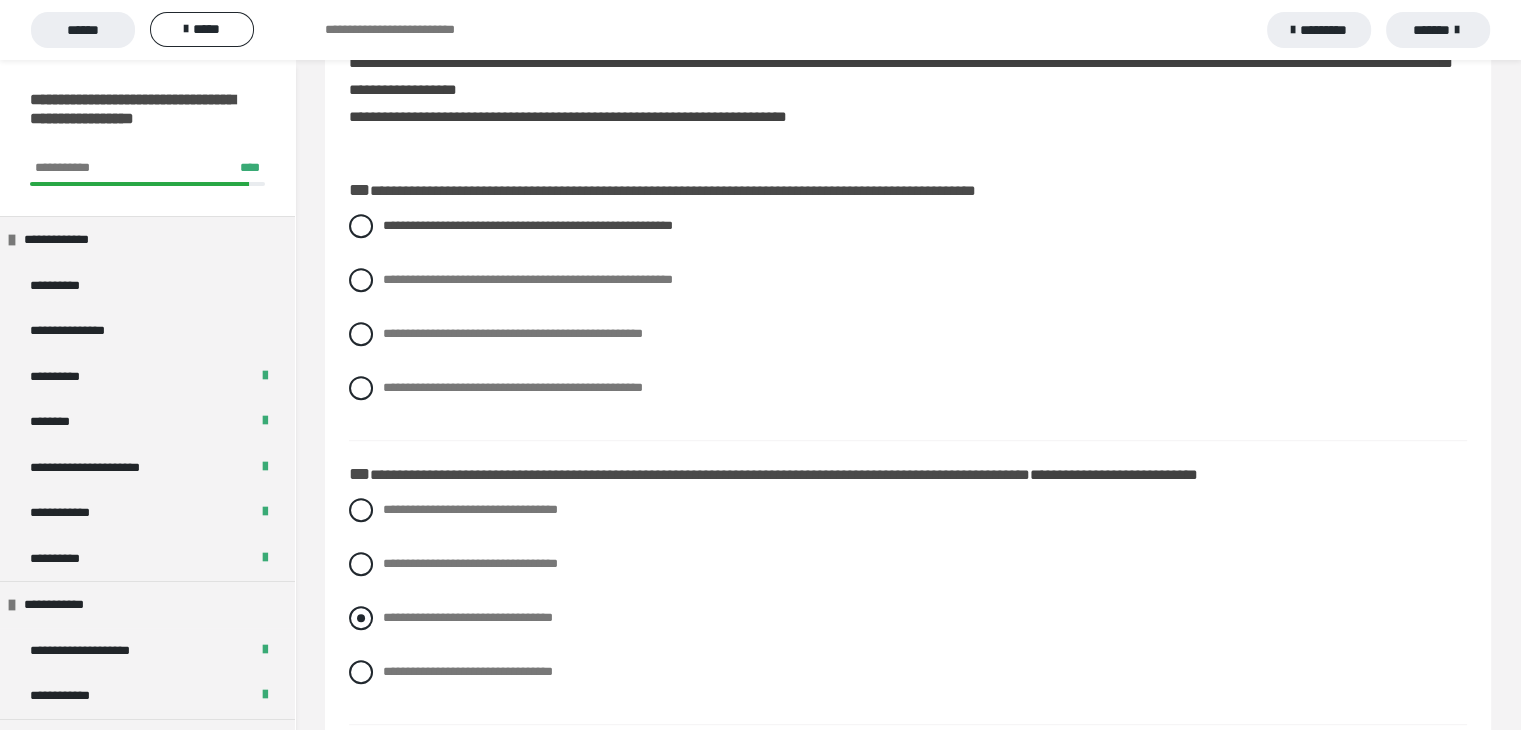click at bounding box center [361, 618] 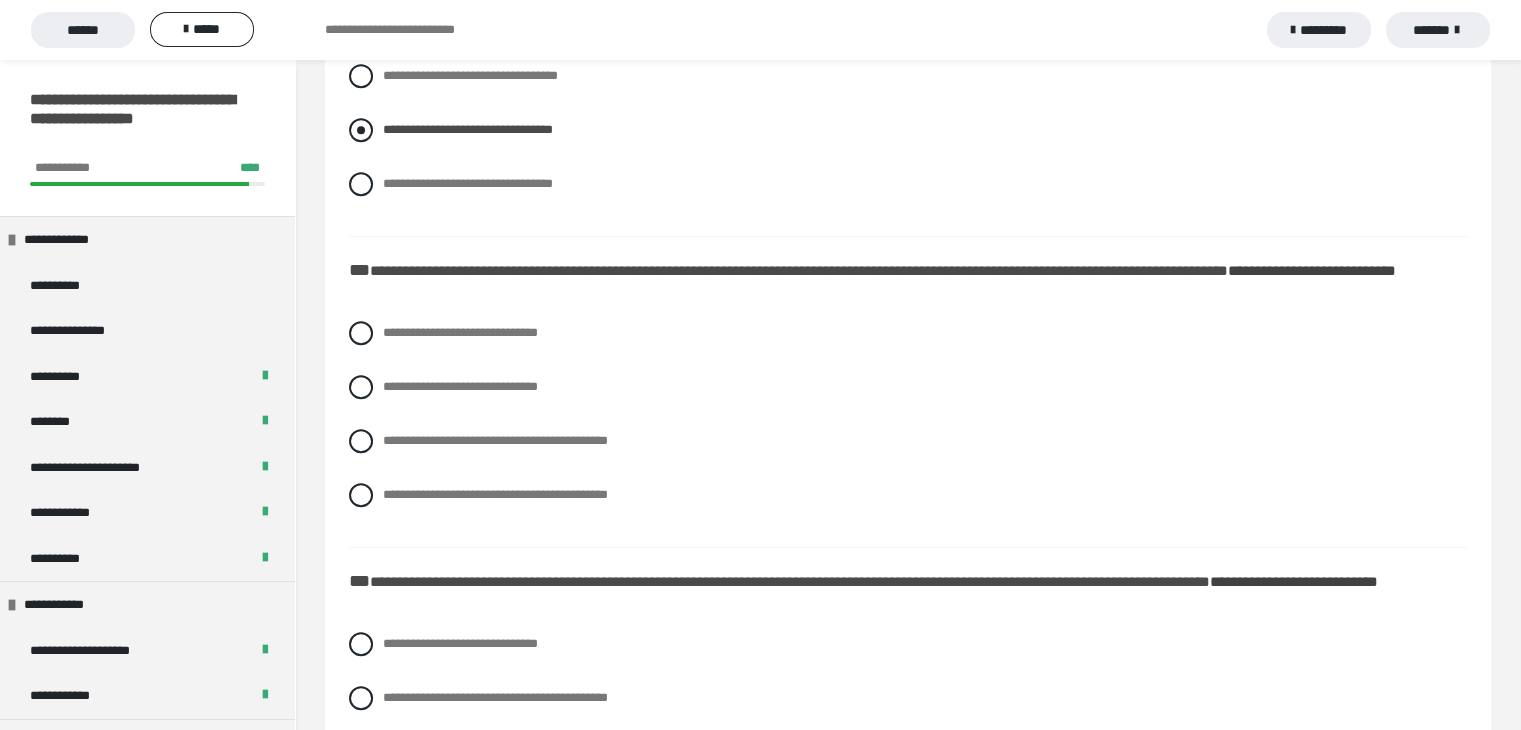 scroll, scrollTop: 1400, scrollLeft: 0, axis: vertical 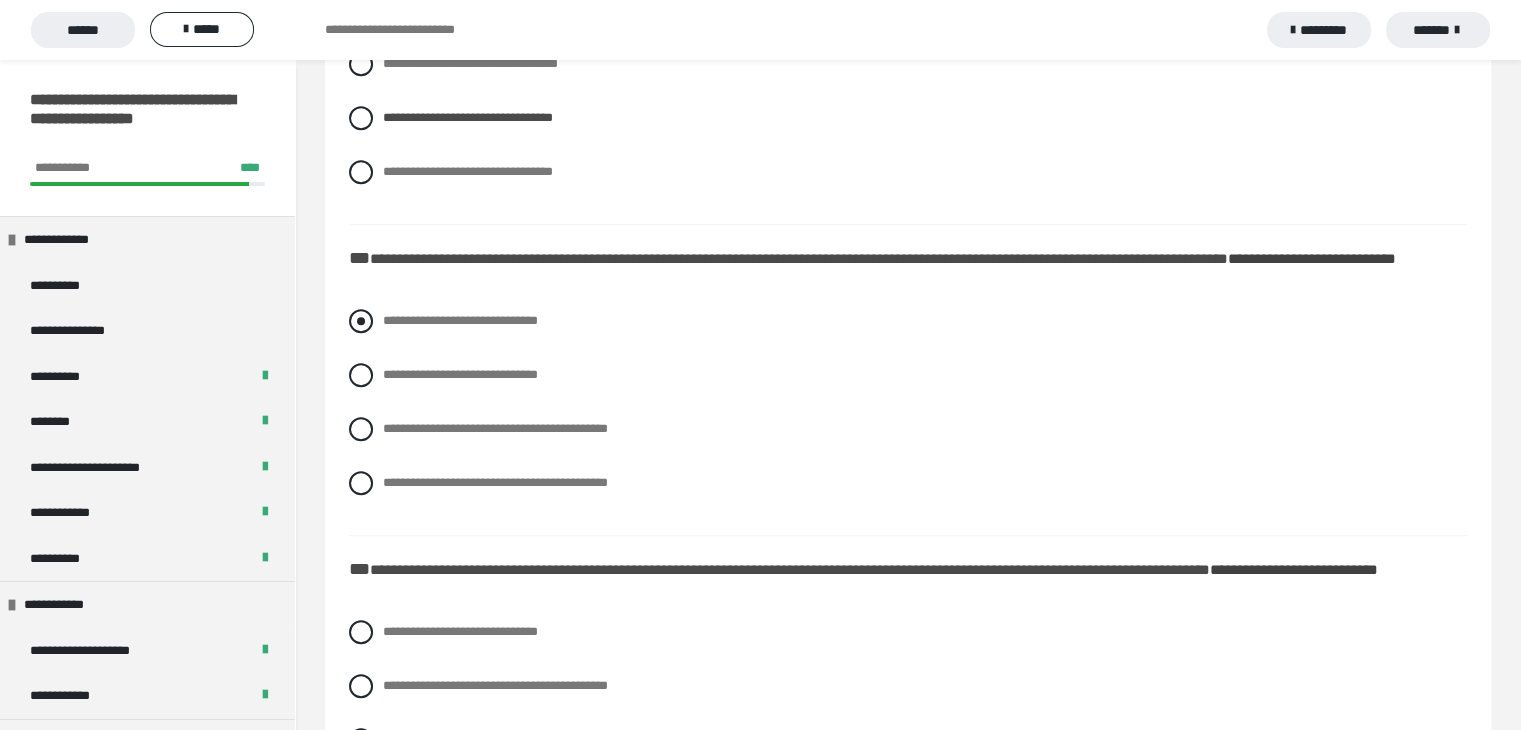 click on "**********" at bounding box center (908, 321) 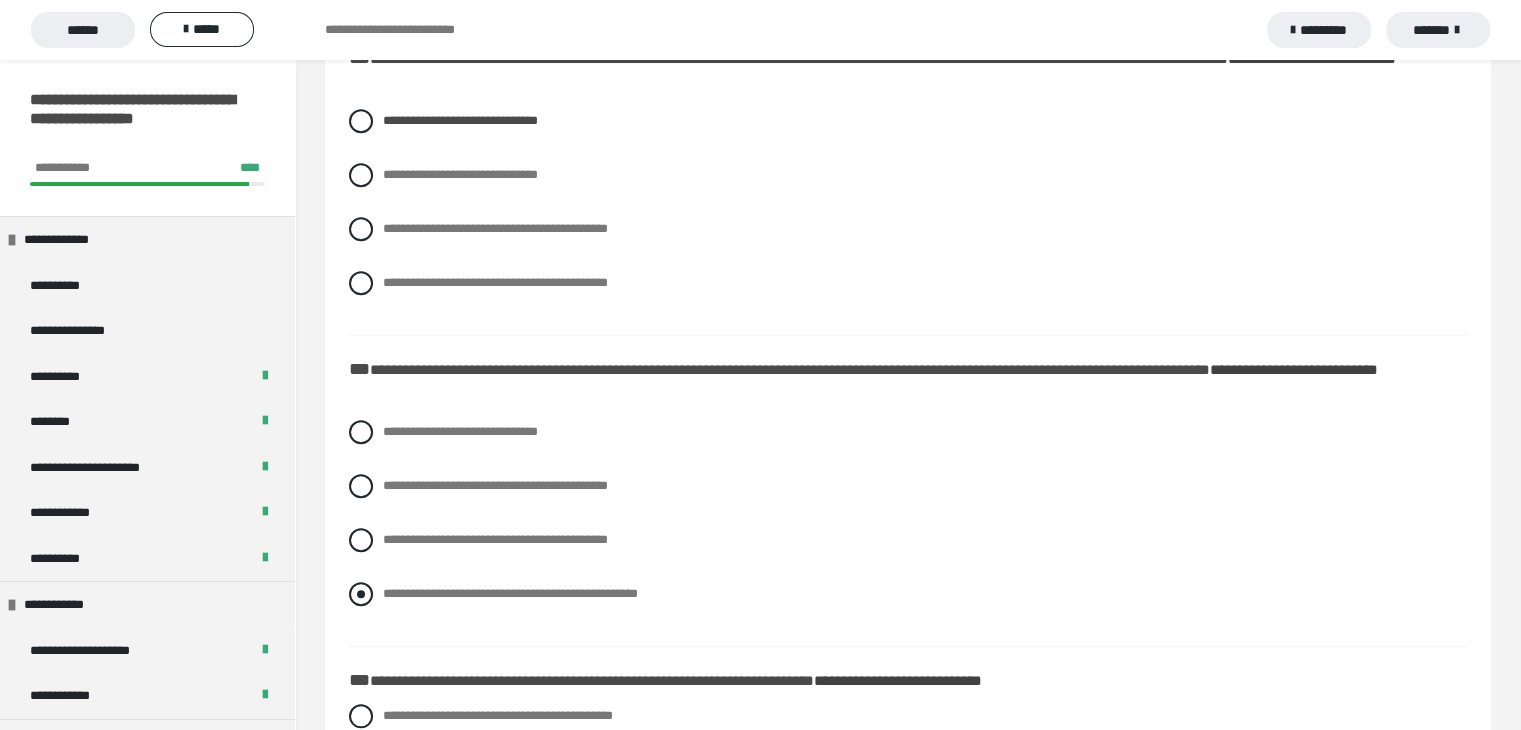 scroll, scrollTop: 1700, scrollLeft: 0, axis: vertical 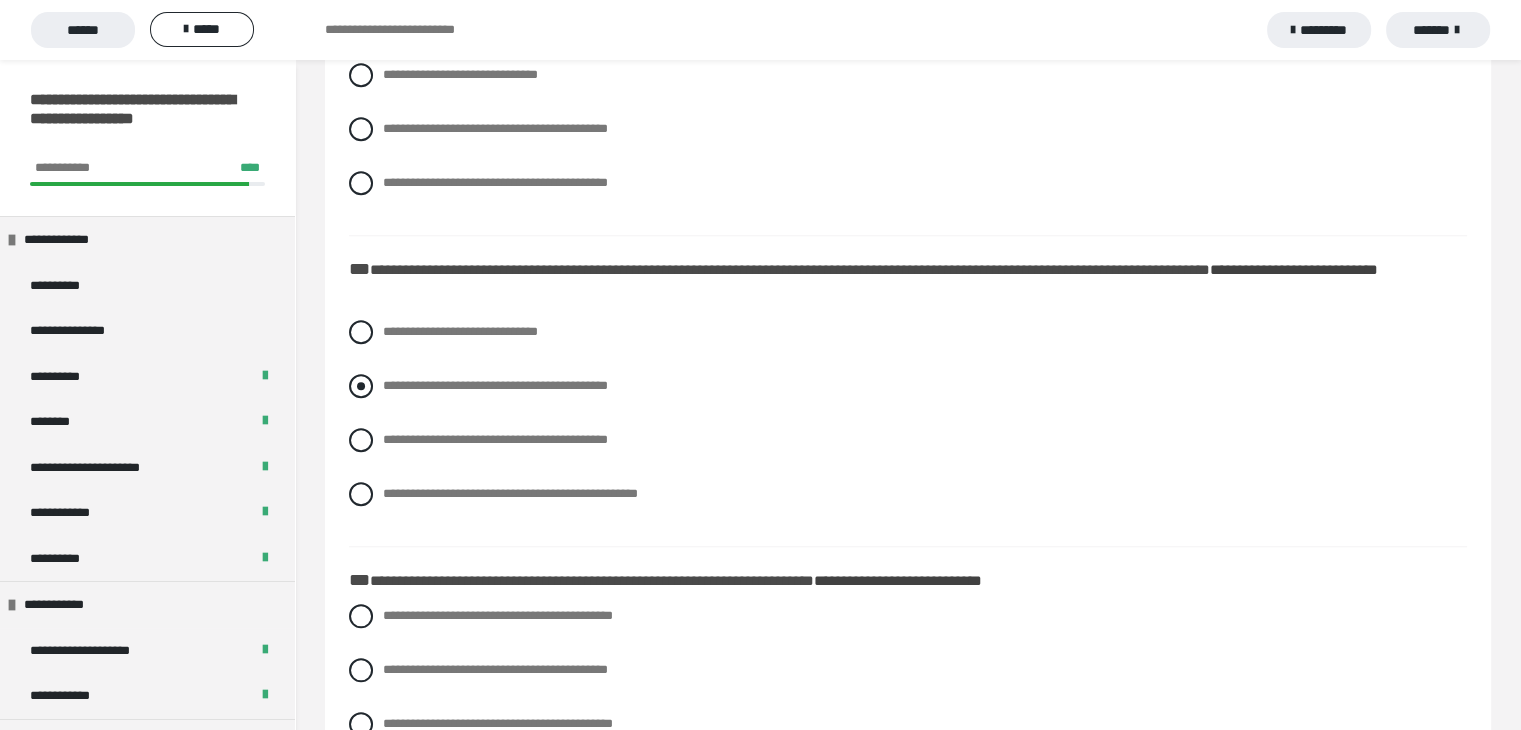 click at bounding box center (361, 386) 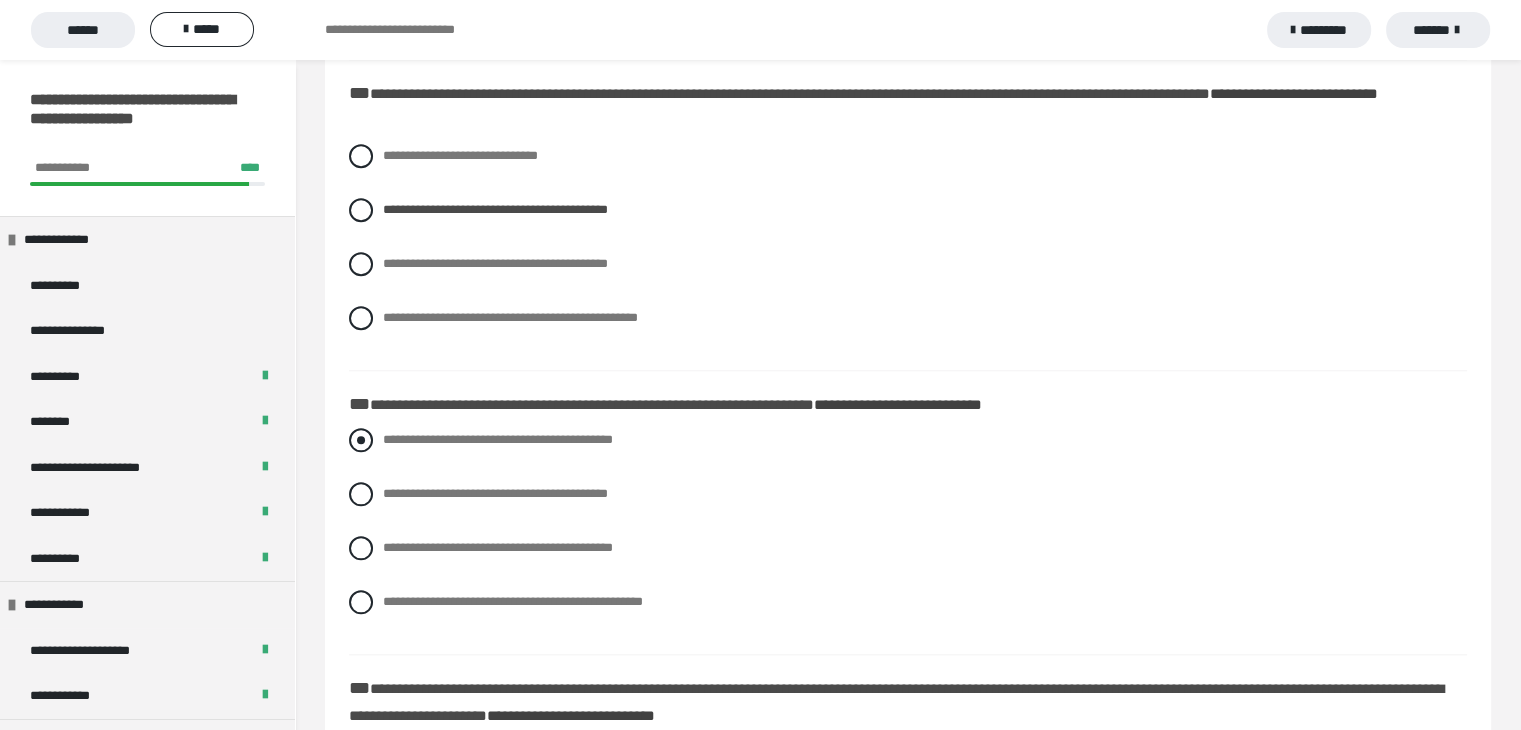 scroll, scrollTop: 1800, scrollLeft: 0, axis: vertical 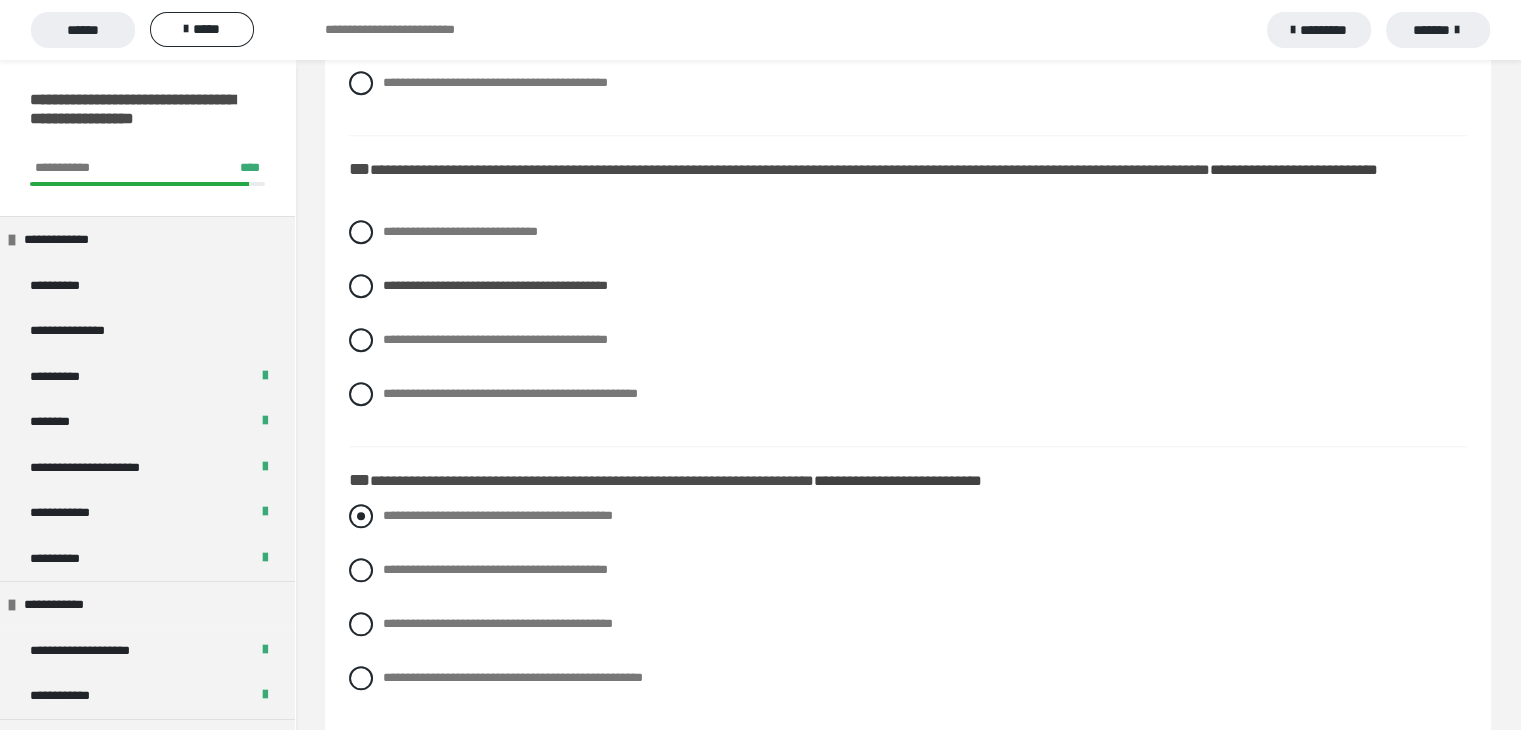 click at bounding box center (361, 516) 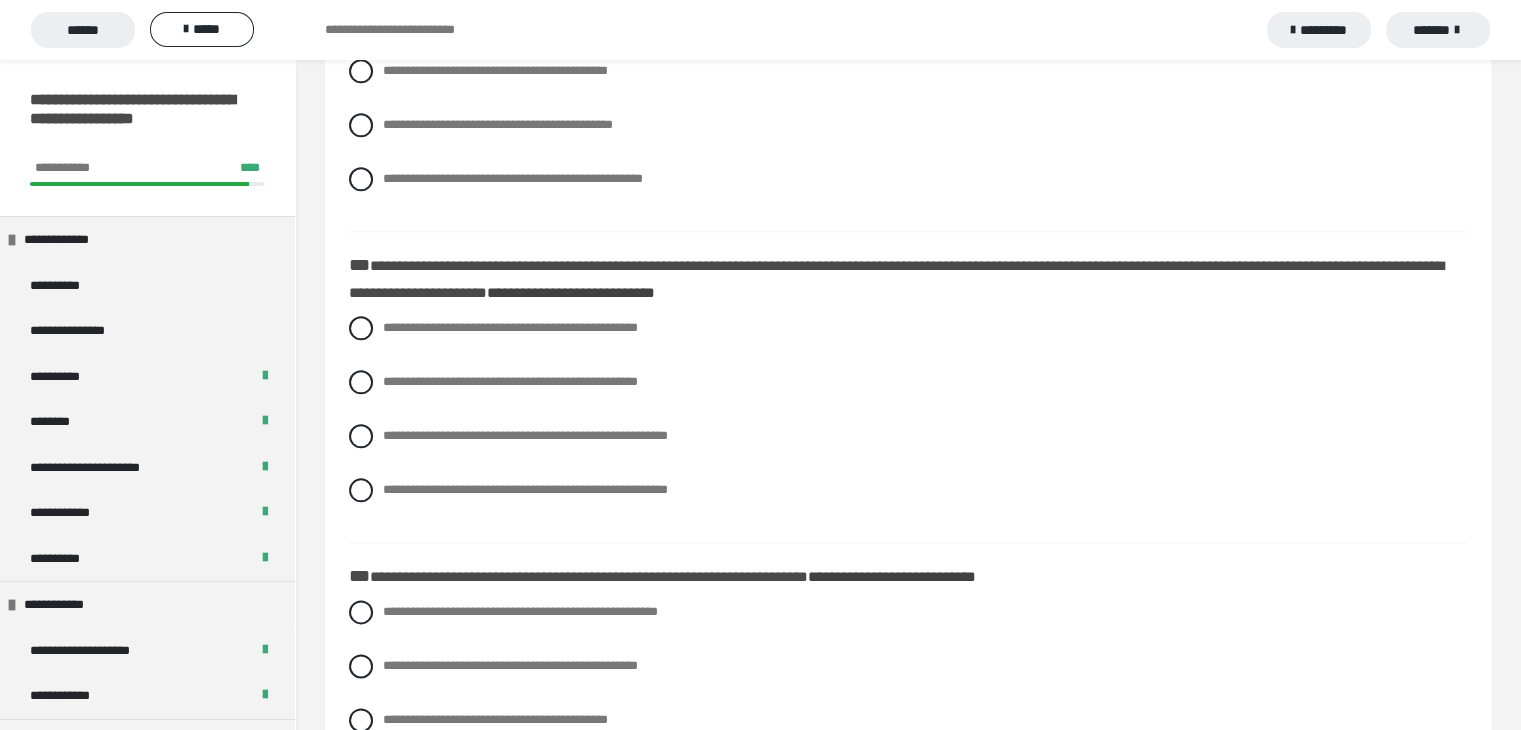 scroll, scrollTop: 2300, scrollLeft: 0, axis: vertical 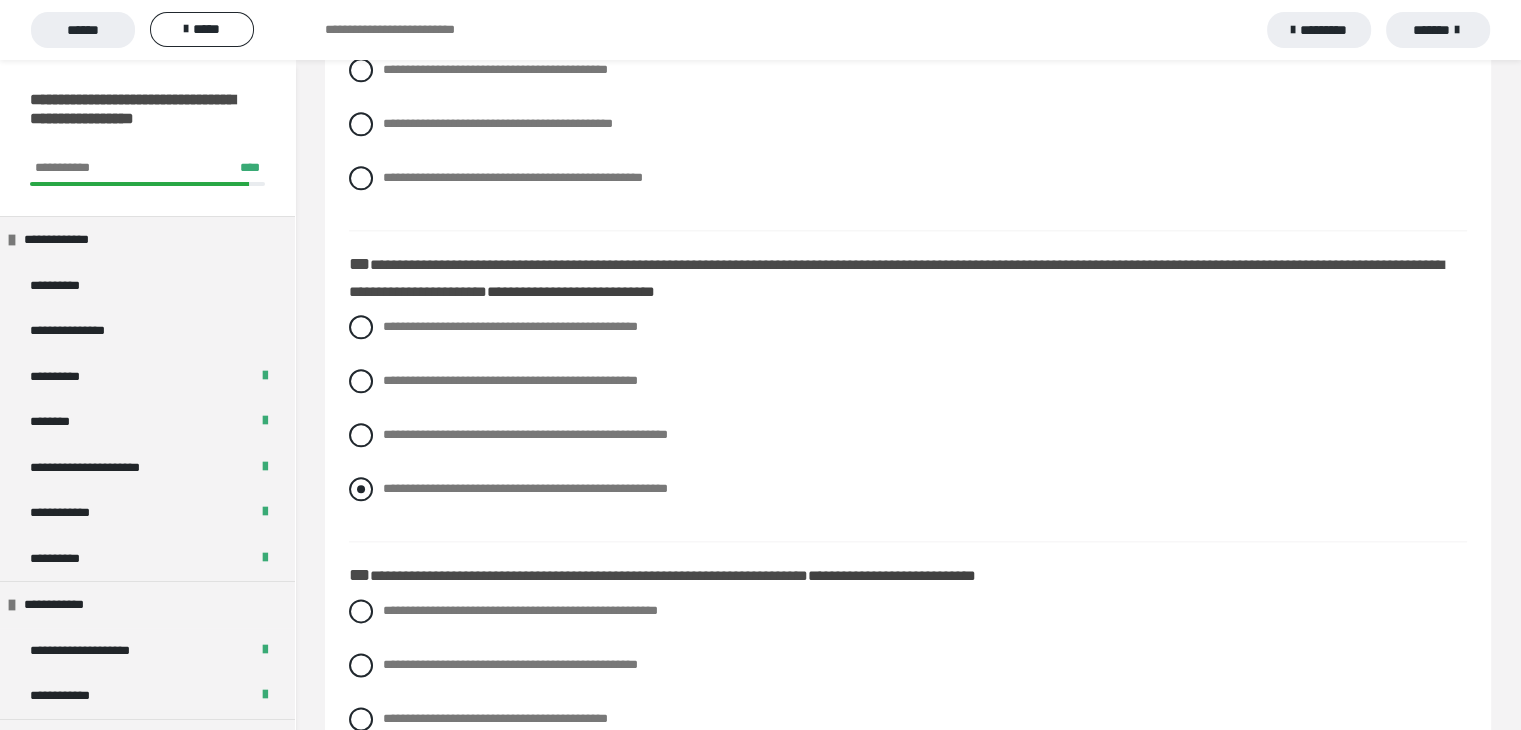 click at bounding box center (361, 489) 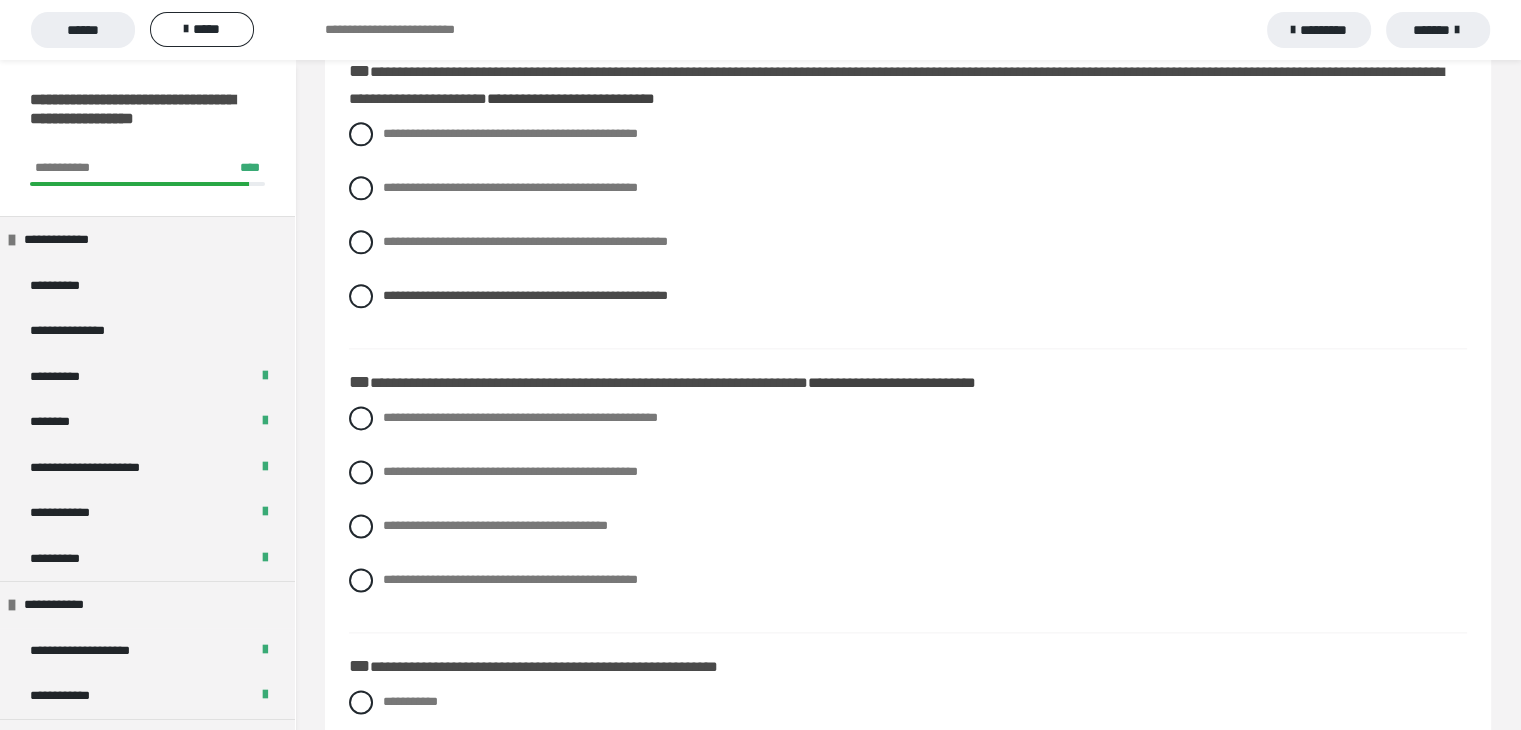 scroll, scrollTop: 2500, scrollLeft: 0, axis: vertical 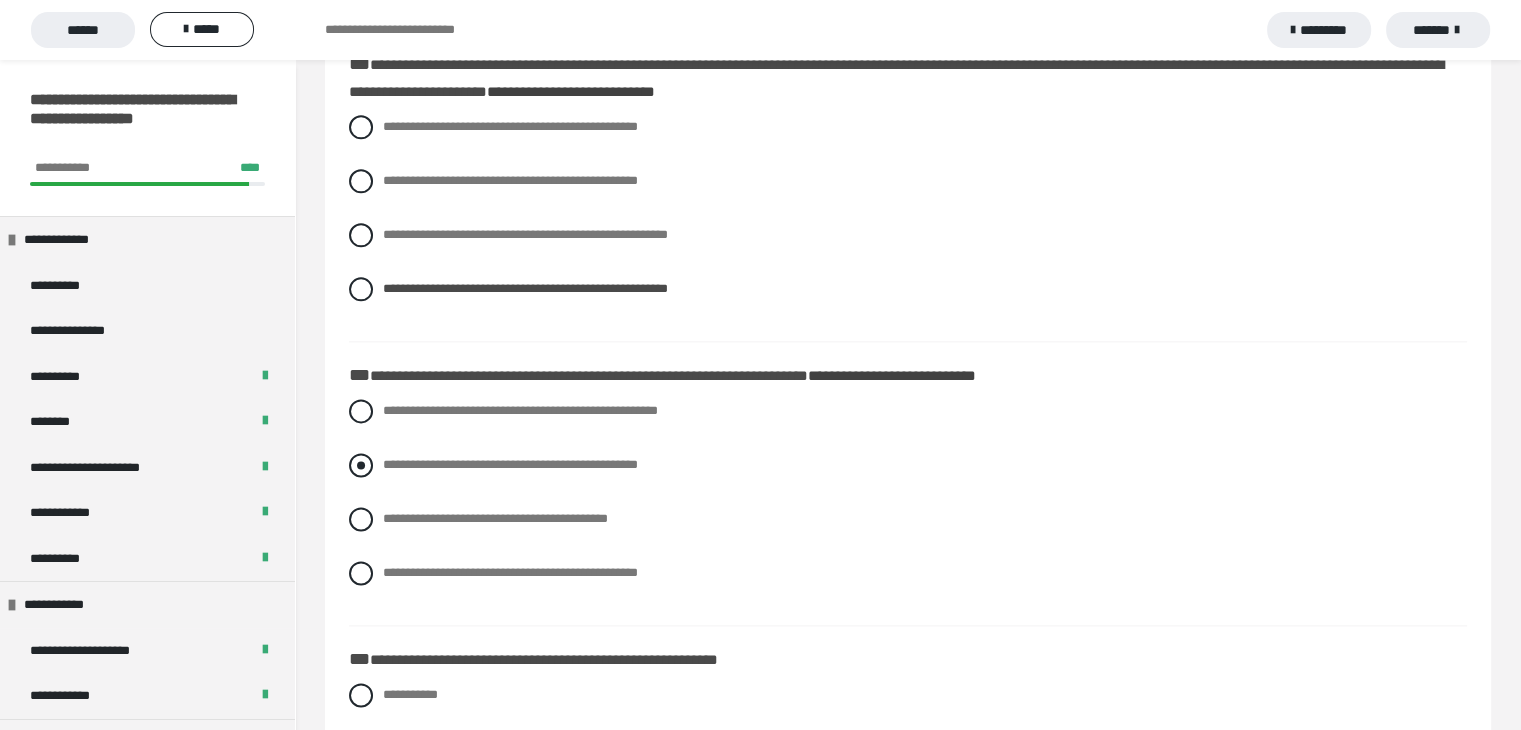 click at bounding box center [361, 465] 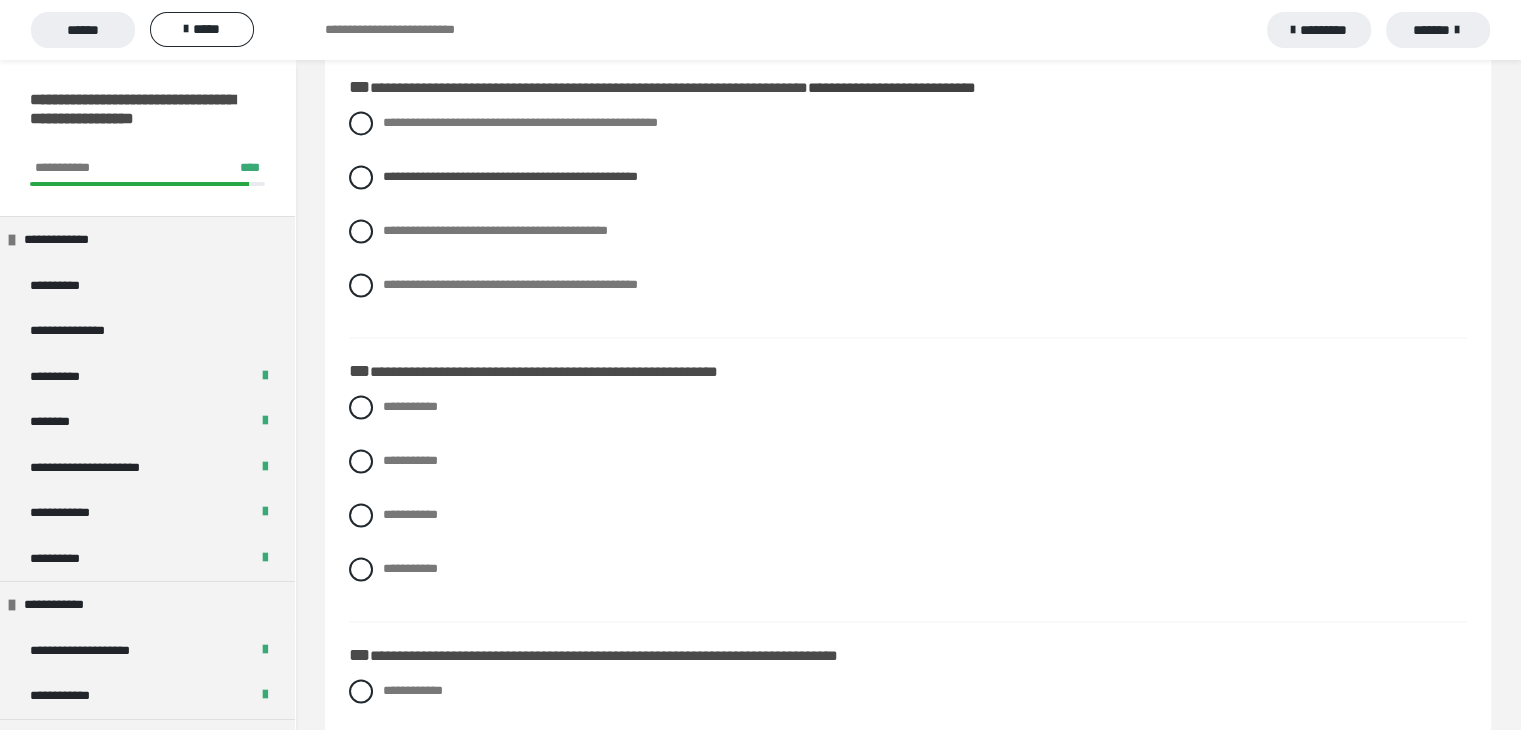 scroll, scrollTop: 2800, scrollLeft: 0, axis: vertical 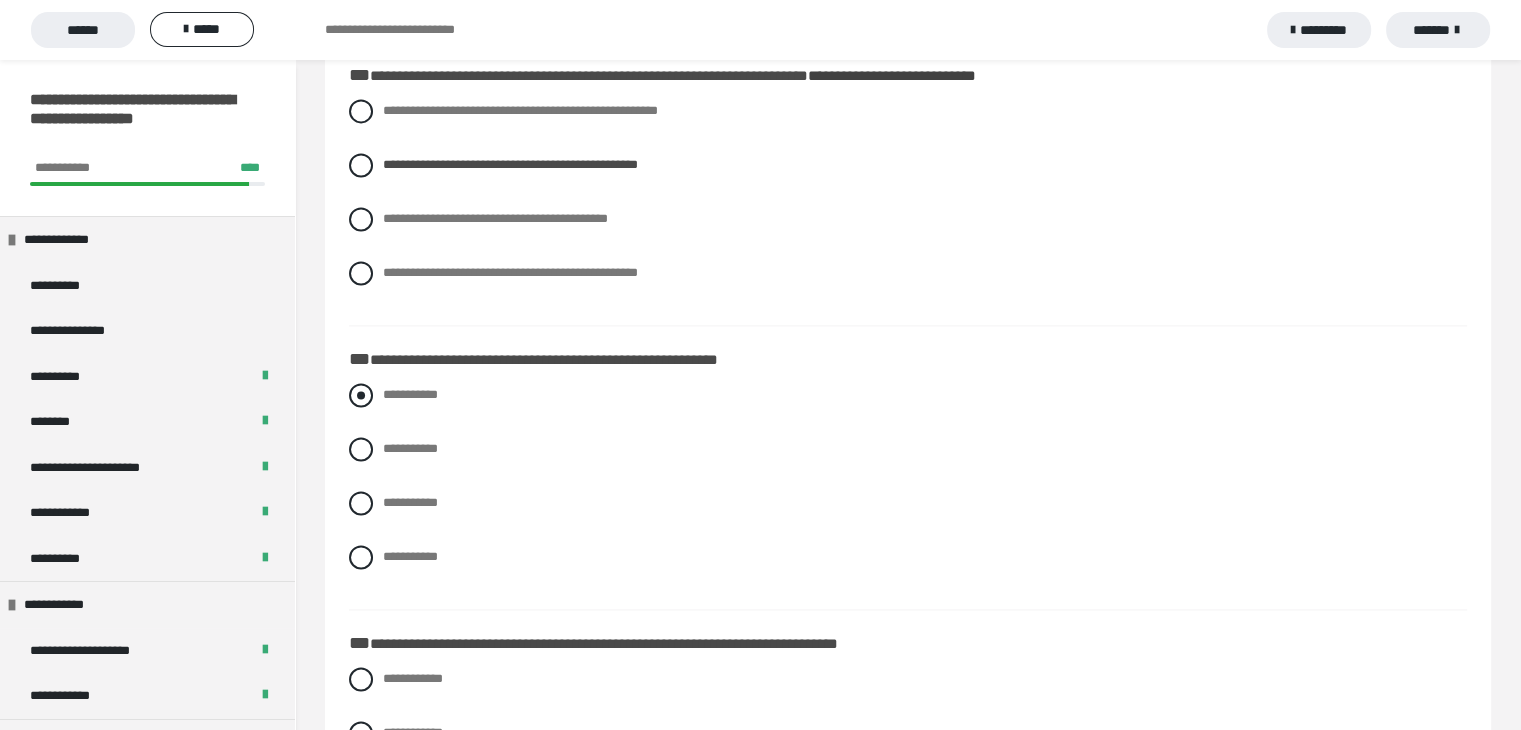 click at bounding box center (361, 395) 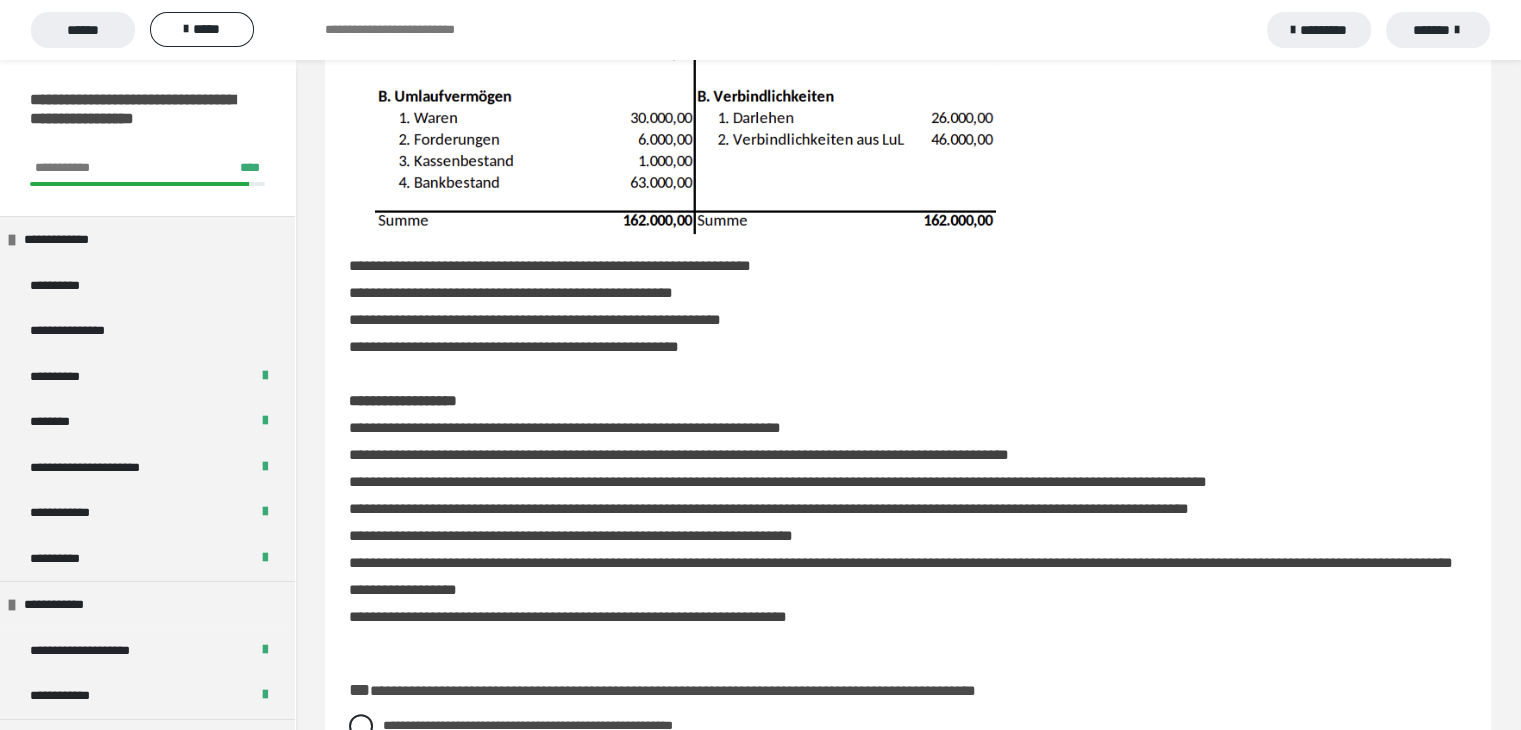 scroll, scrollTop: 0, scrollLeft: 0, axis: both 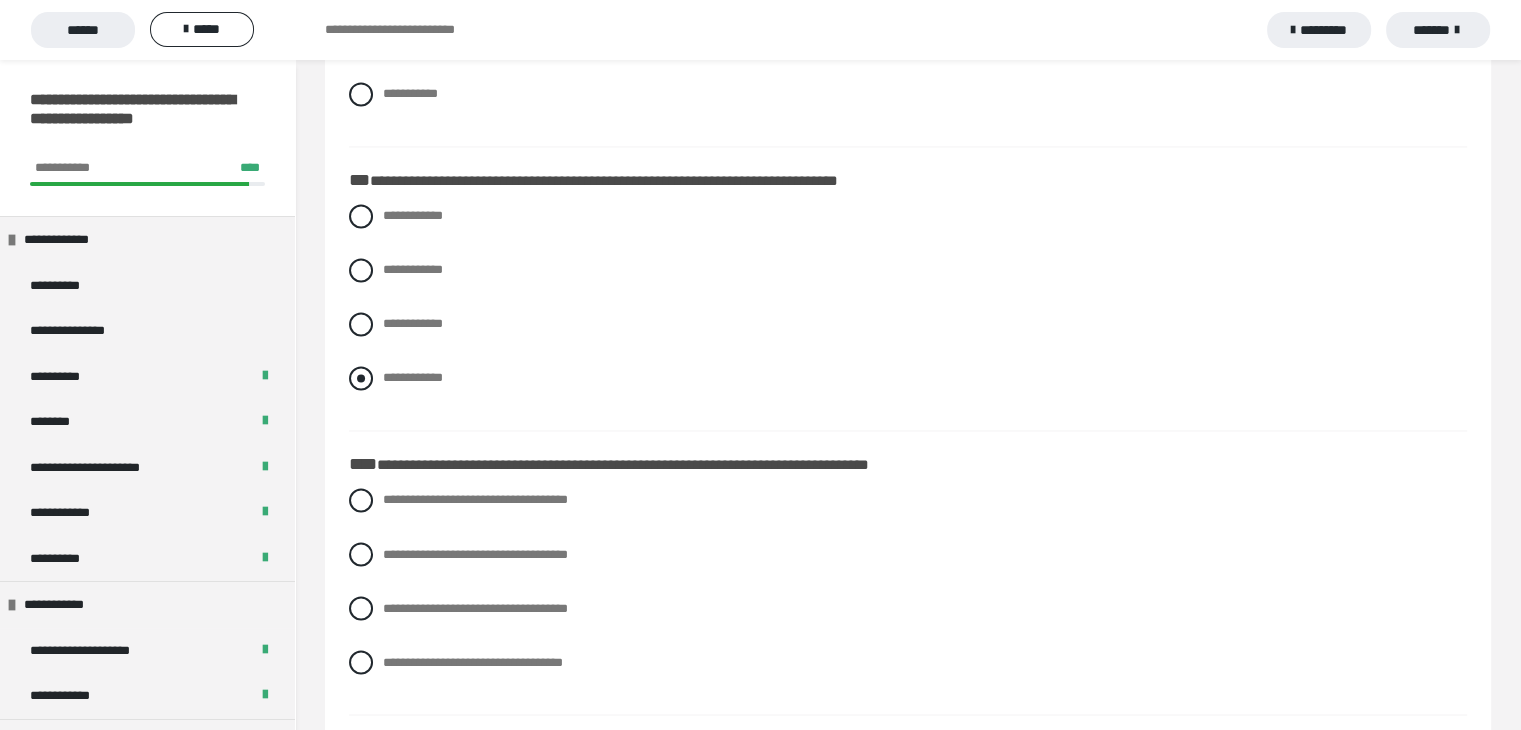 click at bounding box center (361, 378) 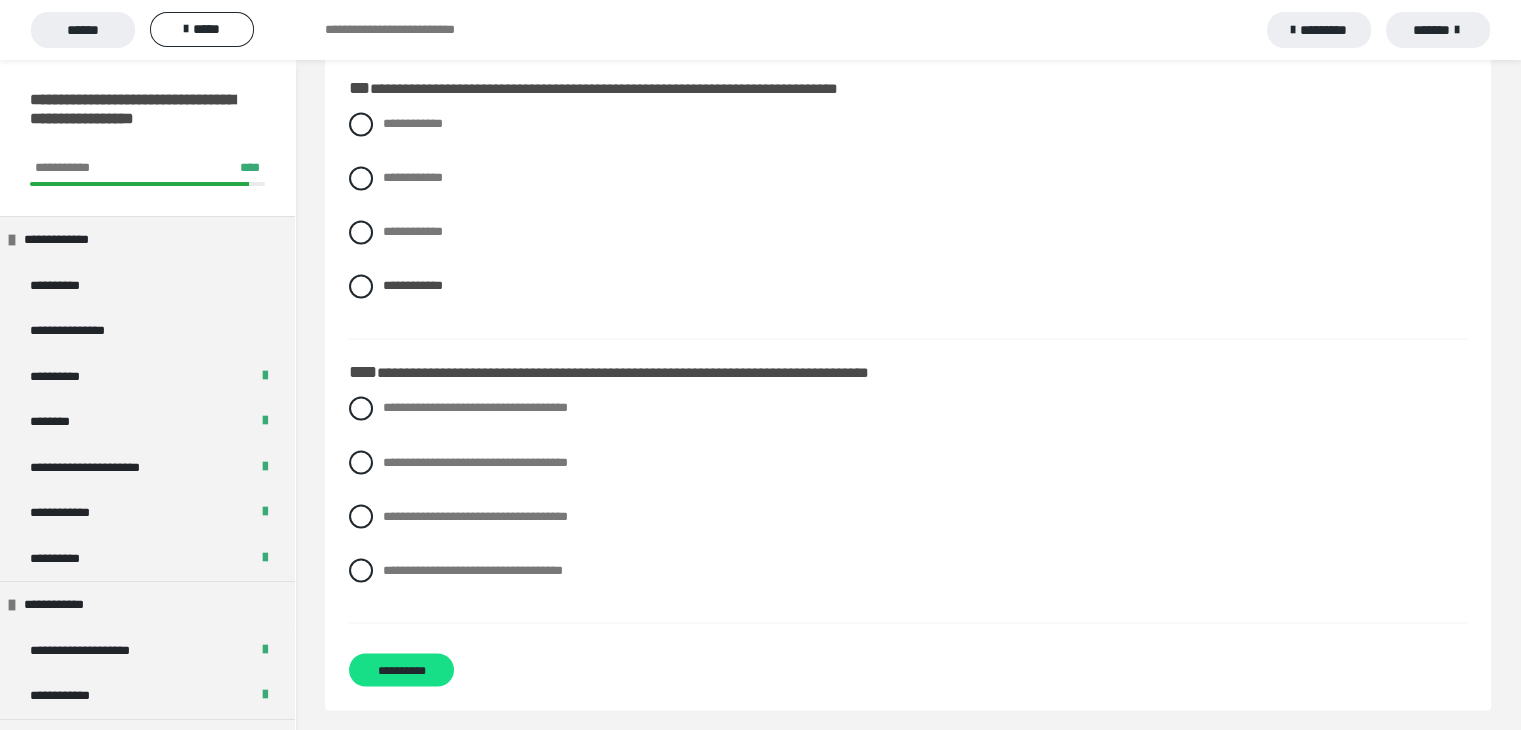scroll, scrollTop: 3363, scrollLeft: 0, axis: vertical 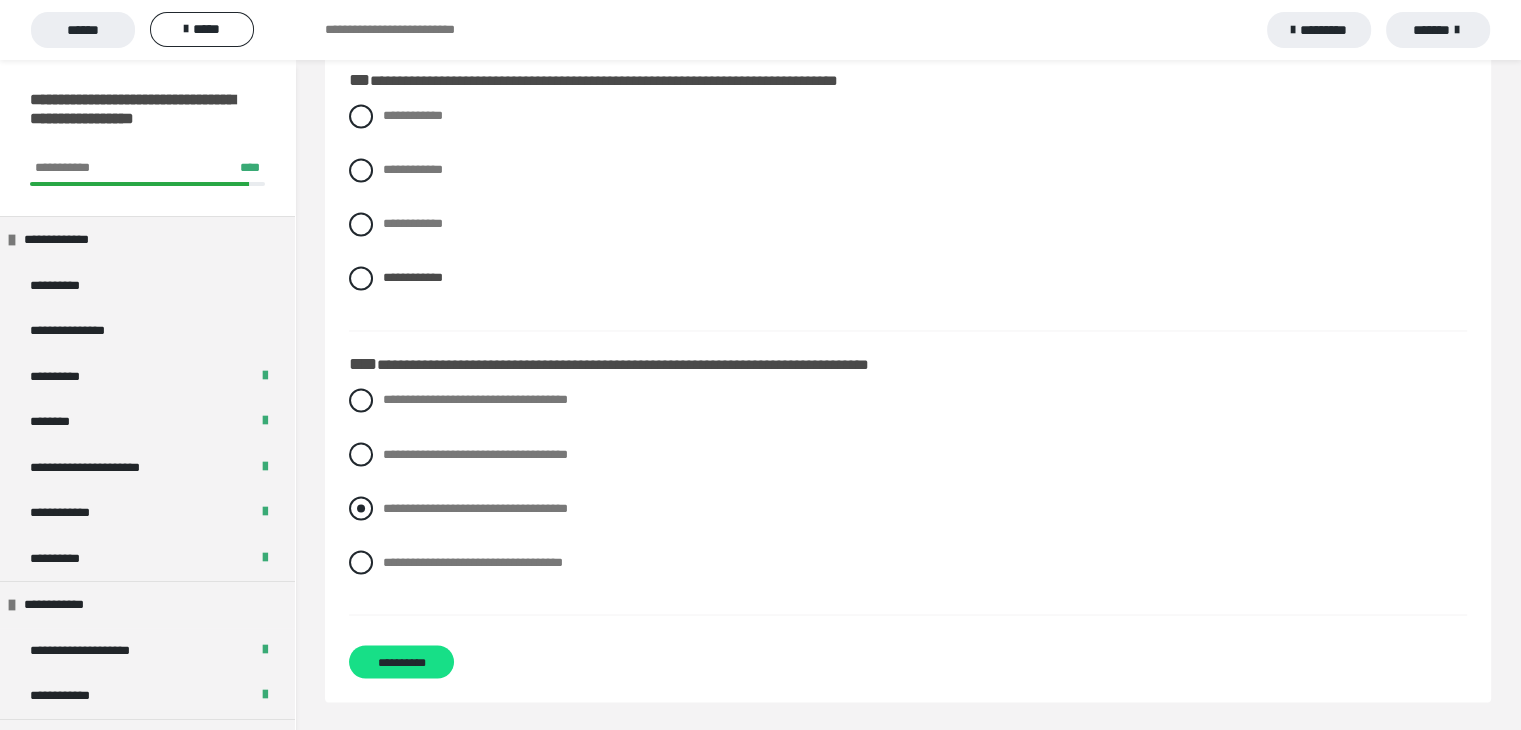 click at bounding box center [361, 508] 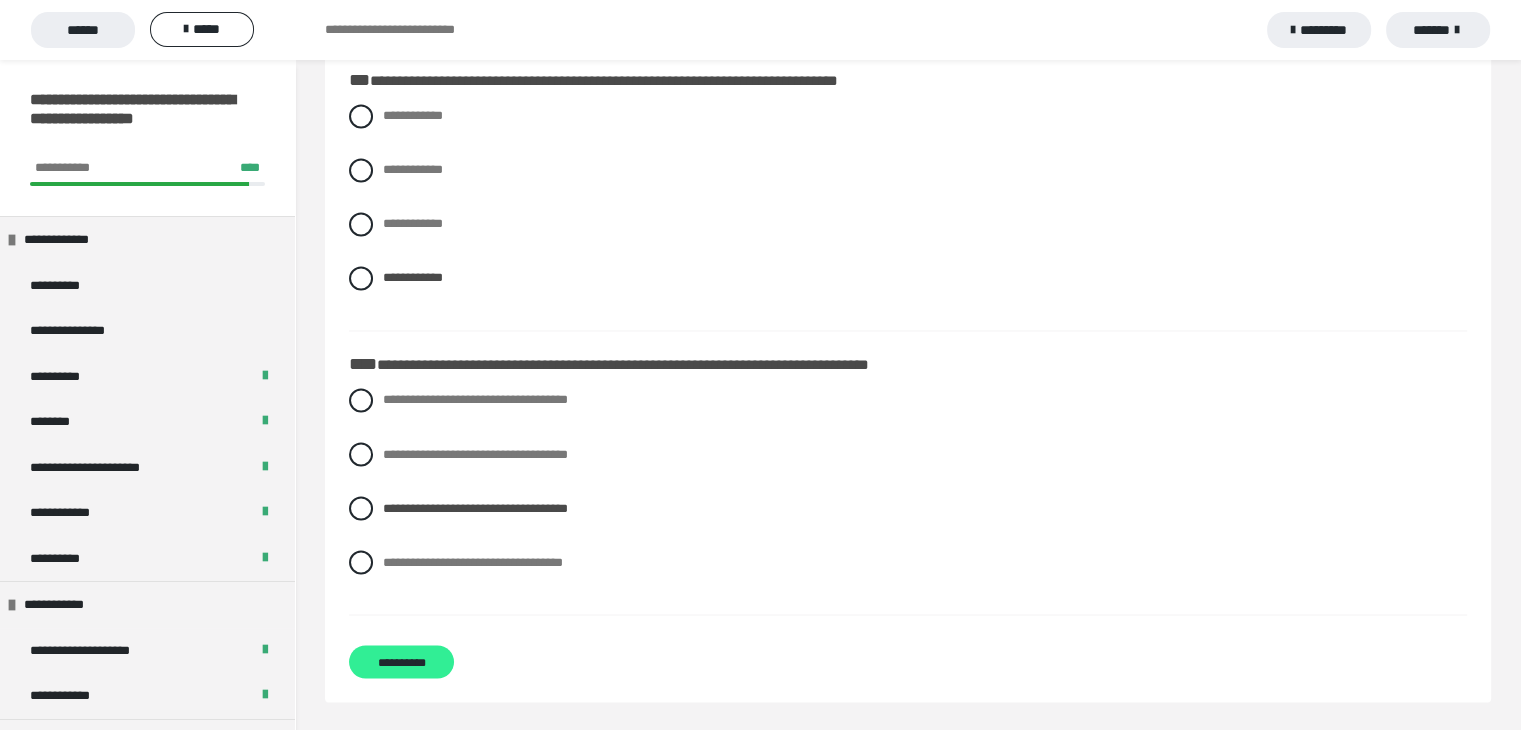 click on "**********" at bounding box center [401, 661] 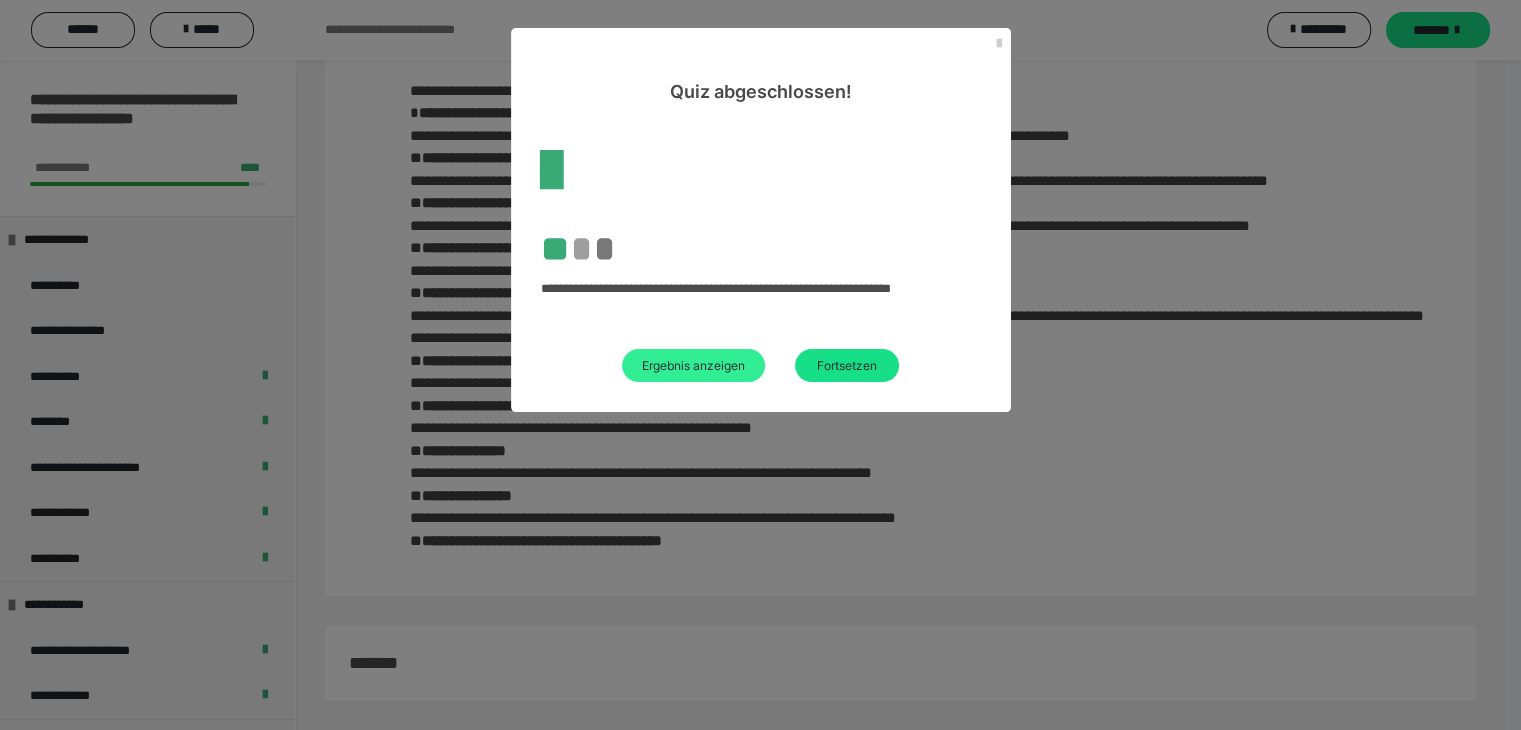 scroll, scrollTop: 2396, scrollLeft: 0, axis: vertical 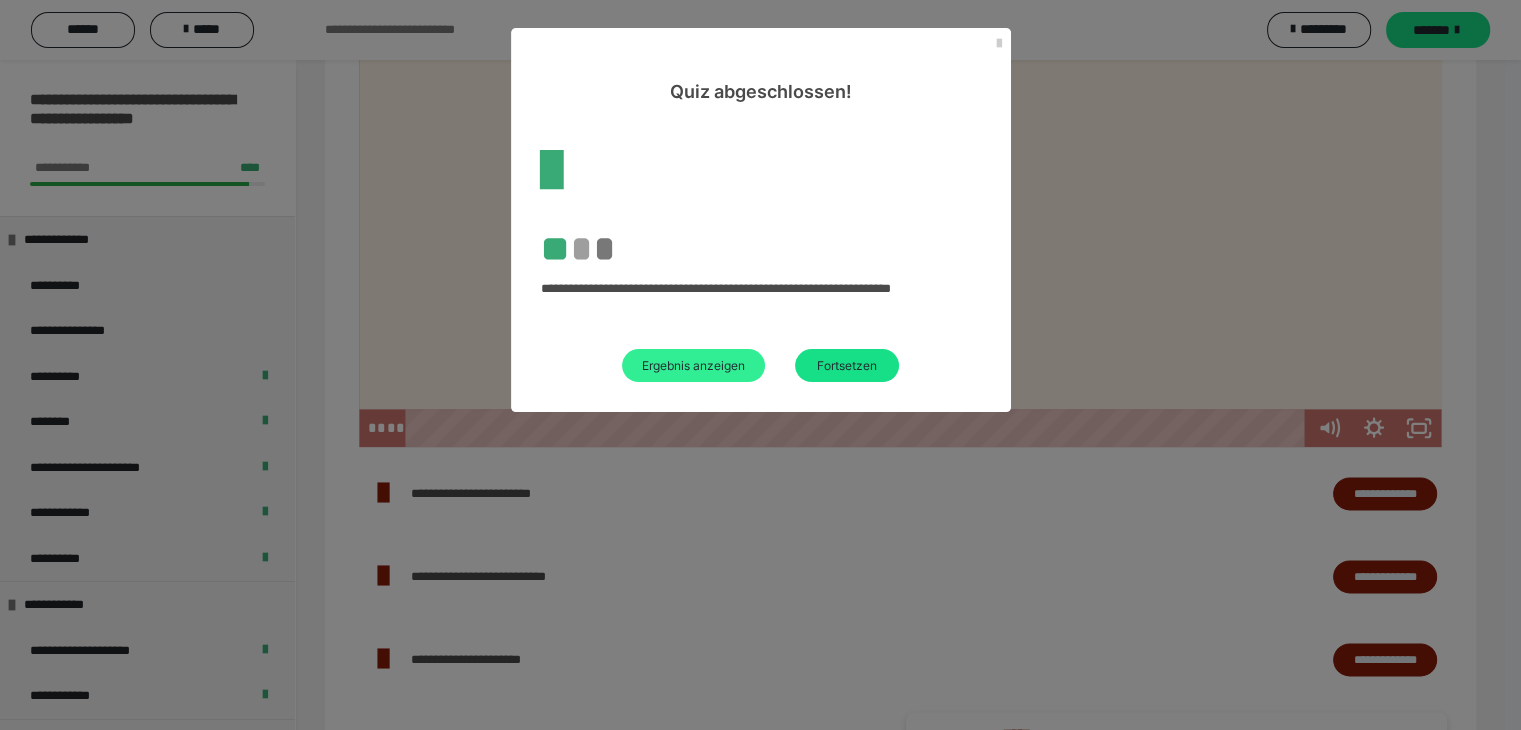 click on "Ergebnis anzeigen" at bounding box center (693, 365) 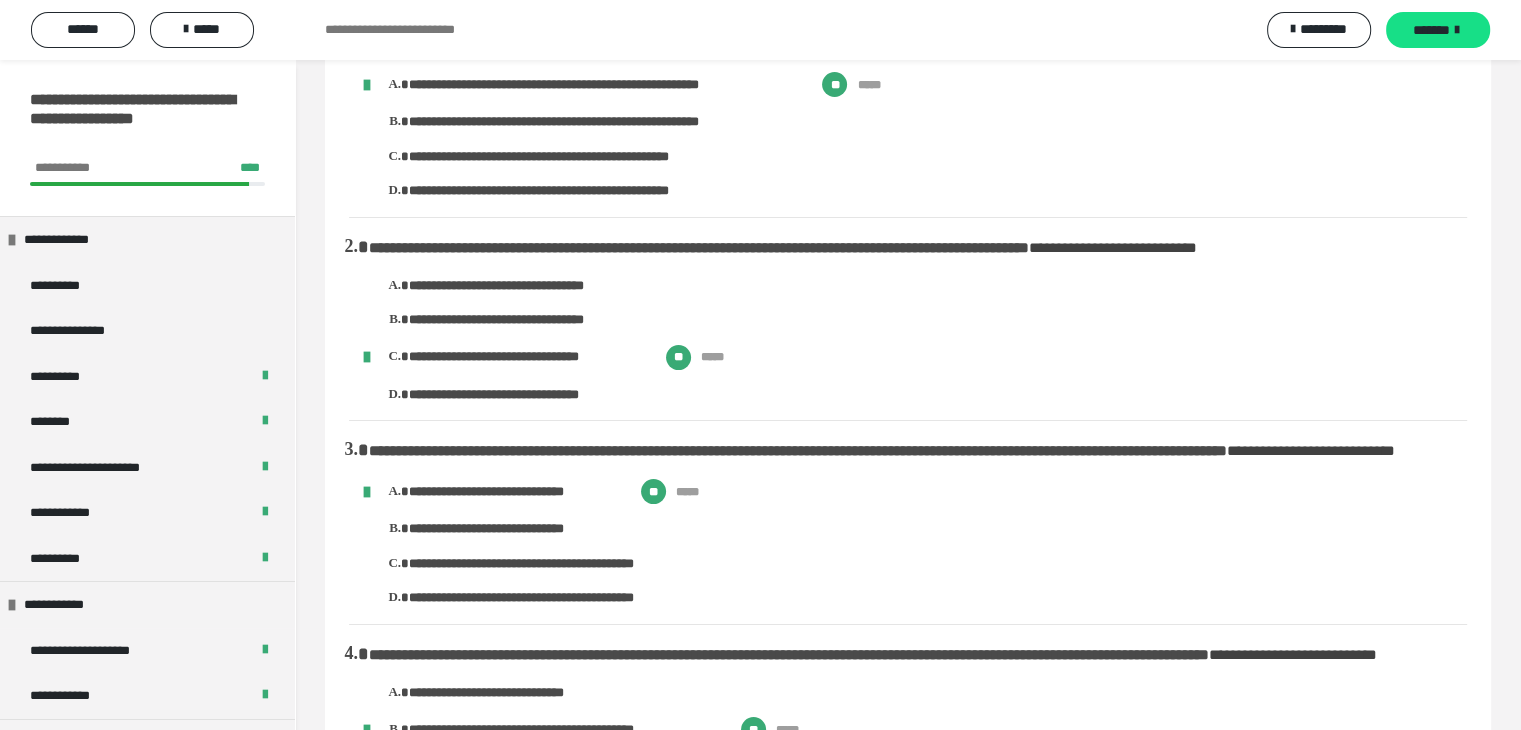 scroll, scrollTop: 0, scrollLeft: 0, axis: both 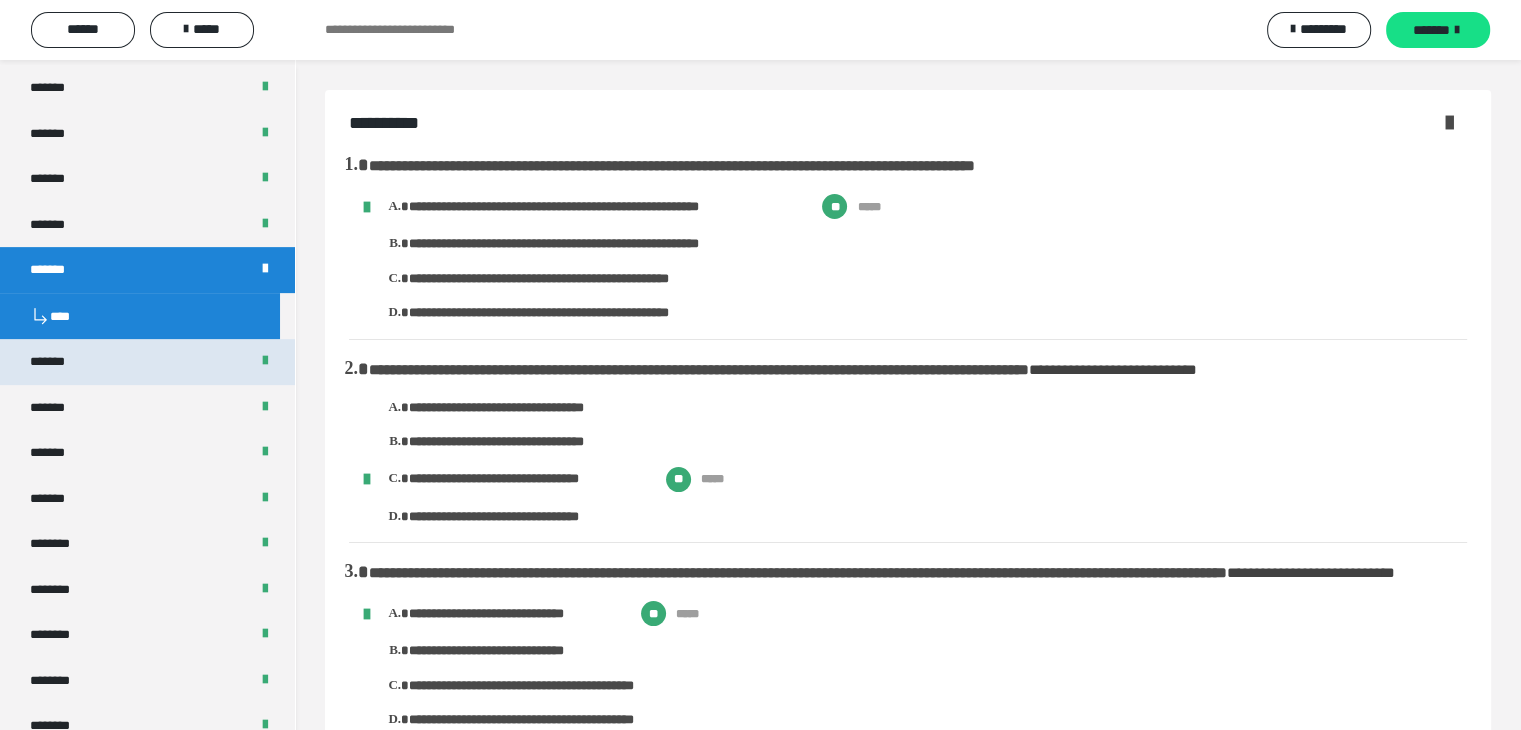 click on "*******" at bounding box center [58, 362] 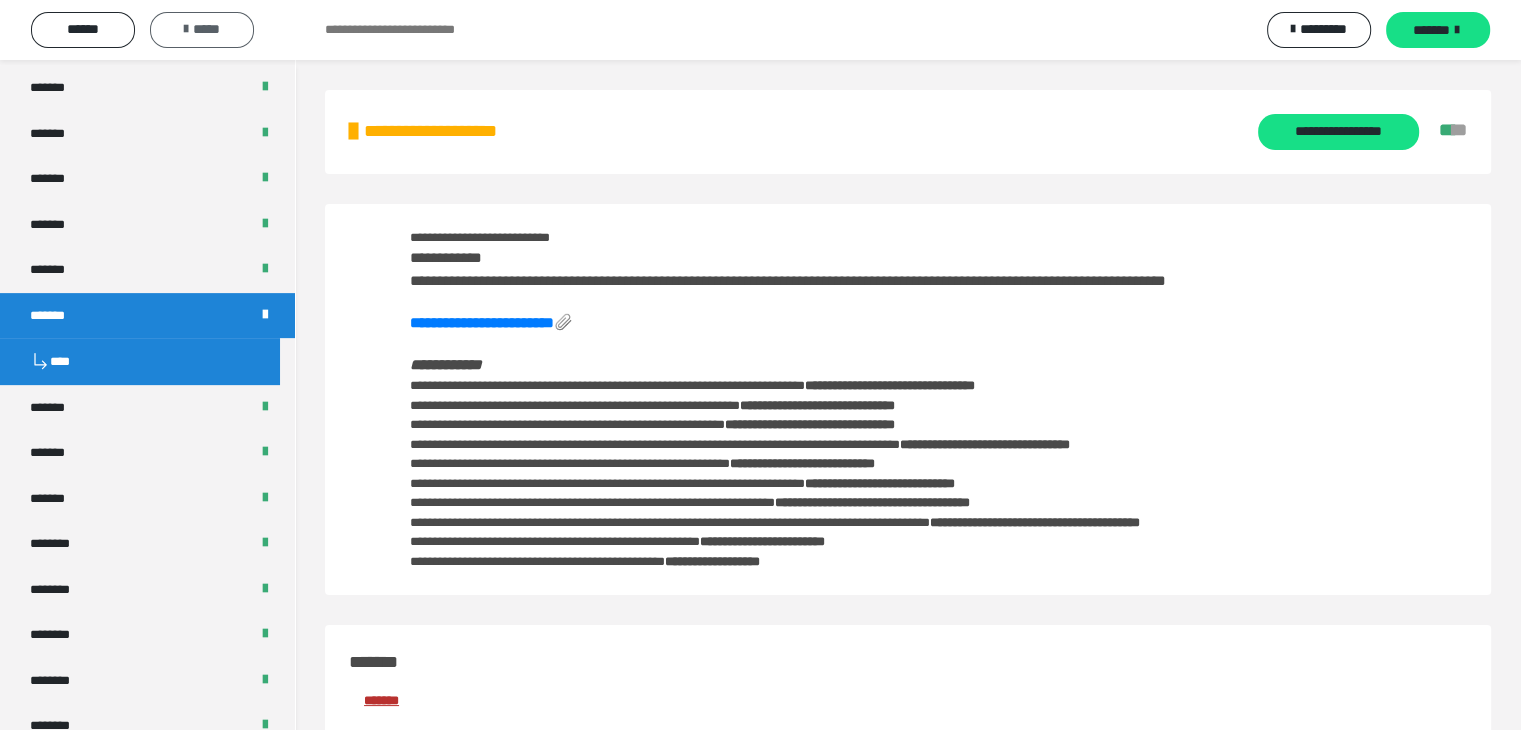 click on "*****" at bounding box center [202, 29] 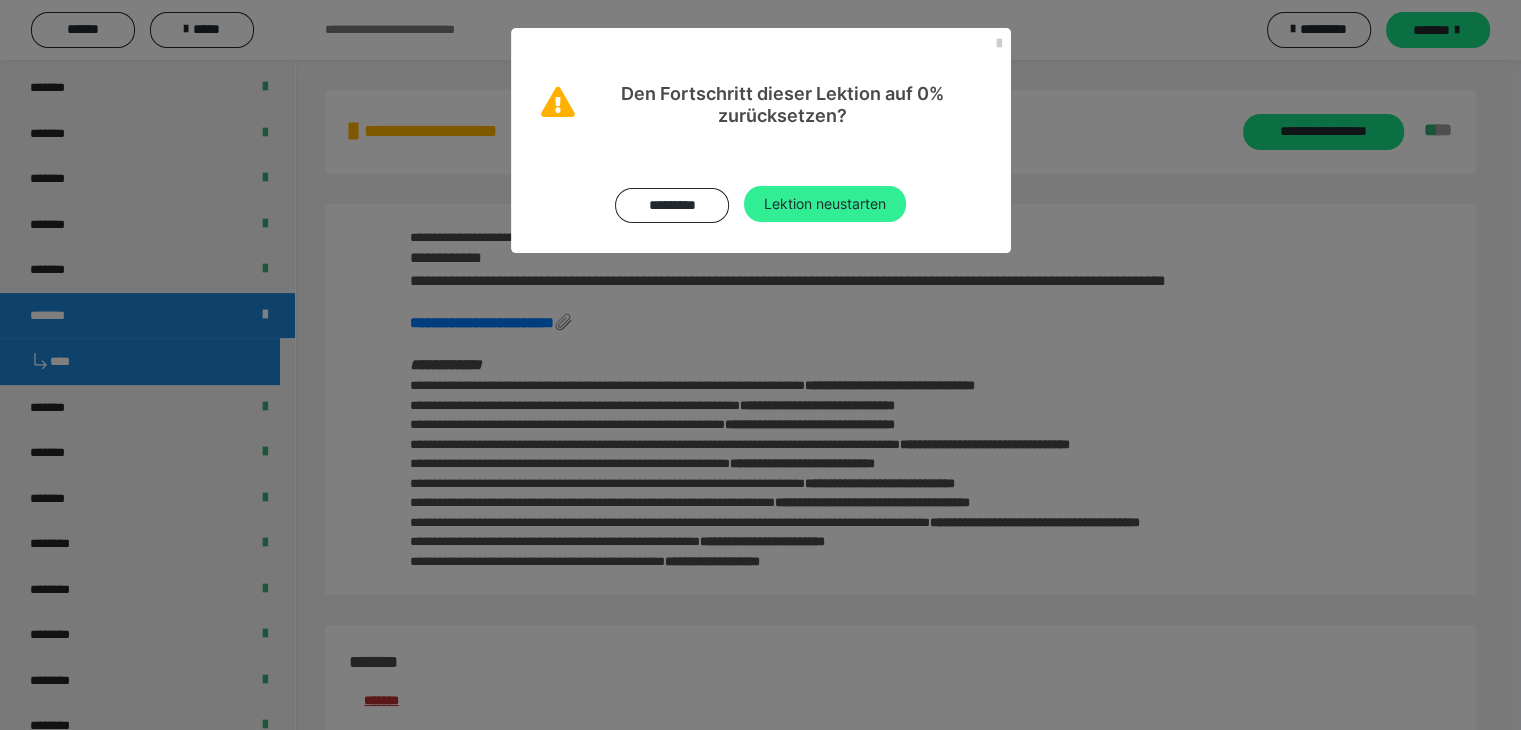 click on "Lektion neustarten" at bounding box center (825, 204) 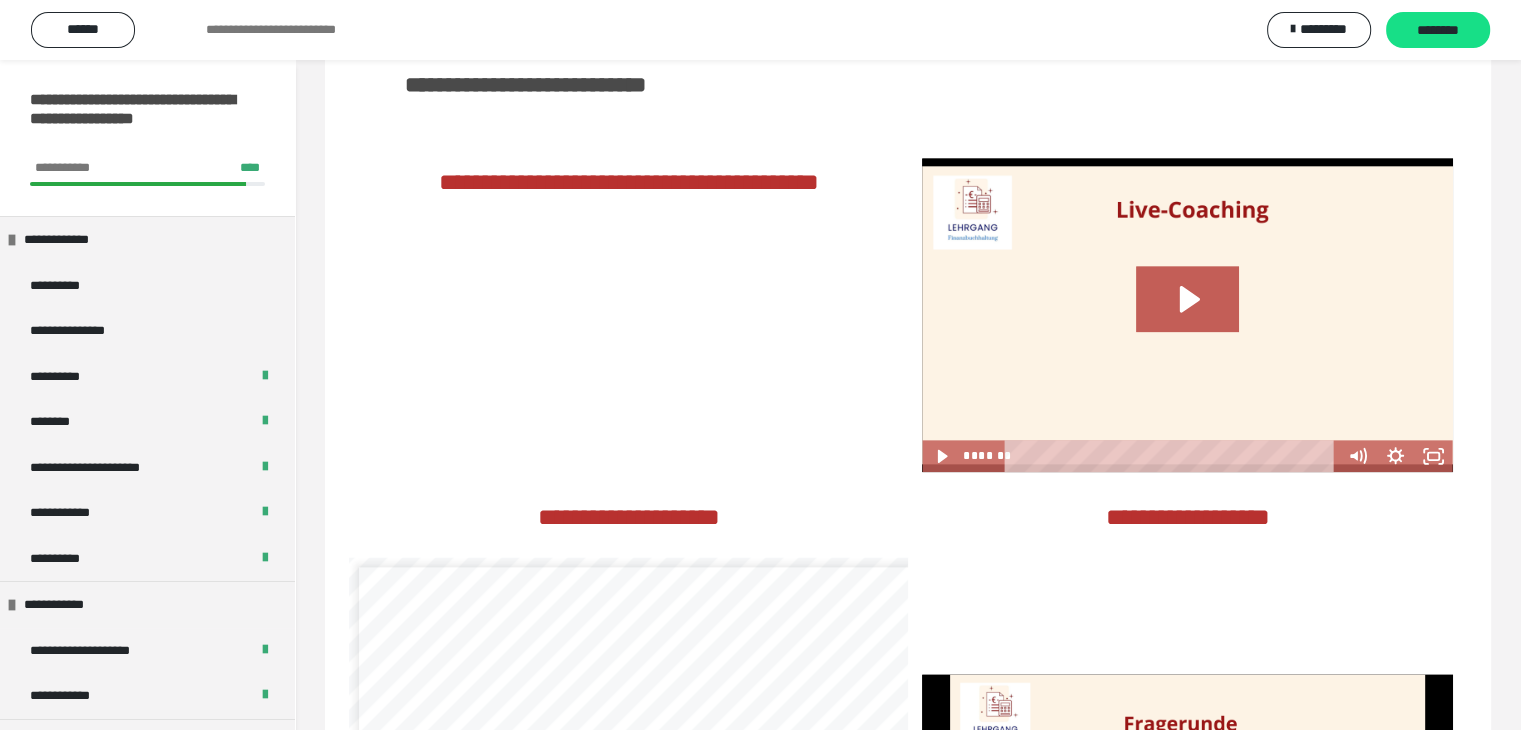 scroll, scrollTop: 1700, scrollLeft: 0, axis: vertical 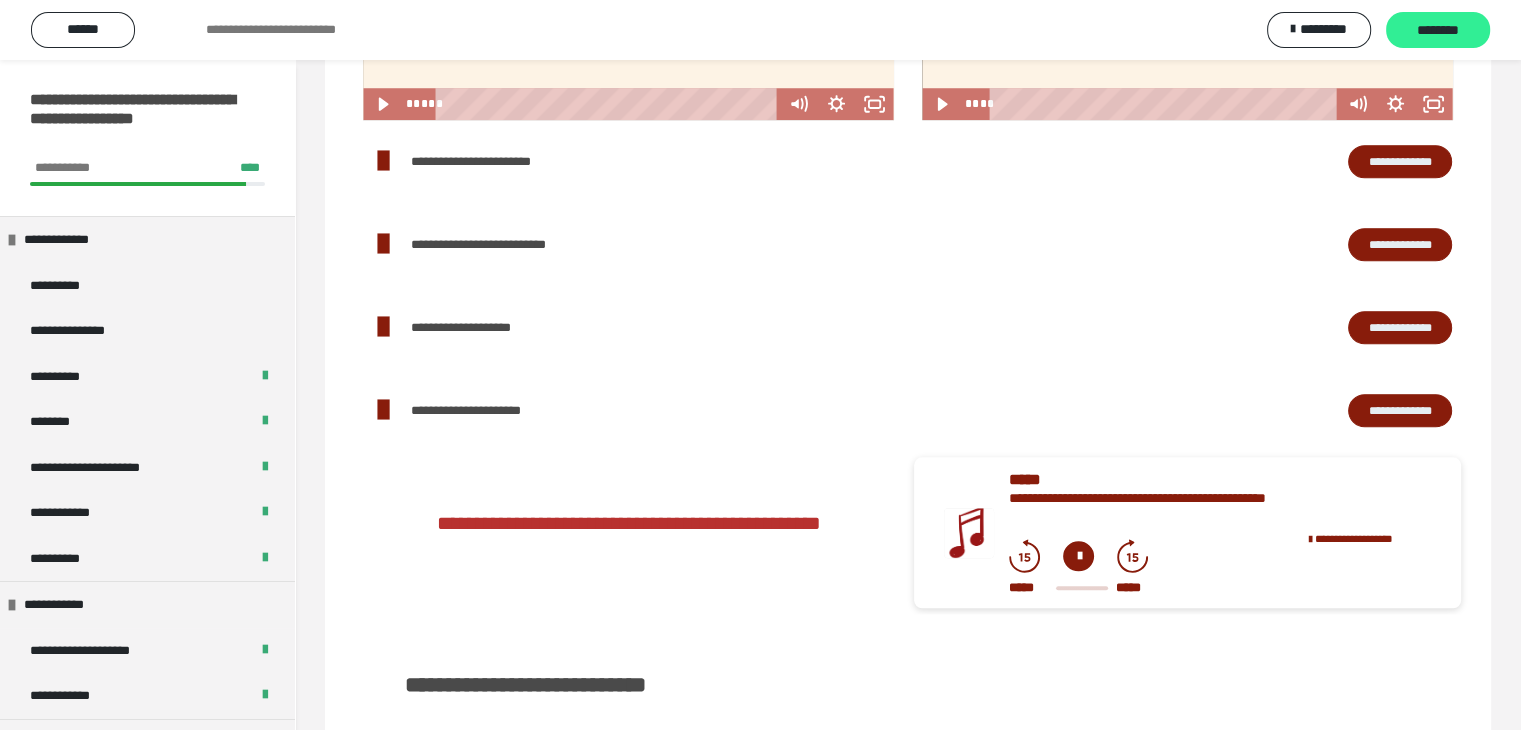 click on "********" at bounding box center [1438, 31] 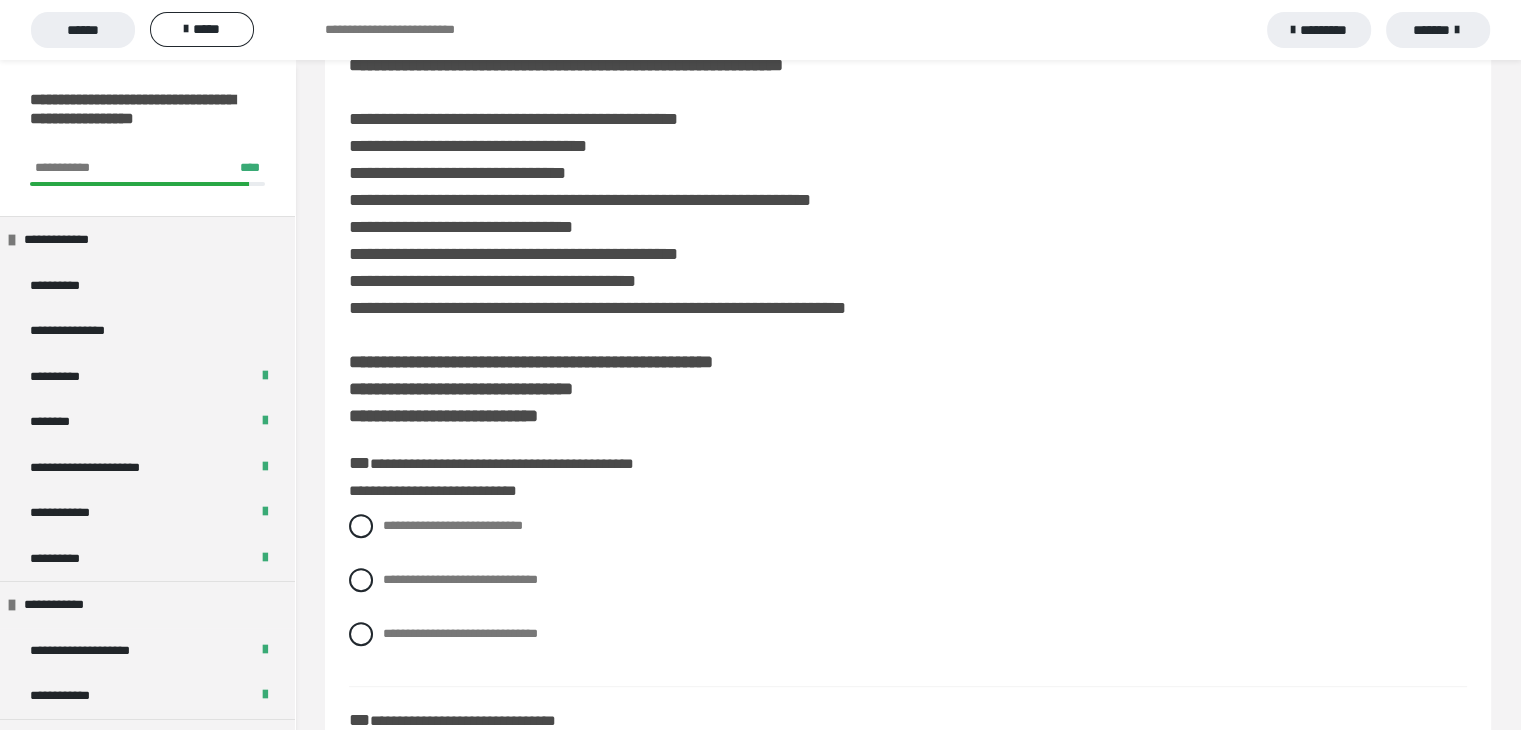 scroll, scrollTop: 700, scrollLeft: 0, axis: vertical 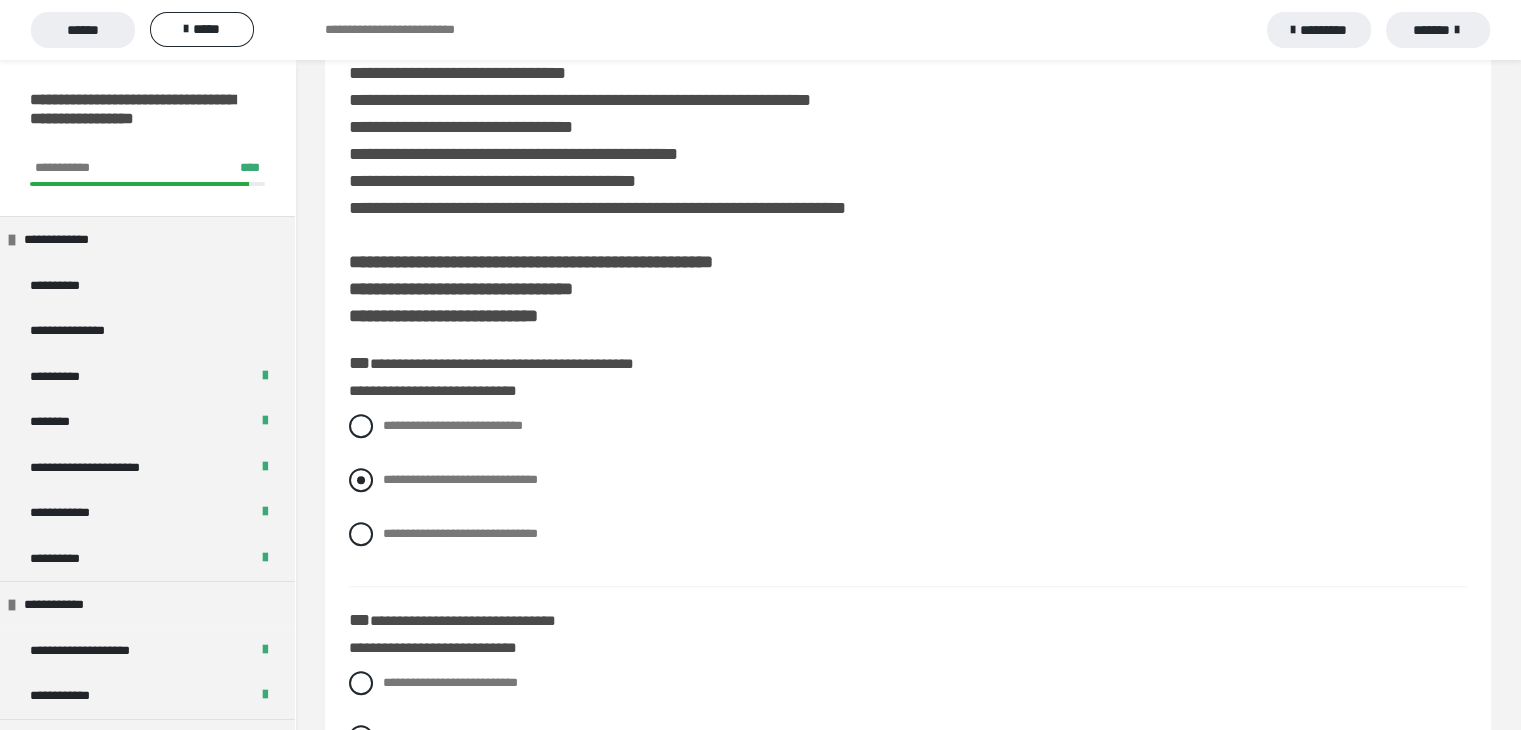 click on "**********" at bounding box center [460, 479] 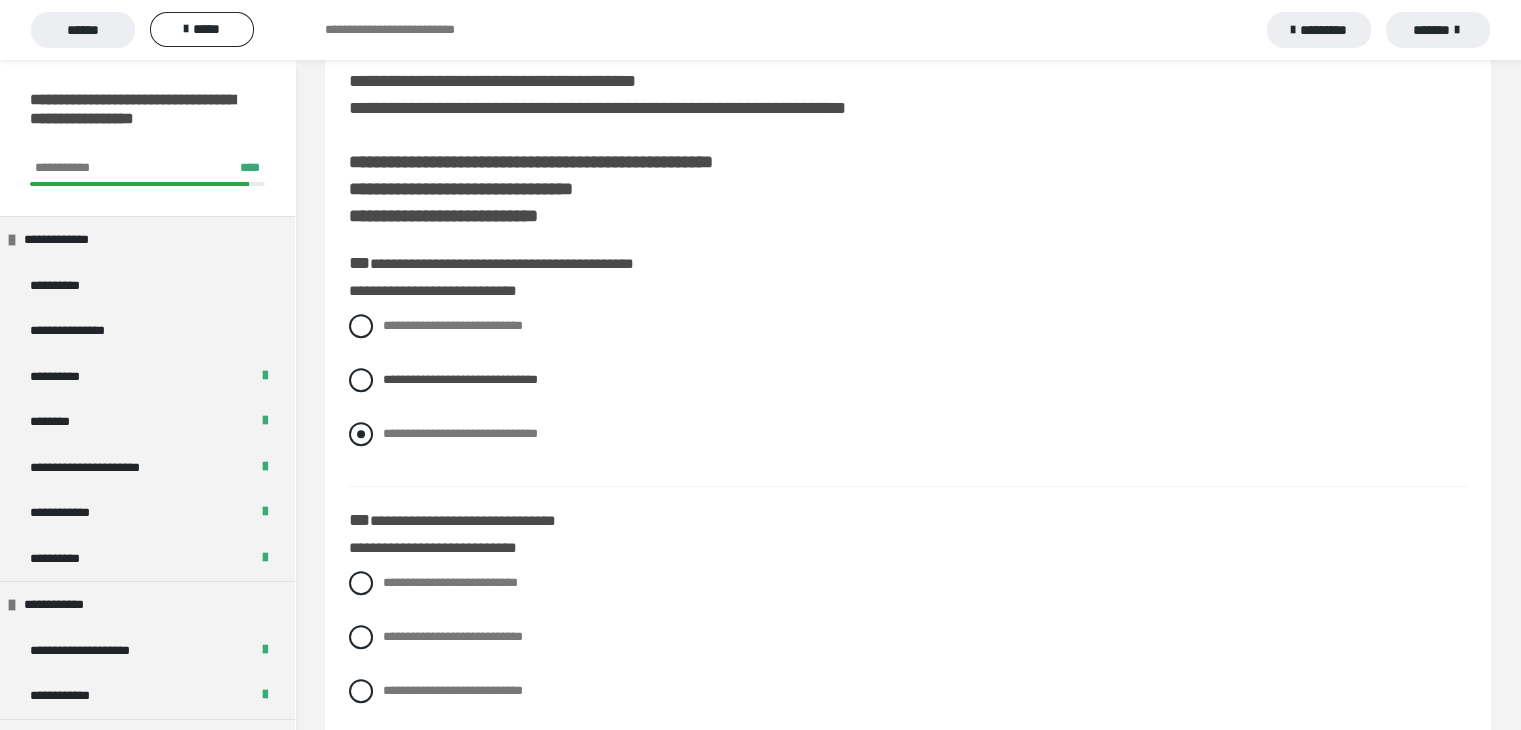 scroll, scrollTop: 900, scrollLeft: 0, axis: vertical 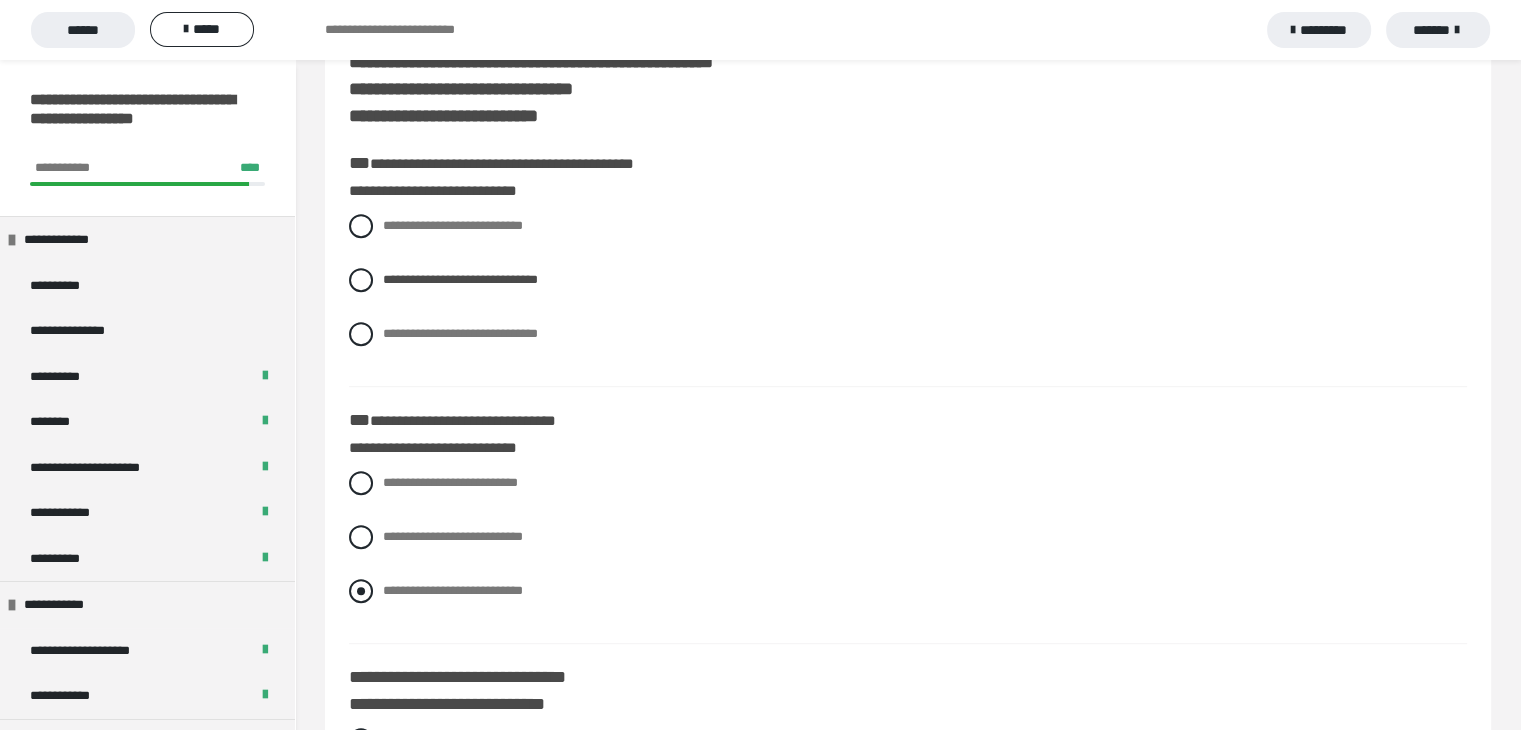 click on "**********" at bounding box center [453, 590] 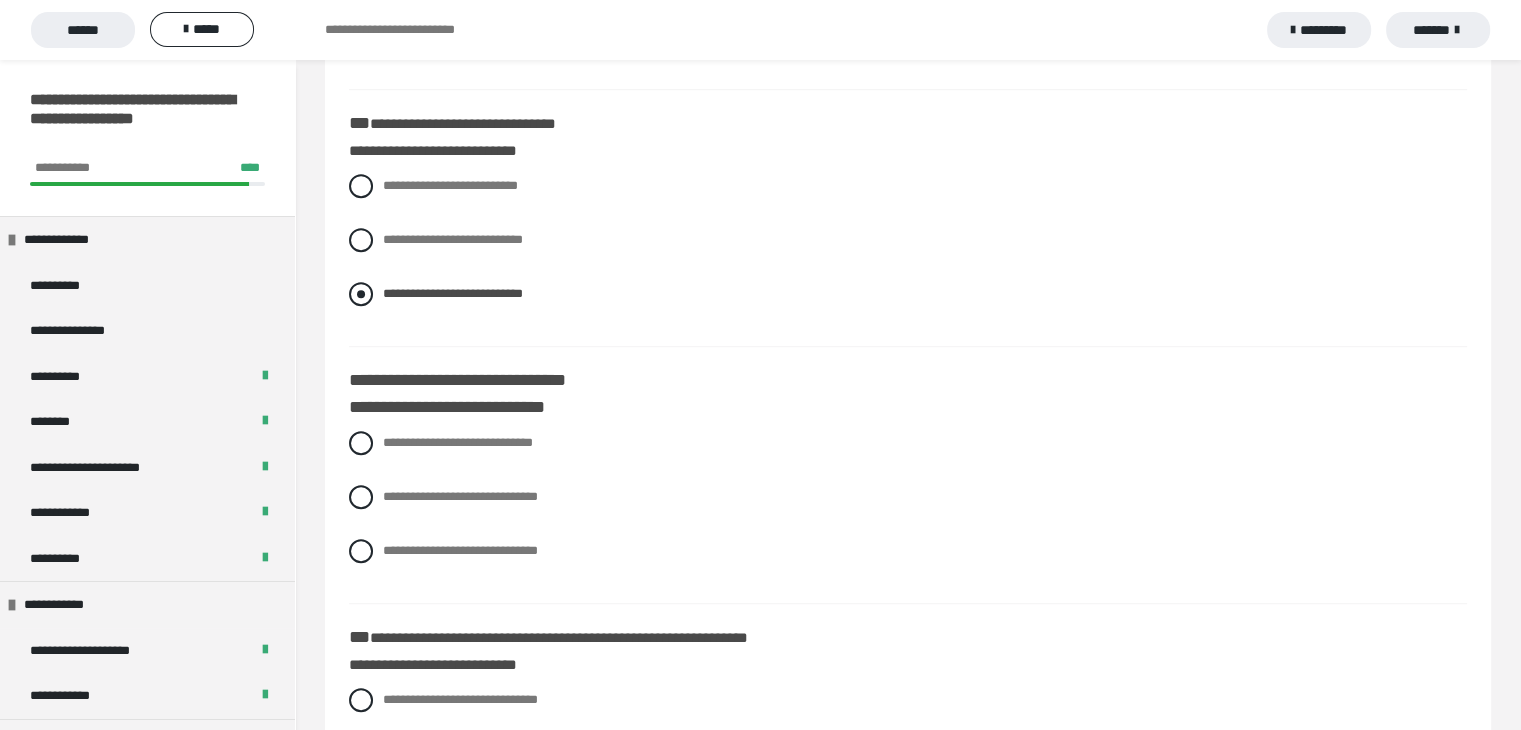 scroll, scrollTop: 1200, scrollLeft: 0, axis: vertical 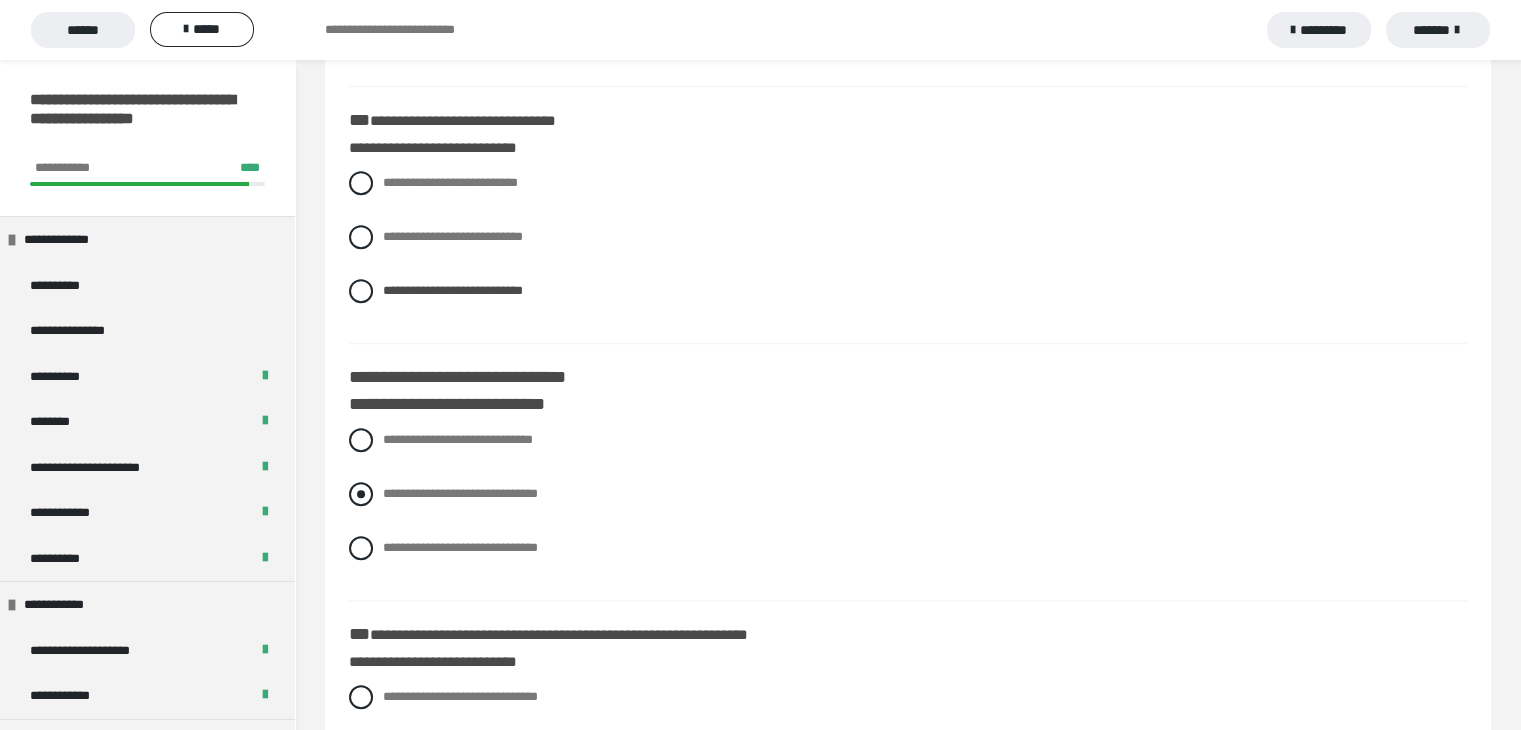 click on "**********" at bounding box center [460, 493] 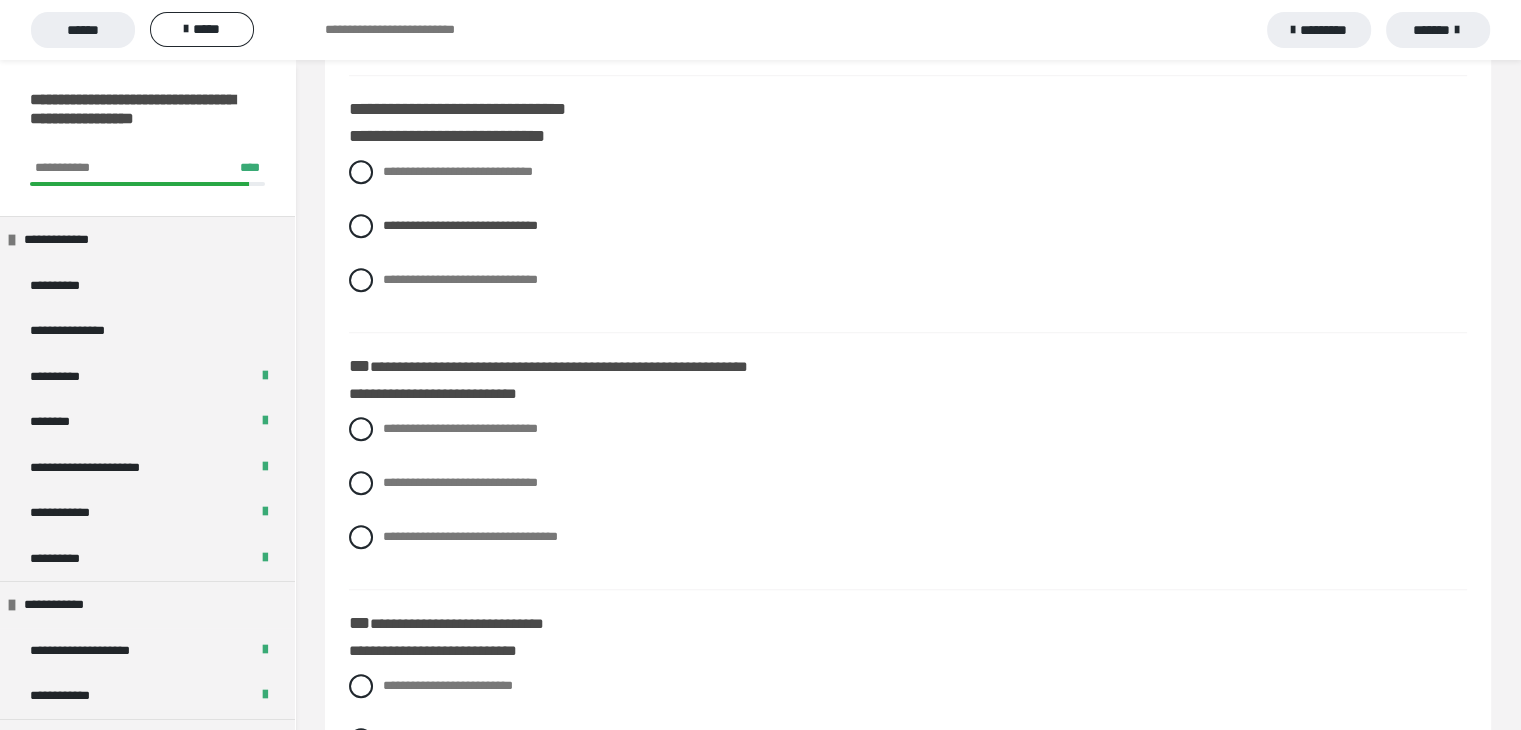 scroll, scrollTop: 1500, scrollLeft: 0, axis: vertical 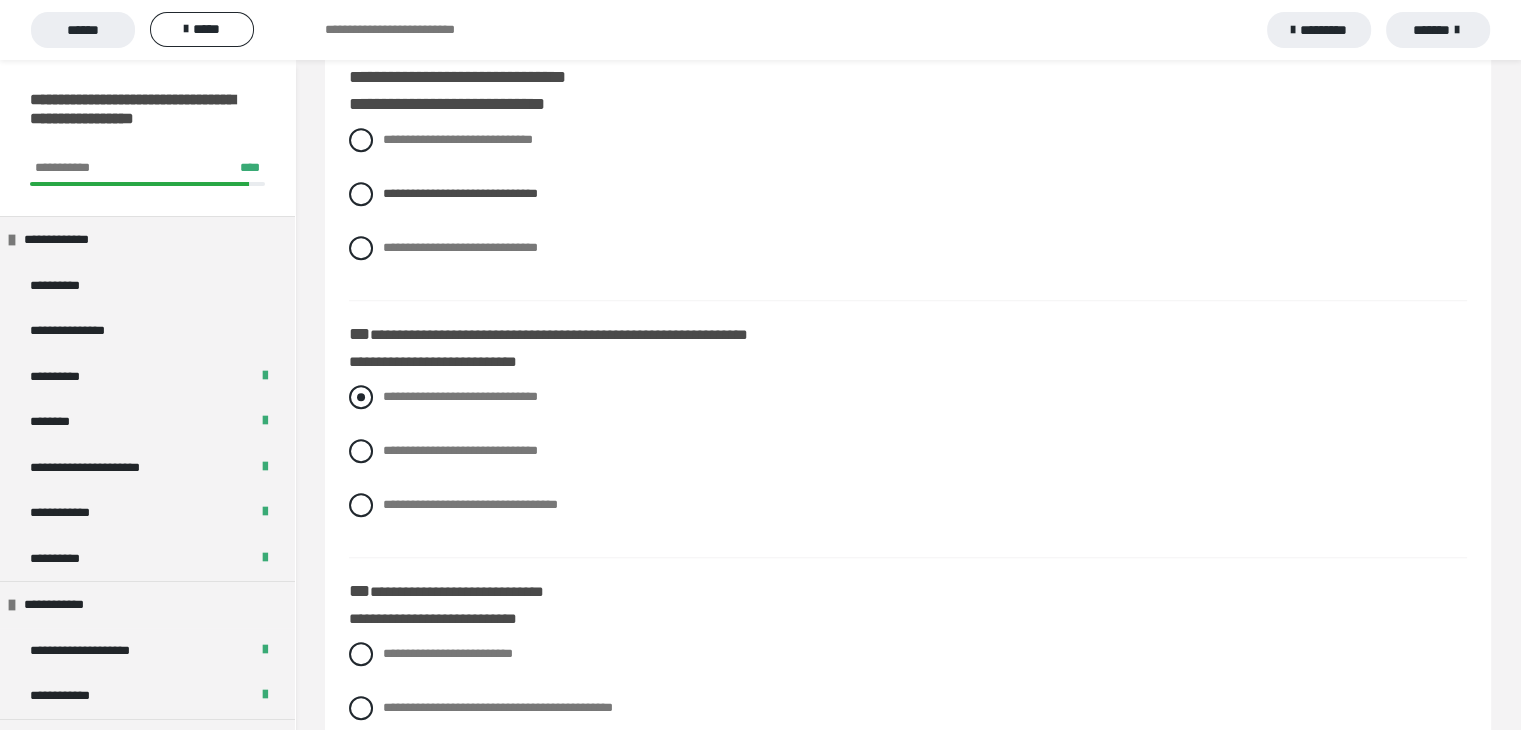 click on "**********" at bounding box center (908, 397) 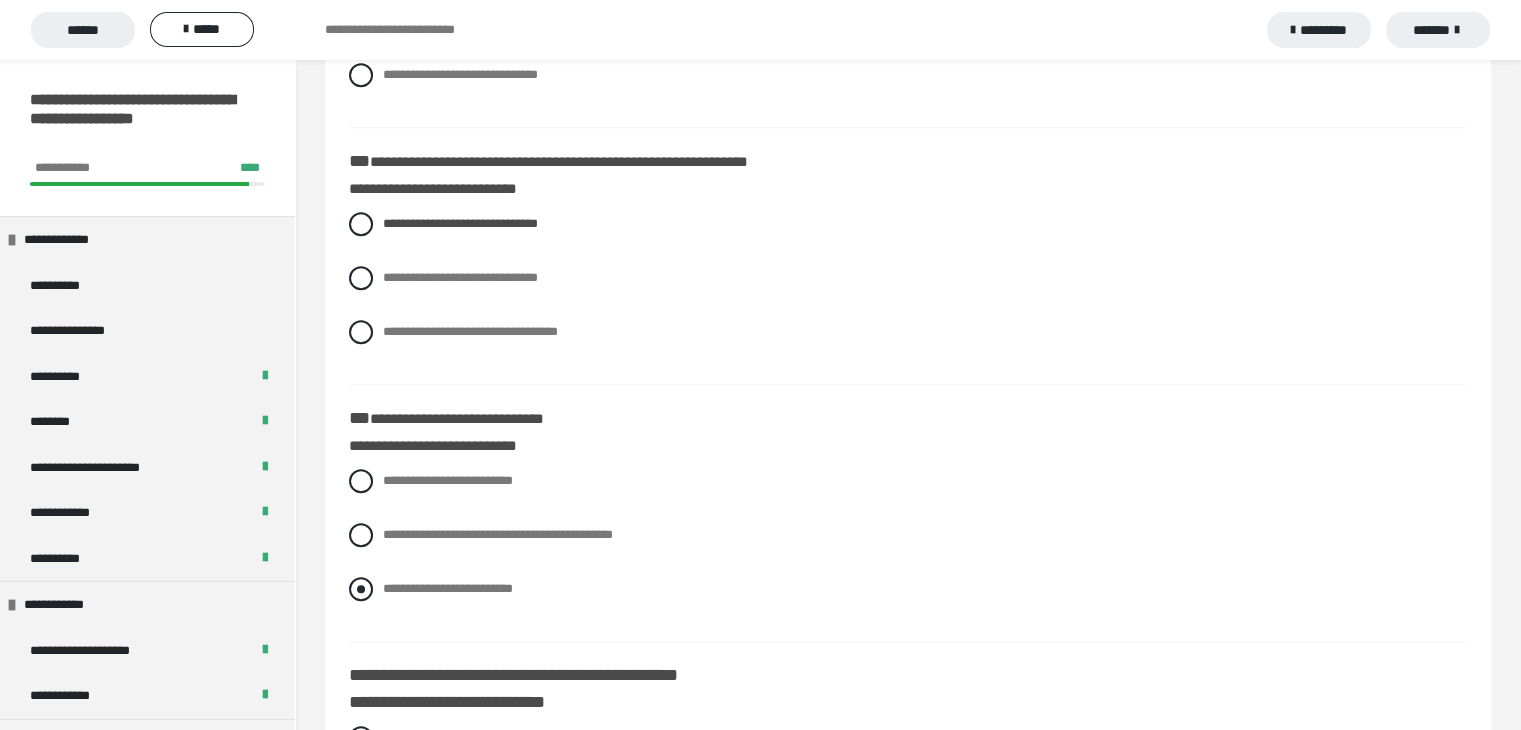 scroll, scrollTop: 1800, scrollLeft: 0, axis: vertical 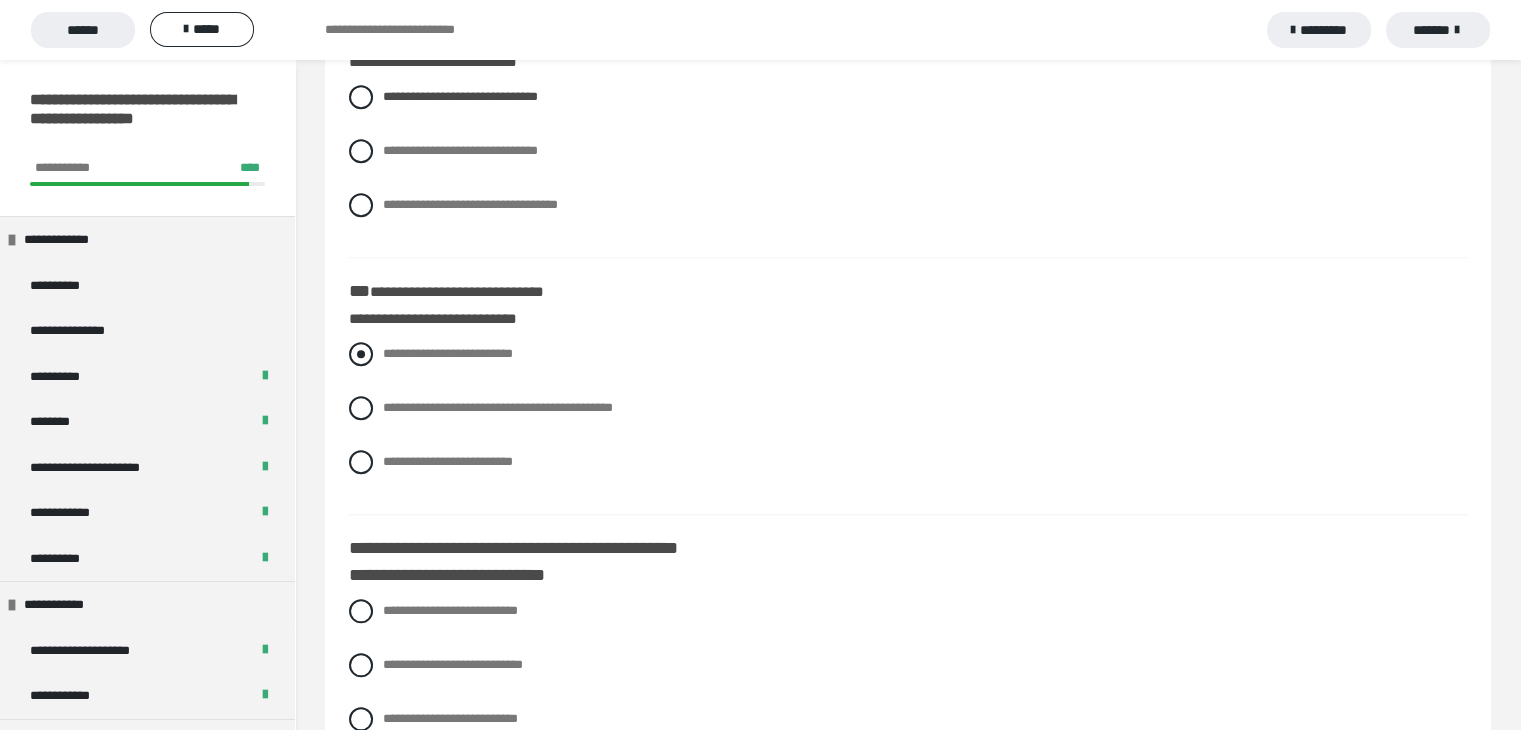 click at bounding box center [361, 354] 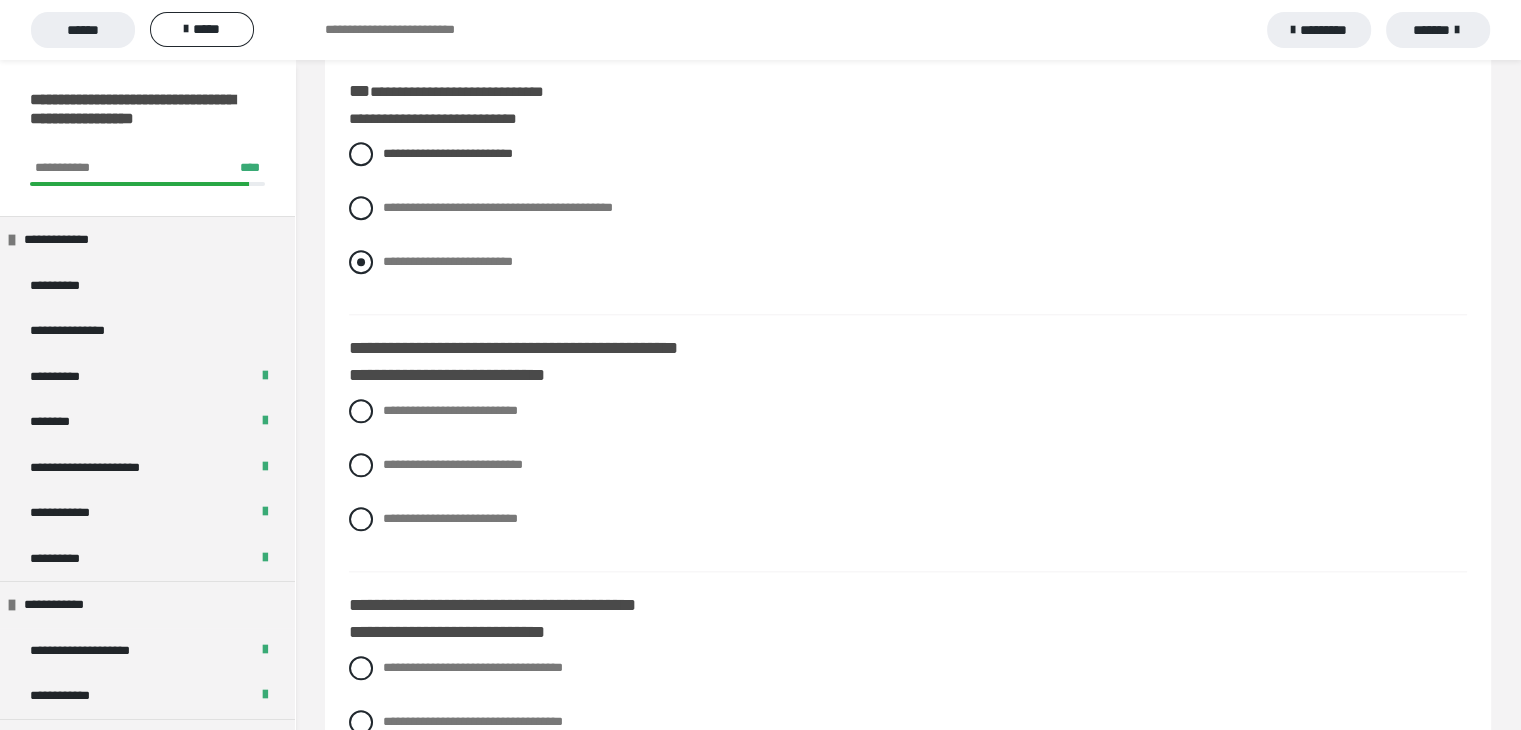 scroll, scrollTop: 2100, scrollLeft: 0, axis: vertical 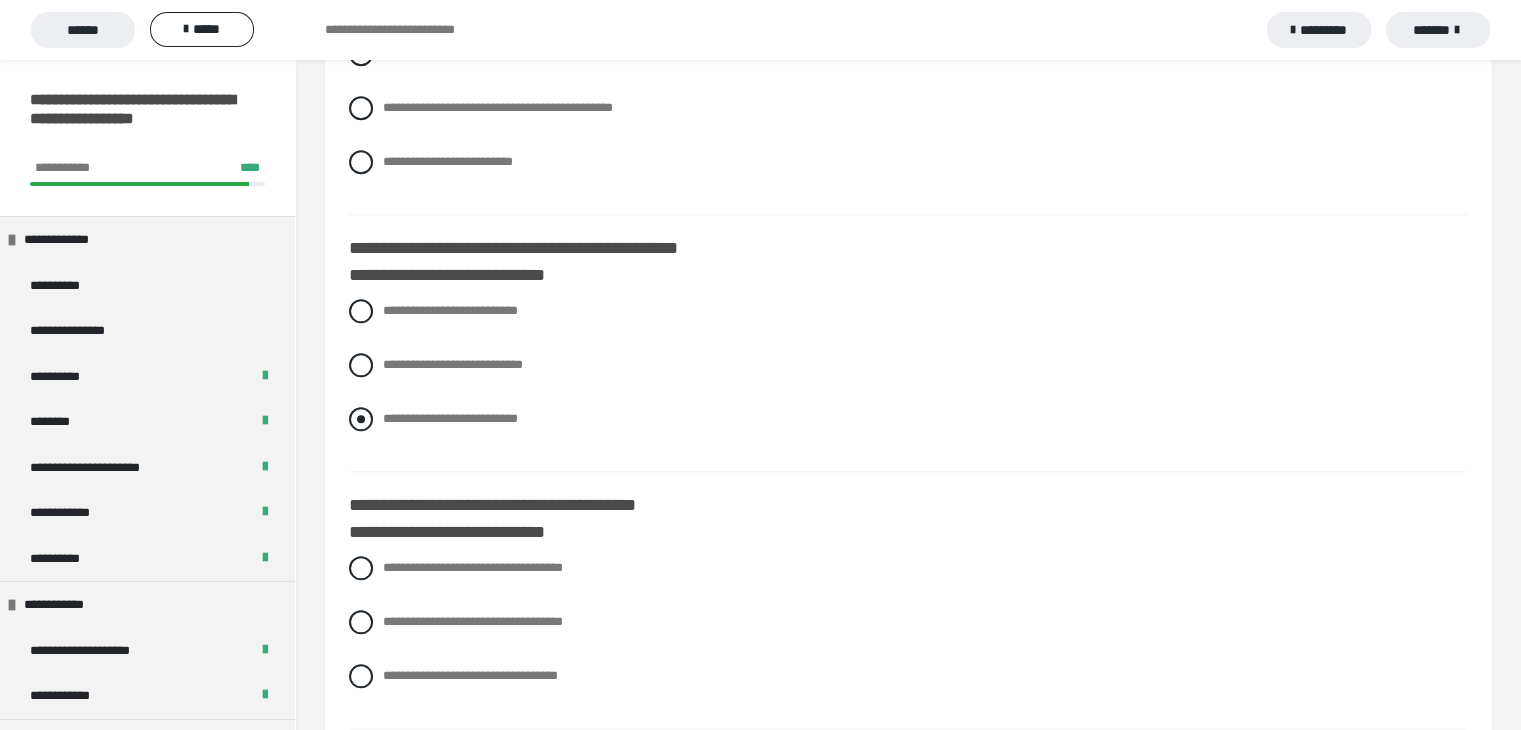 click on "**********" at bounding box center (908, 419) 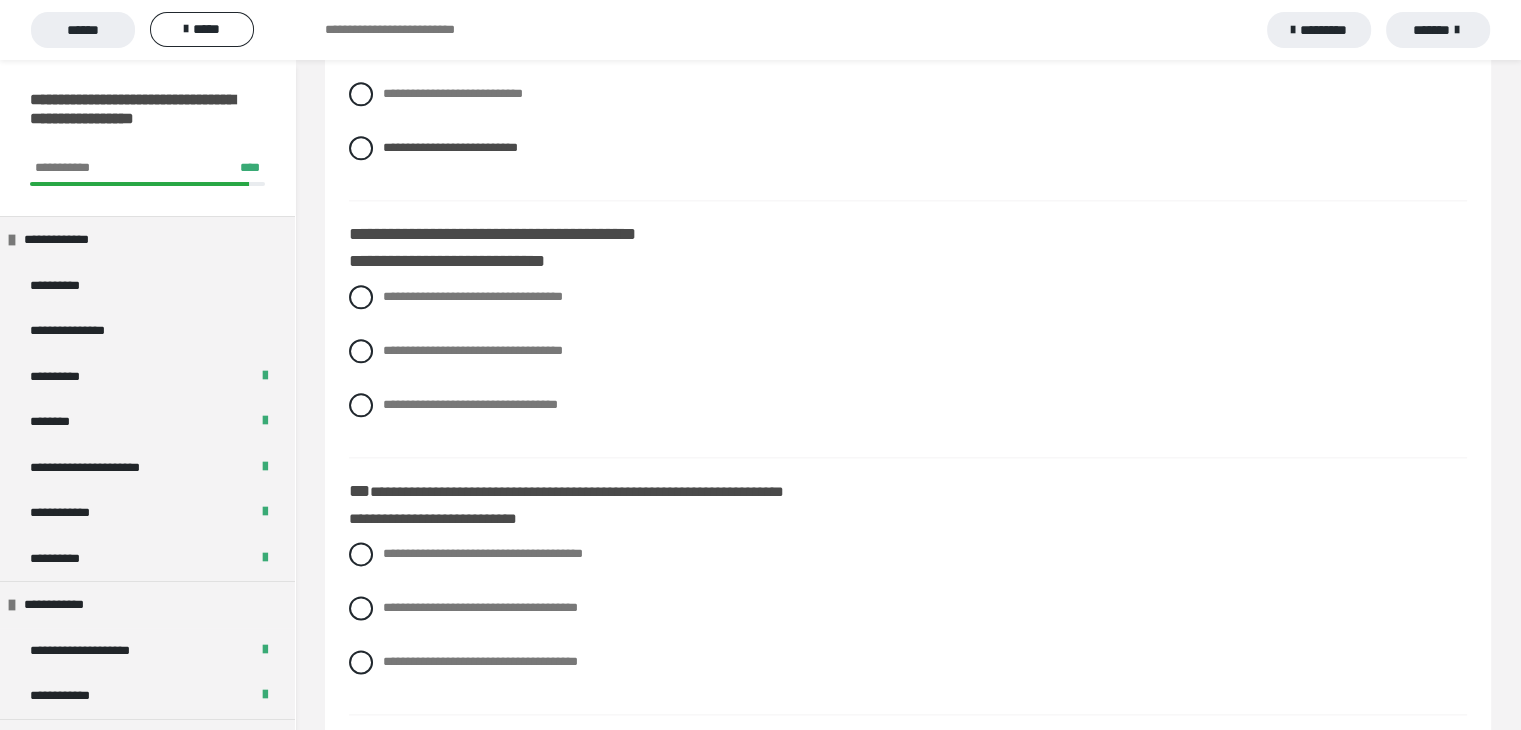 scroll, scrollTop: 2400, scrollLeft: 0, axis: vertical 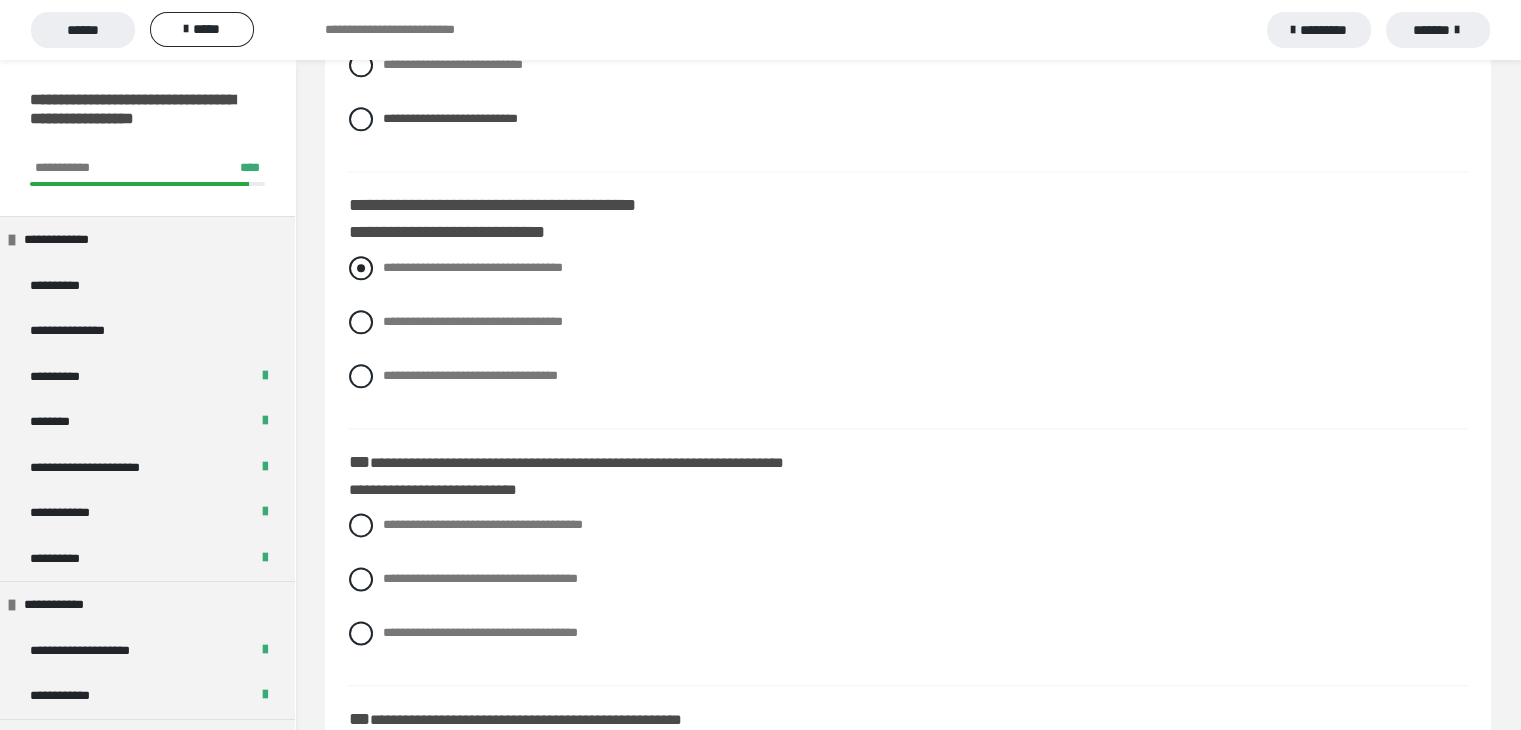 click at bounding box center [361, 268] 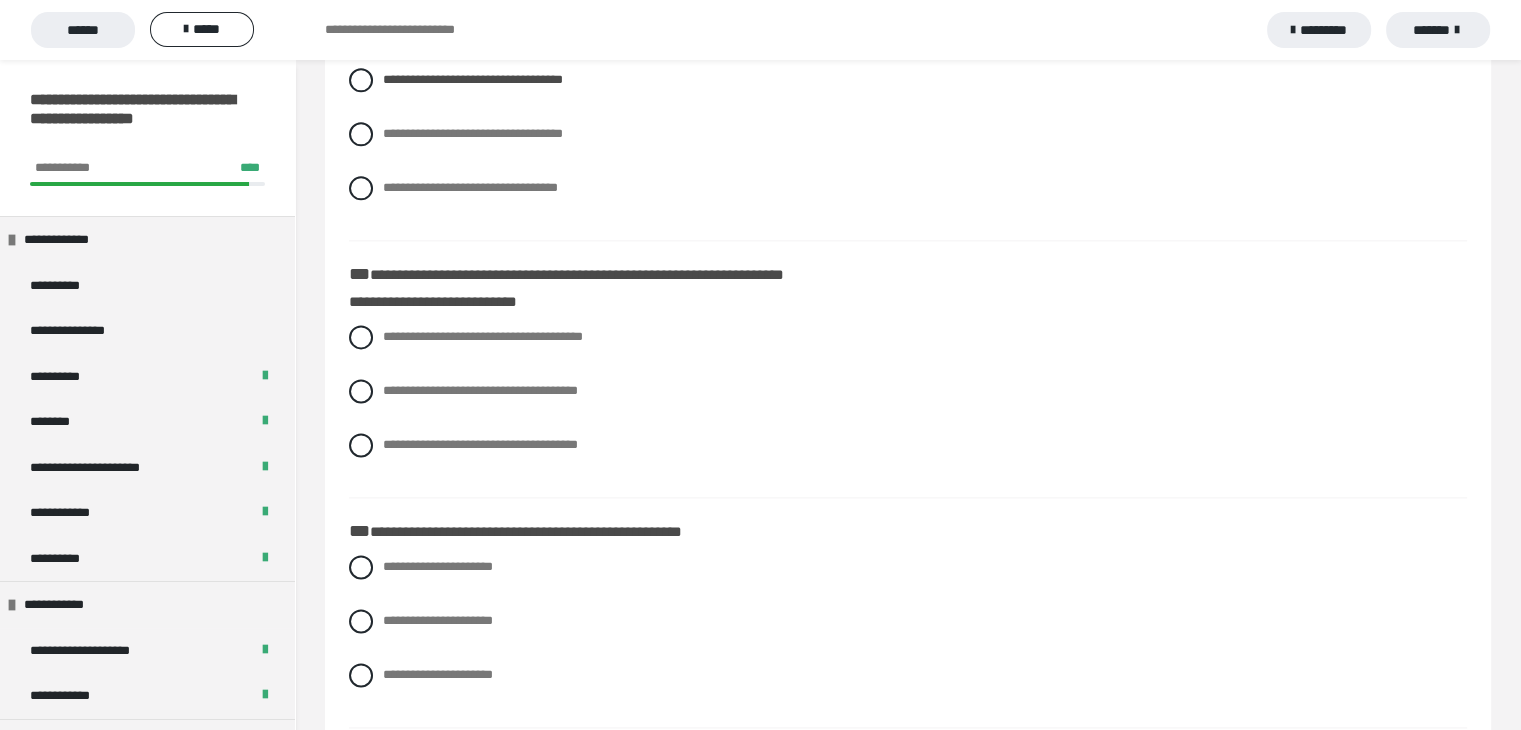 scroll, scrollTop: 2600, scrollLeft: 0, axis: vertical 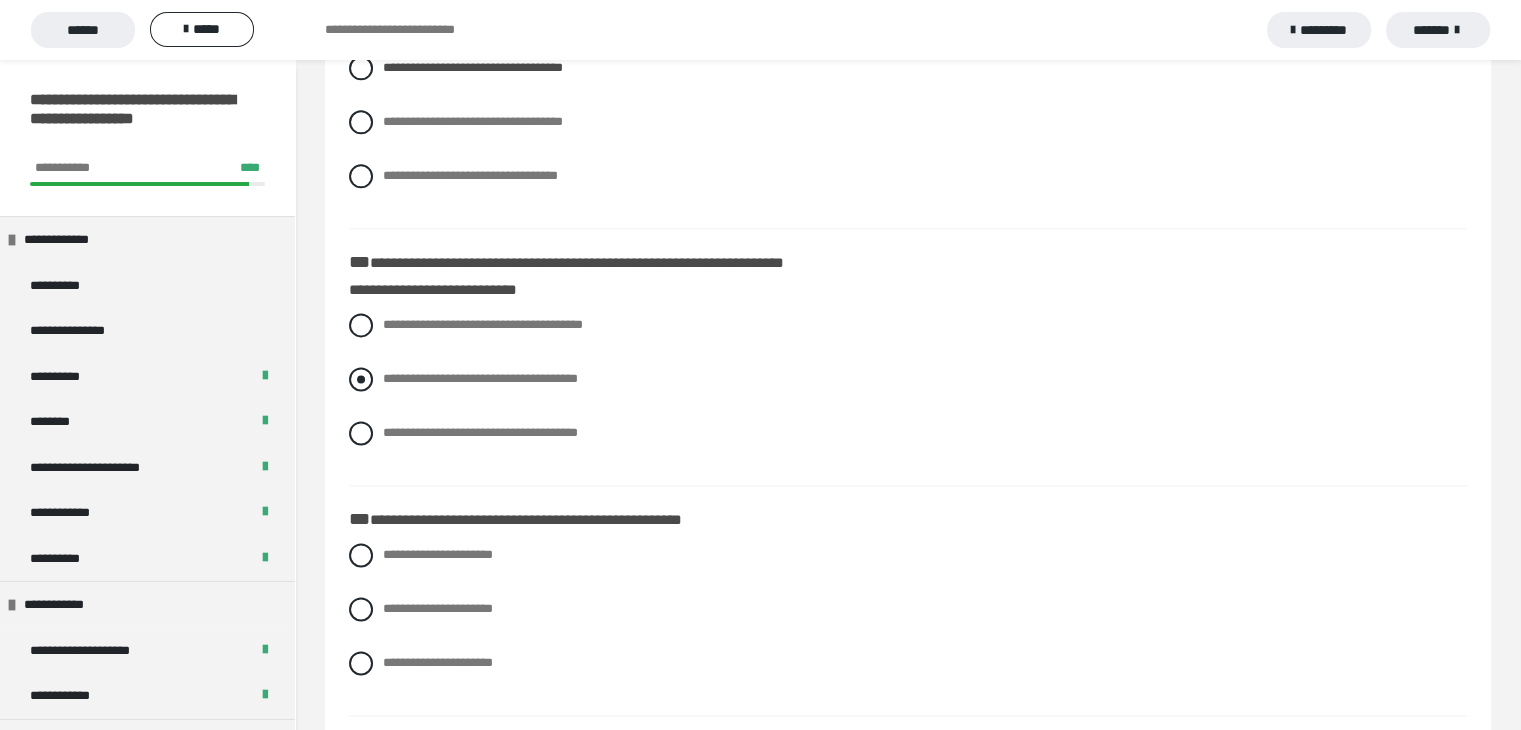 click at bounding box center [361, 379] 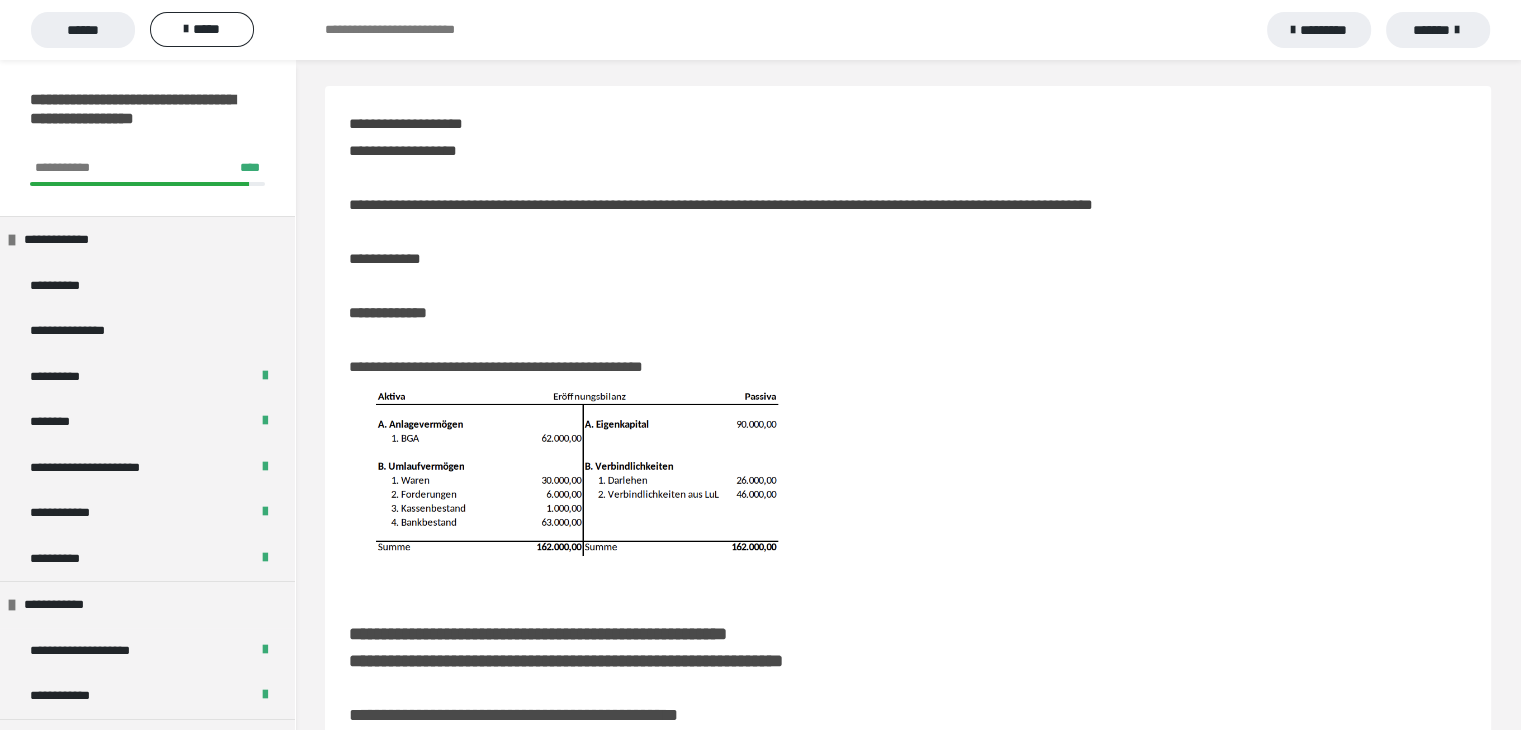 scroll, scrollTop: 0, scrollLeft: 0, axis: both 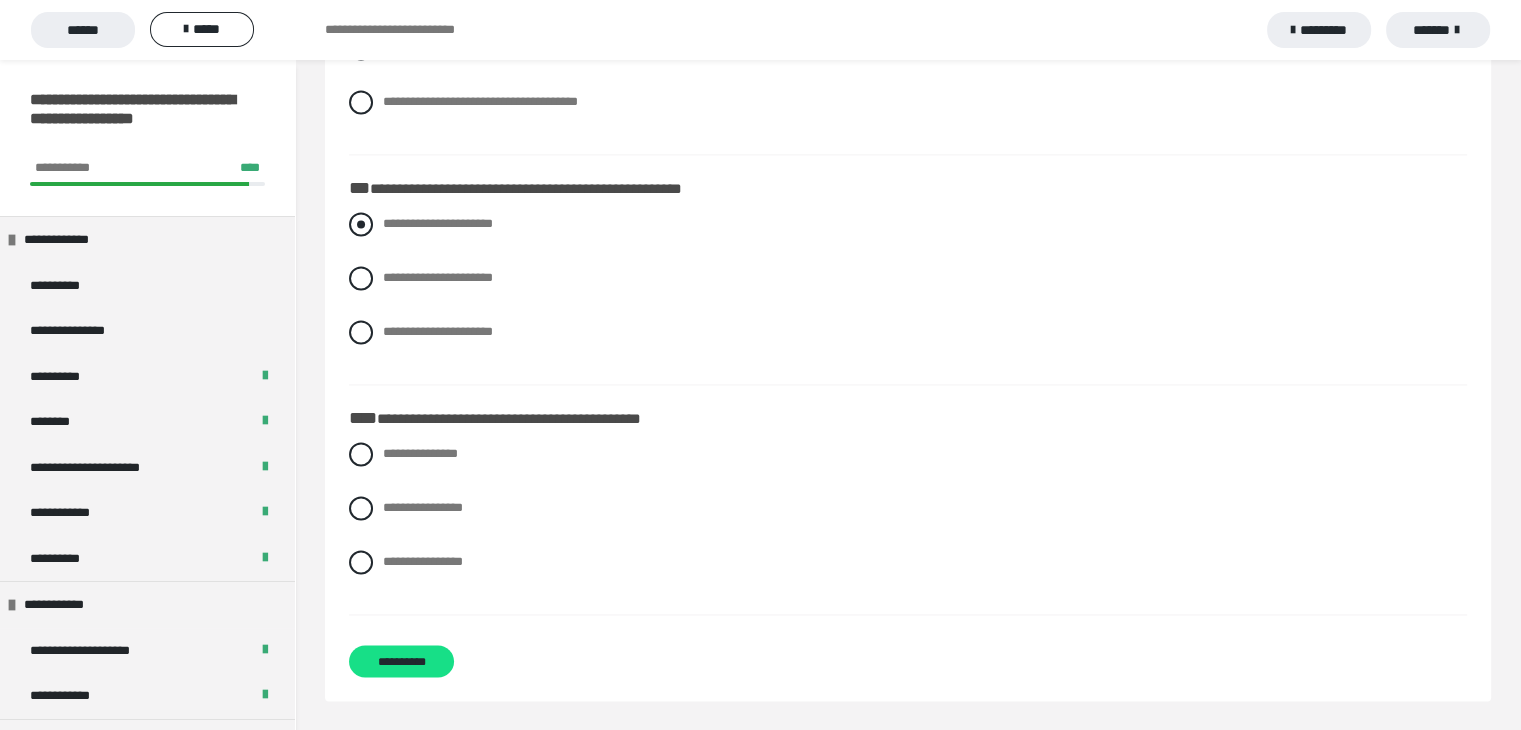 click at bounding box center [361, 224] 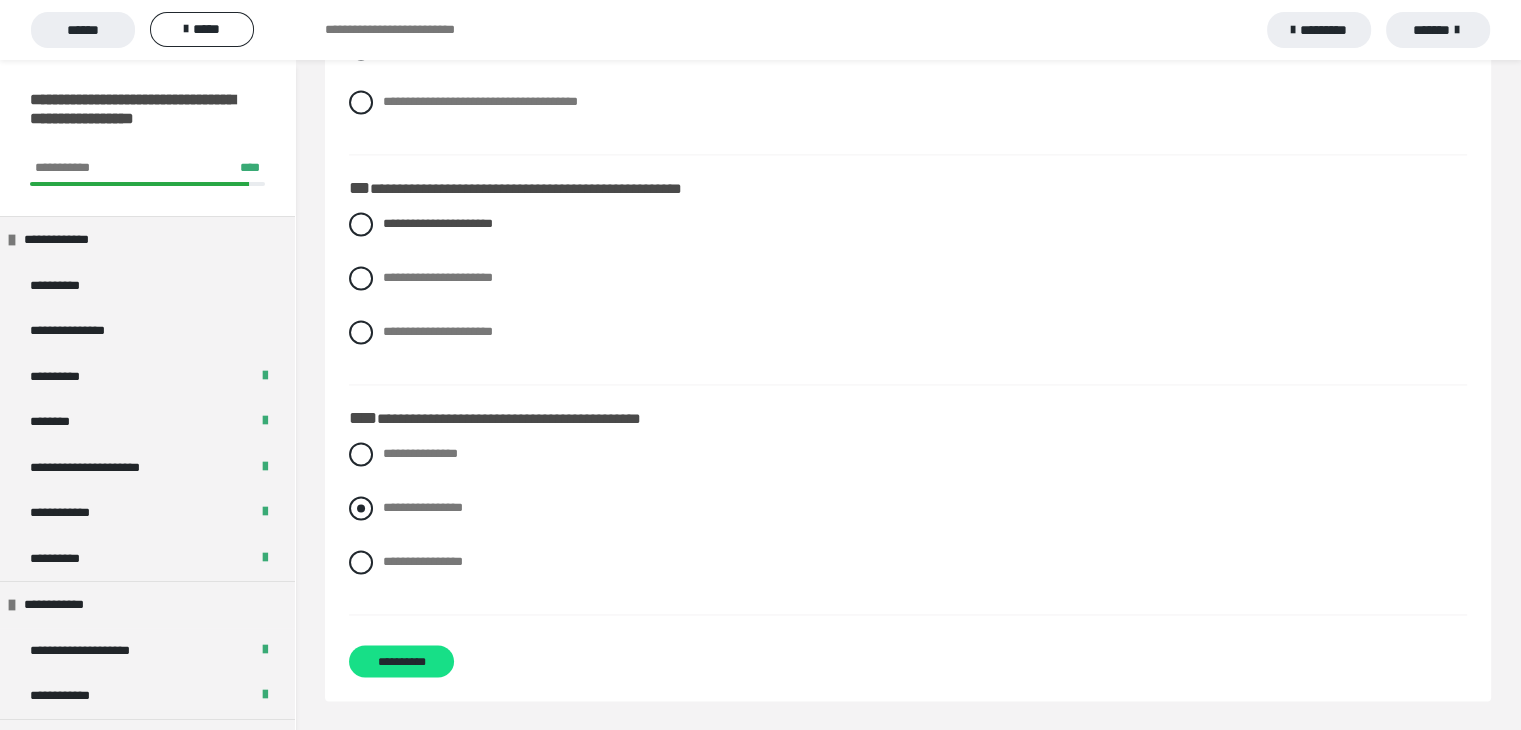 click on "**********" at bounding box center (423, 507) 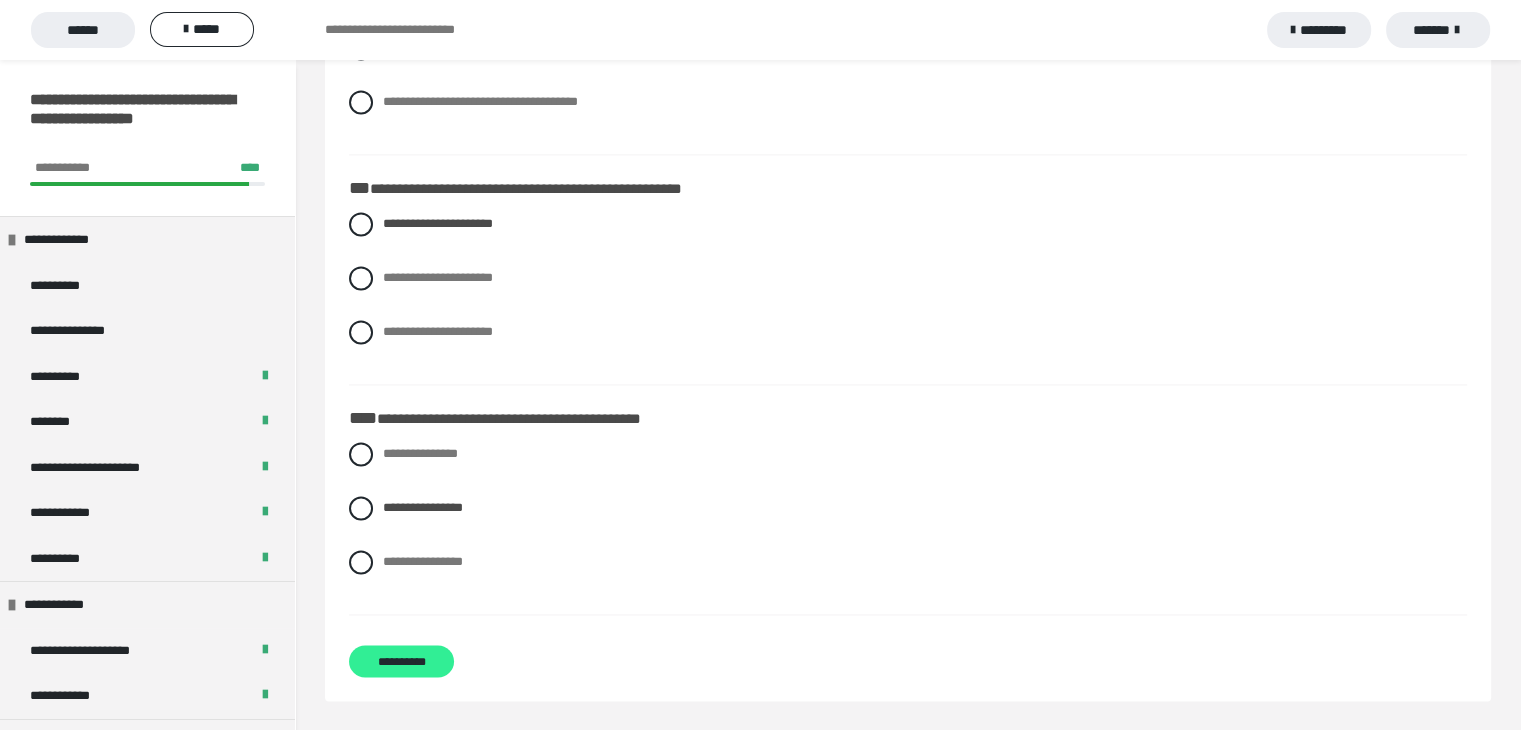 click on "**********" at bounding box center [401, 661] 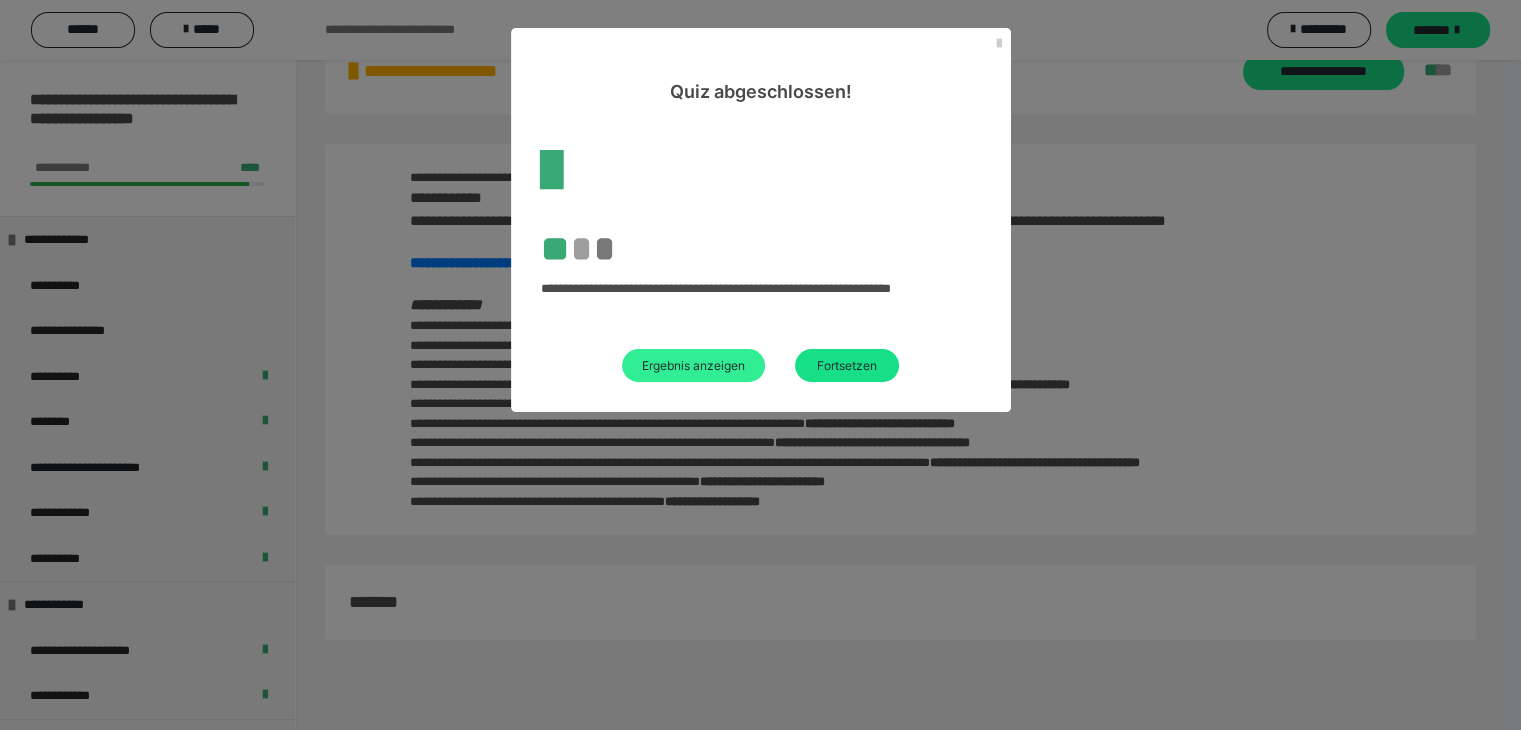 scroll, scrollTop: 2681, scrollLeft: 0, axis: vertical 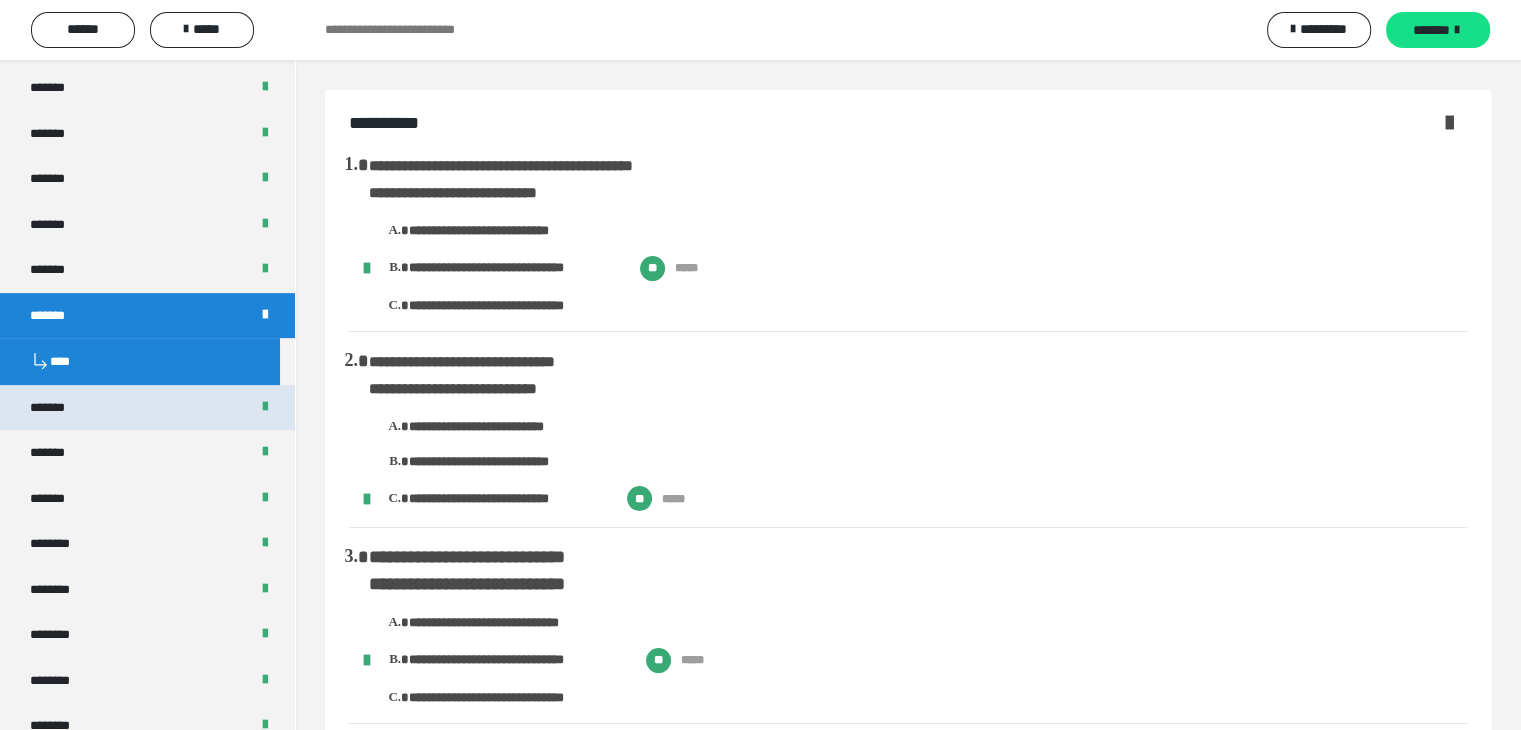 click on "*******" at bounding box center [147, 408] 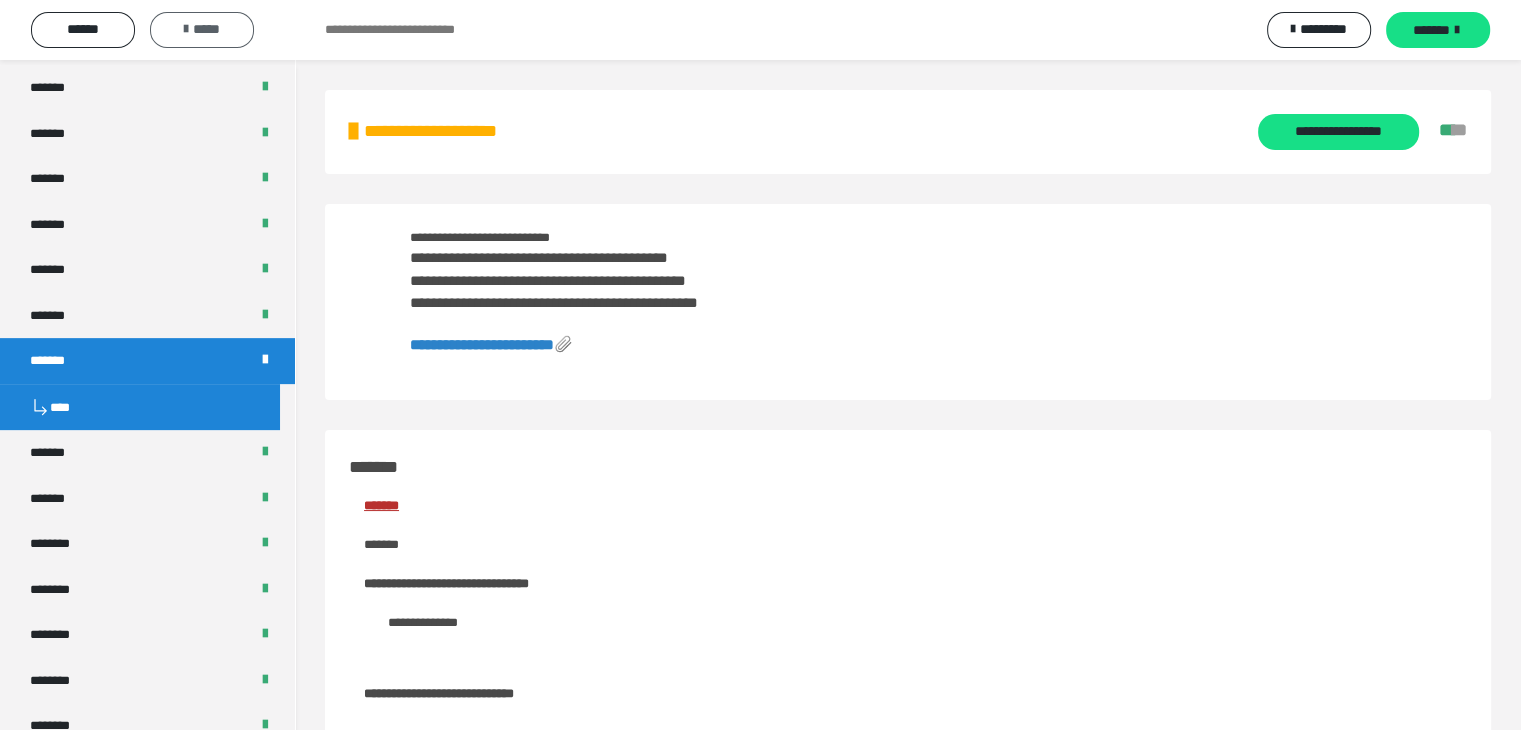 click on "*****" at bounding box center (202, 29) 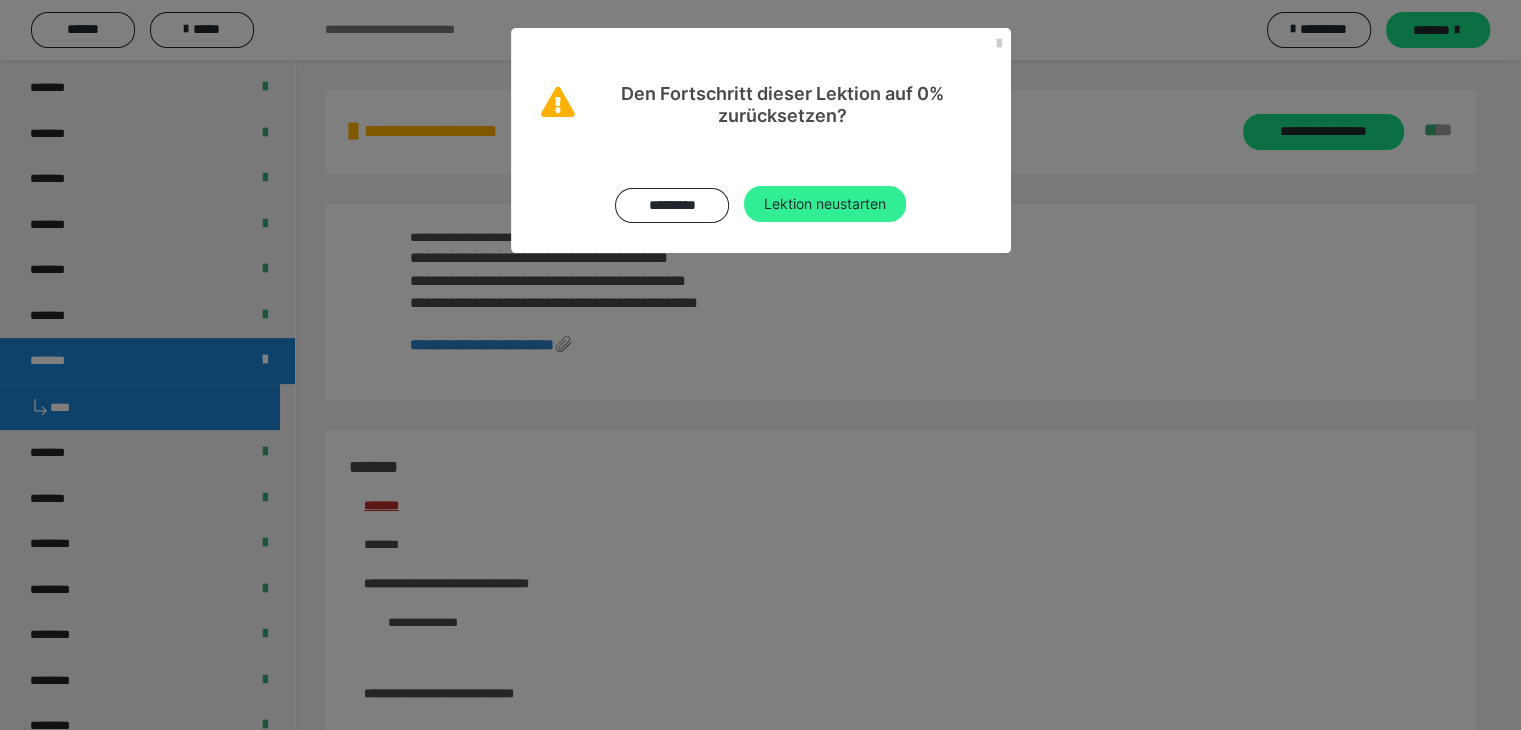 click on "Lektion neustarten" at bounding box center (825, 204) 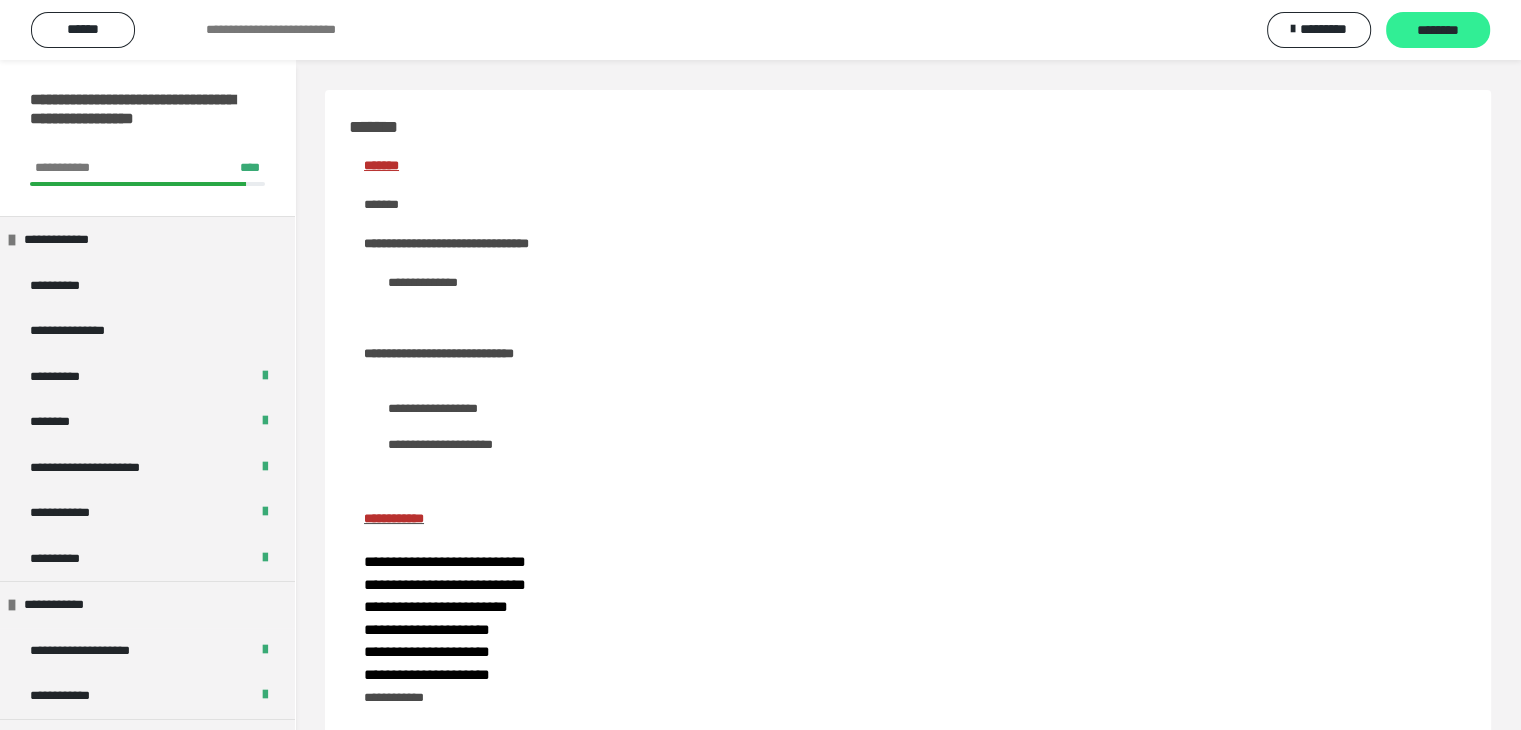 click on "********" at bounding box center [1438, 31] 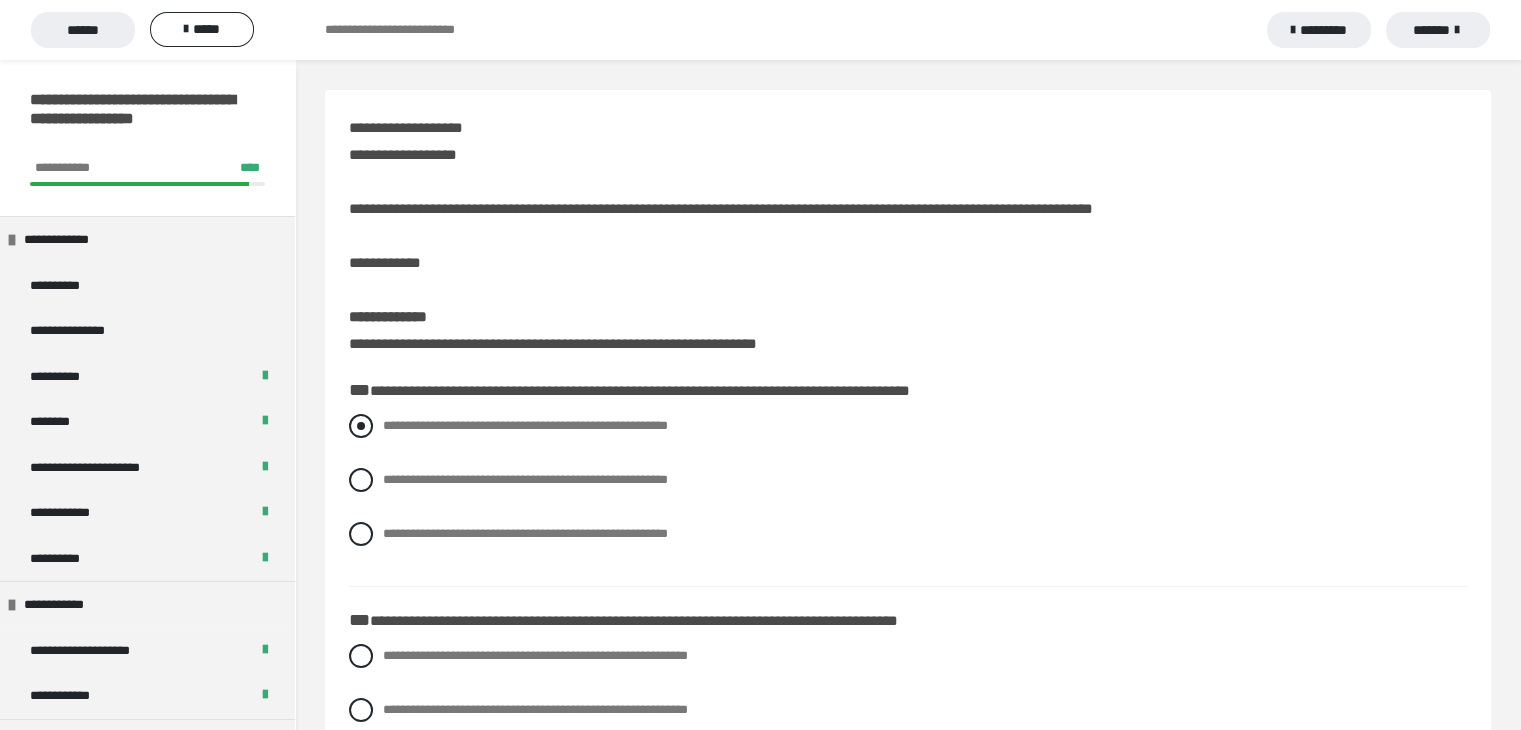 click on "**********" at bounding box center (908, 426) 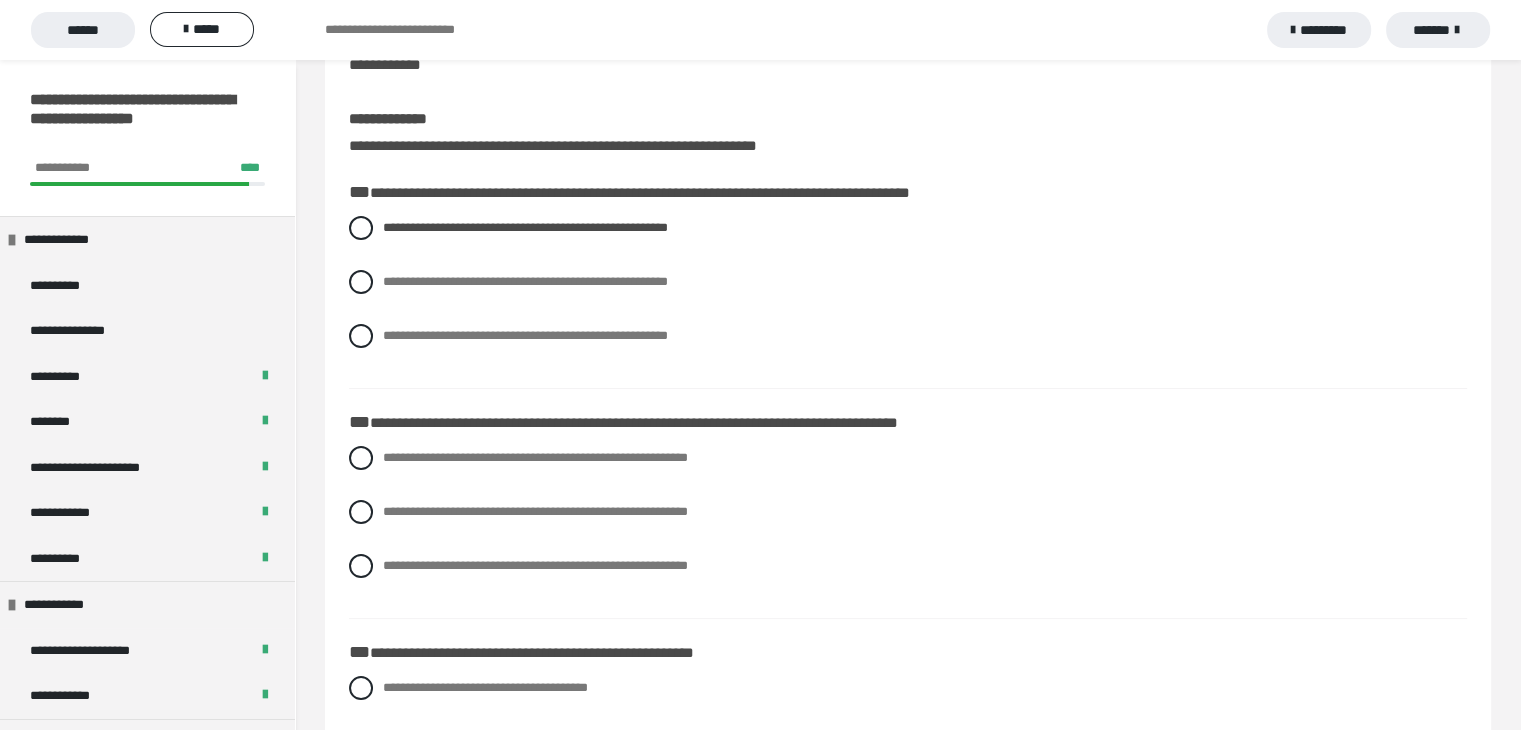 scroll, scrollTop: 200, scrollLeft: 0, axis: vertical 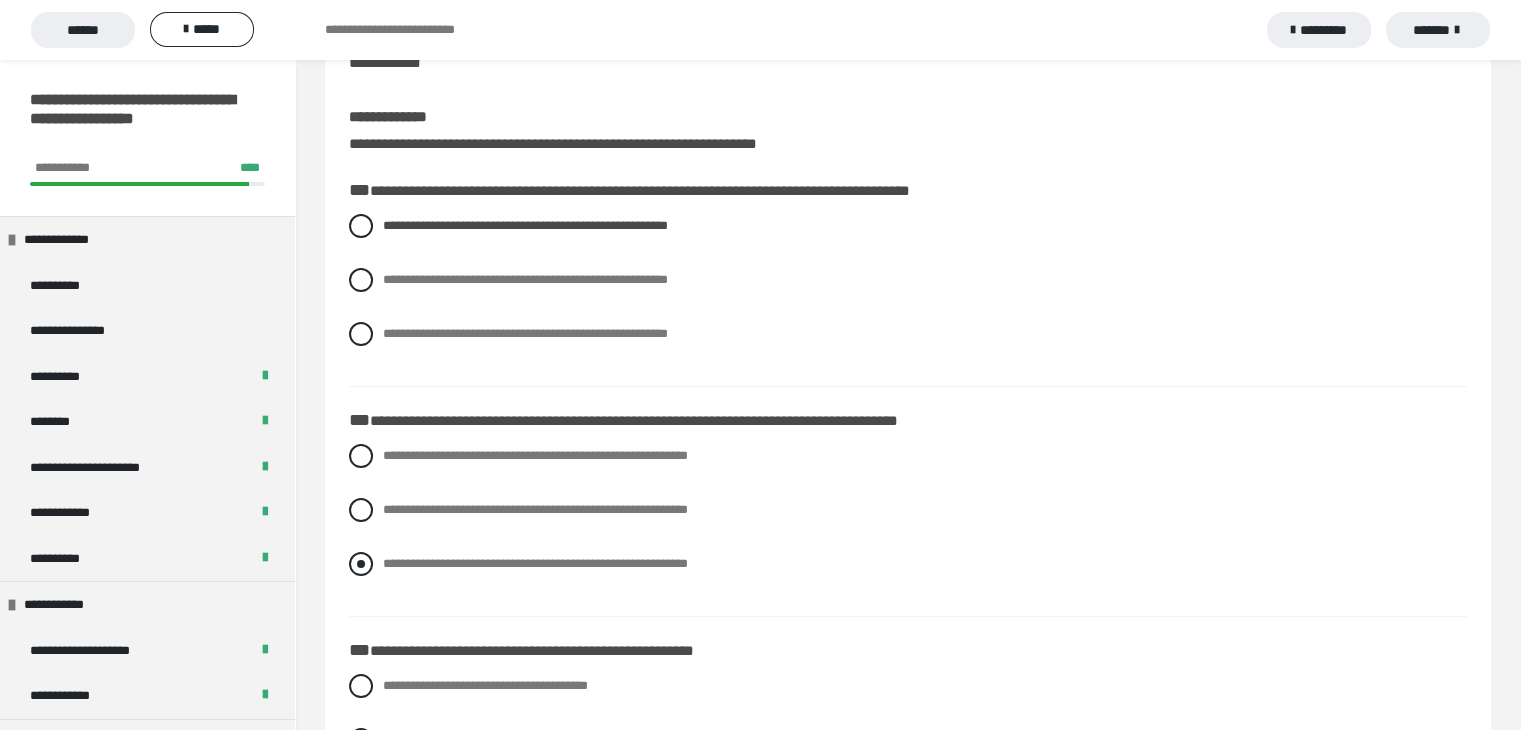 click on "**********" at bounding box center (535, 563) 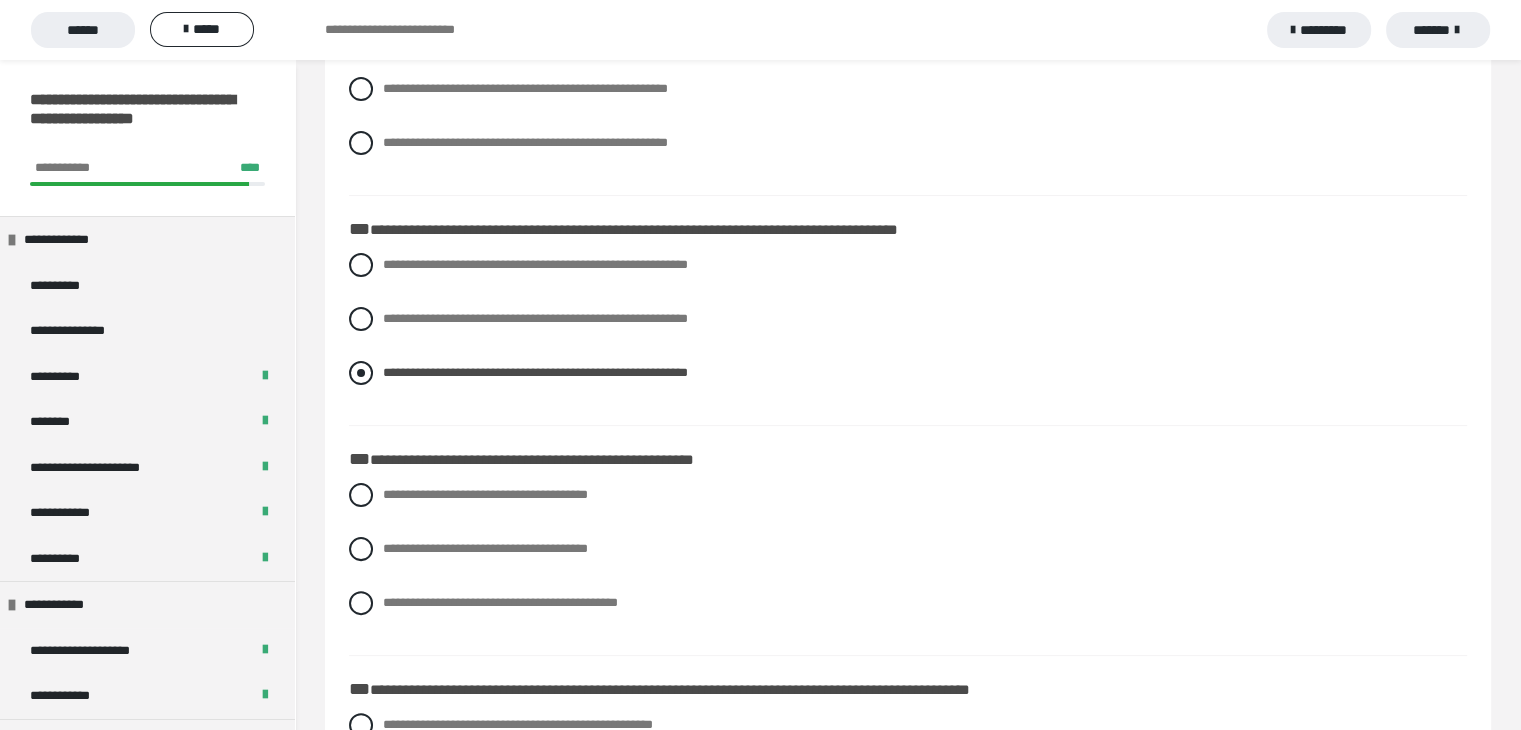 scroll, scrollTop: 400, scrollLeft: 0, axis: vertical 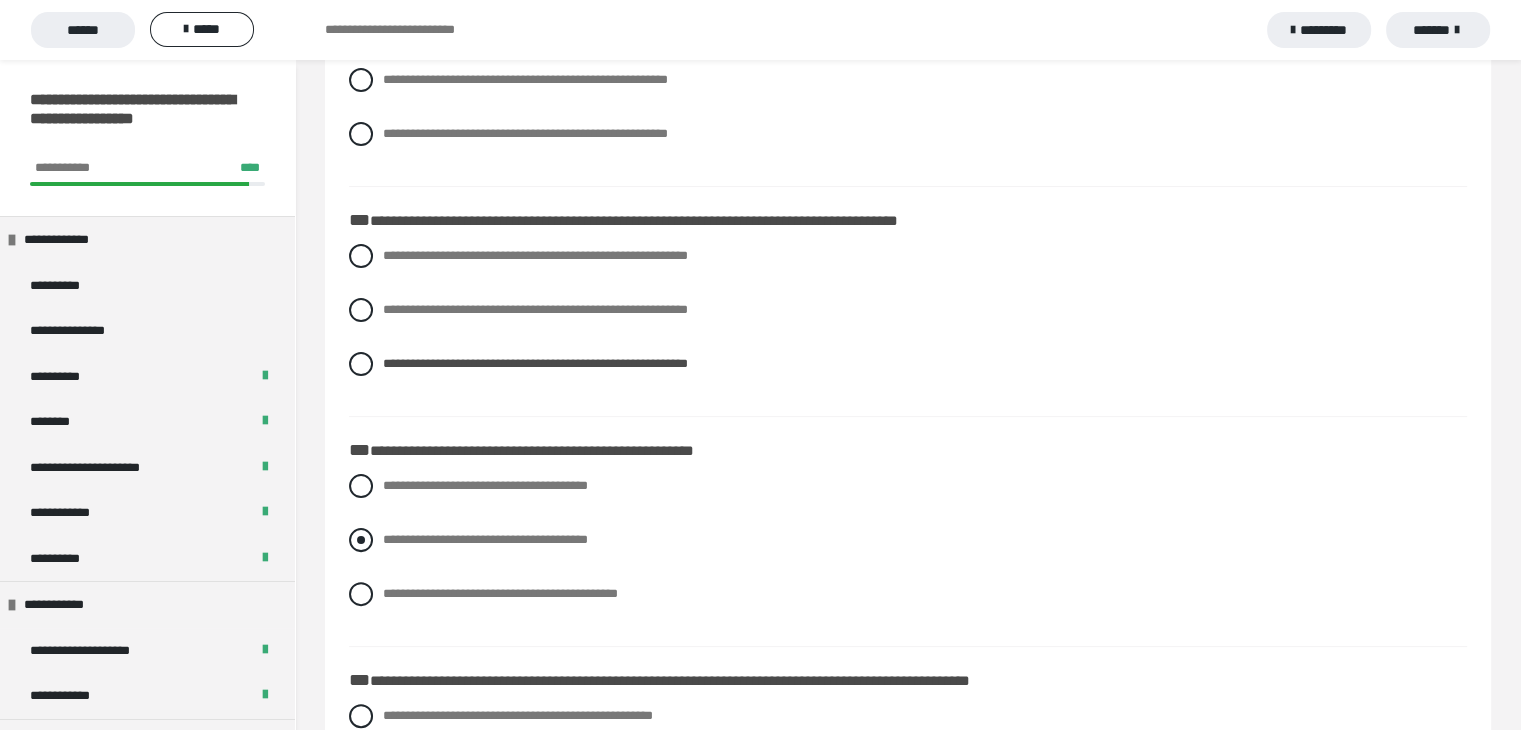 click on "**********" at bounding box center [485, 539] 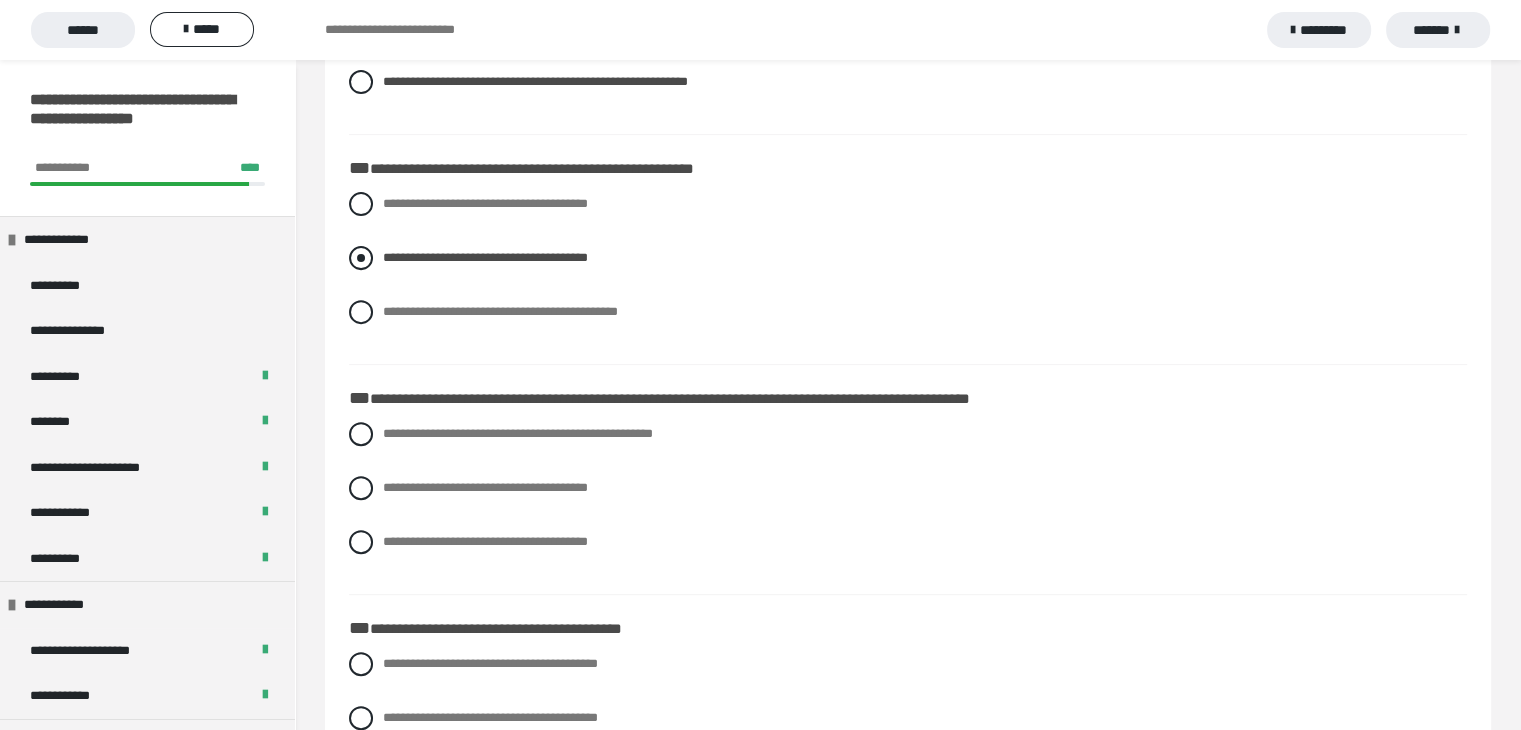 scroll, scrollTop: 700, scrollLeft: 0, axis: vertical 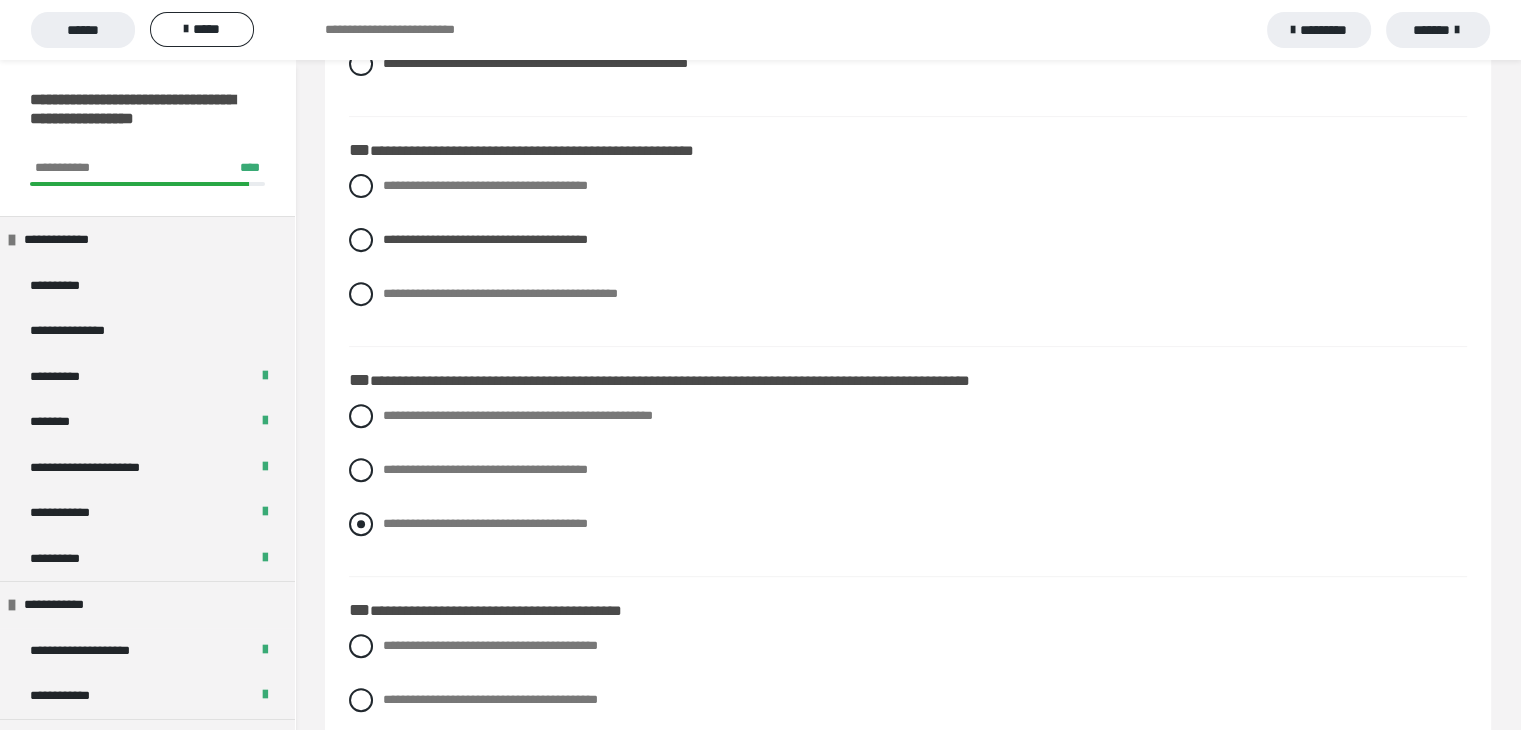 click on "**********" at bounding box center (908, 524) 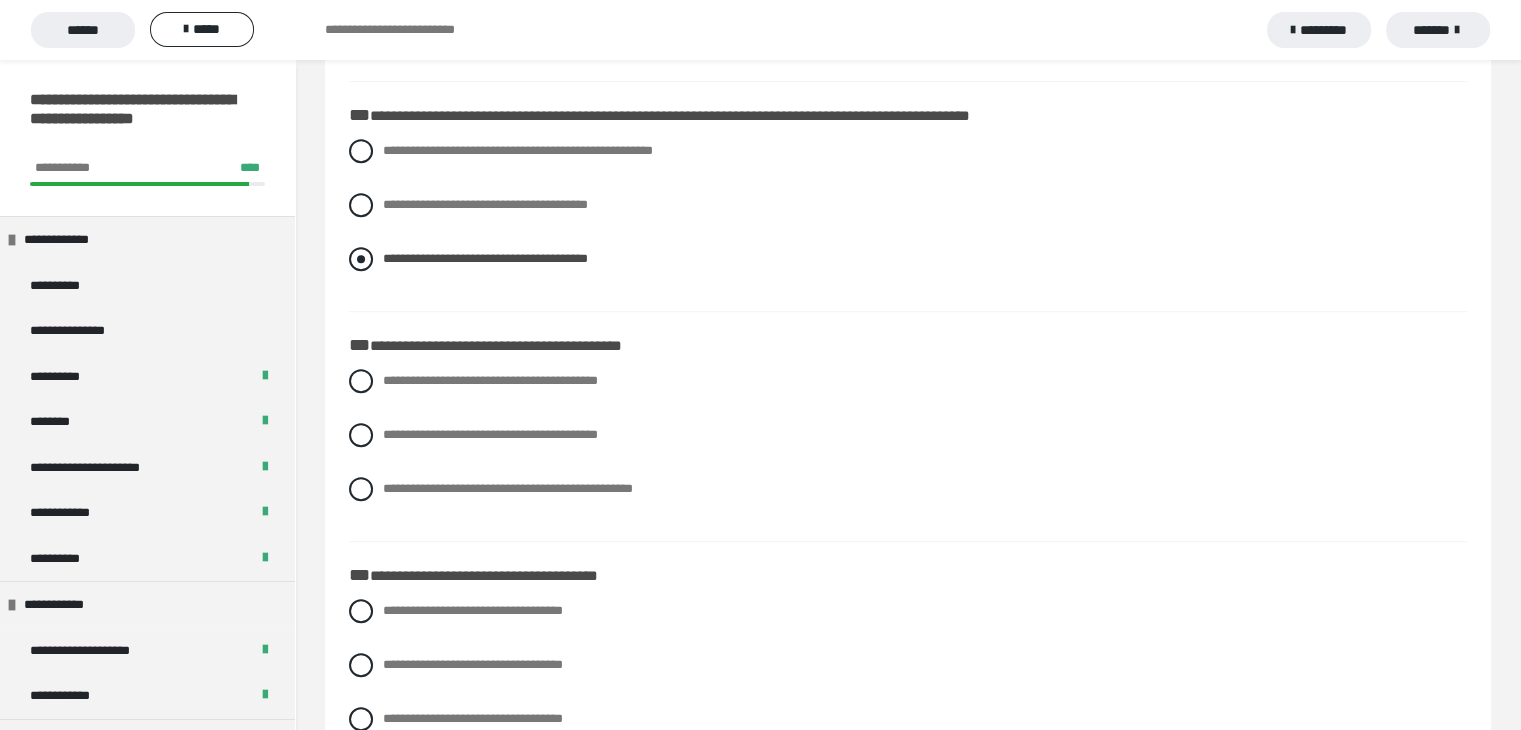 scroll, scrollTop: 1000, scrollLeft: 0, axis: vertical 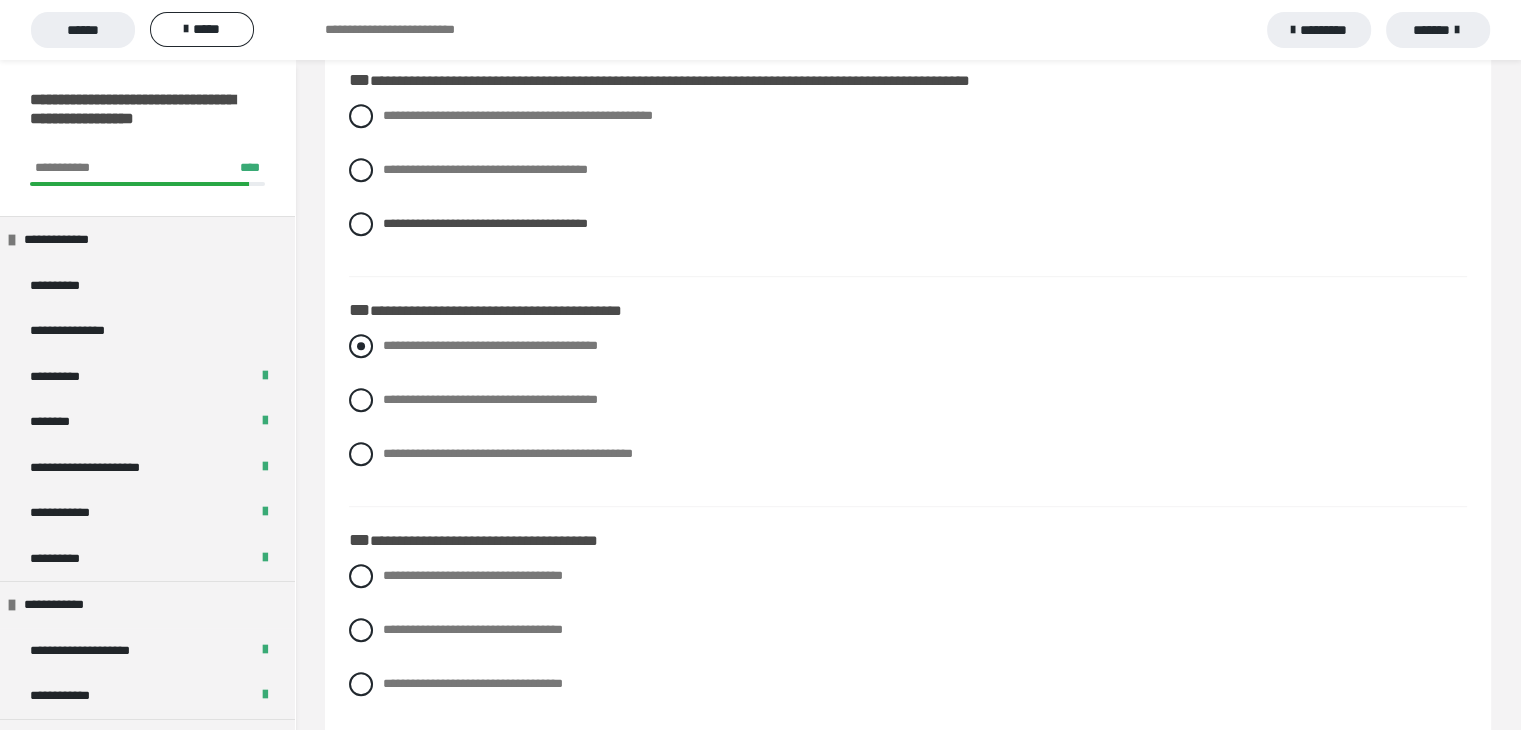 click on "**********" at bounding box center (908, 346) 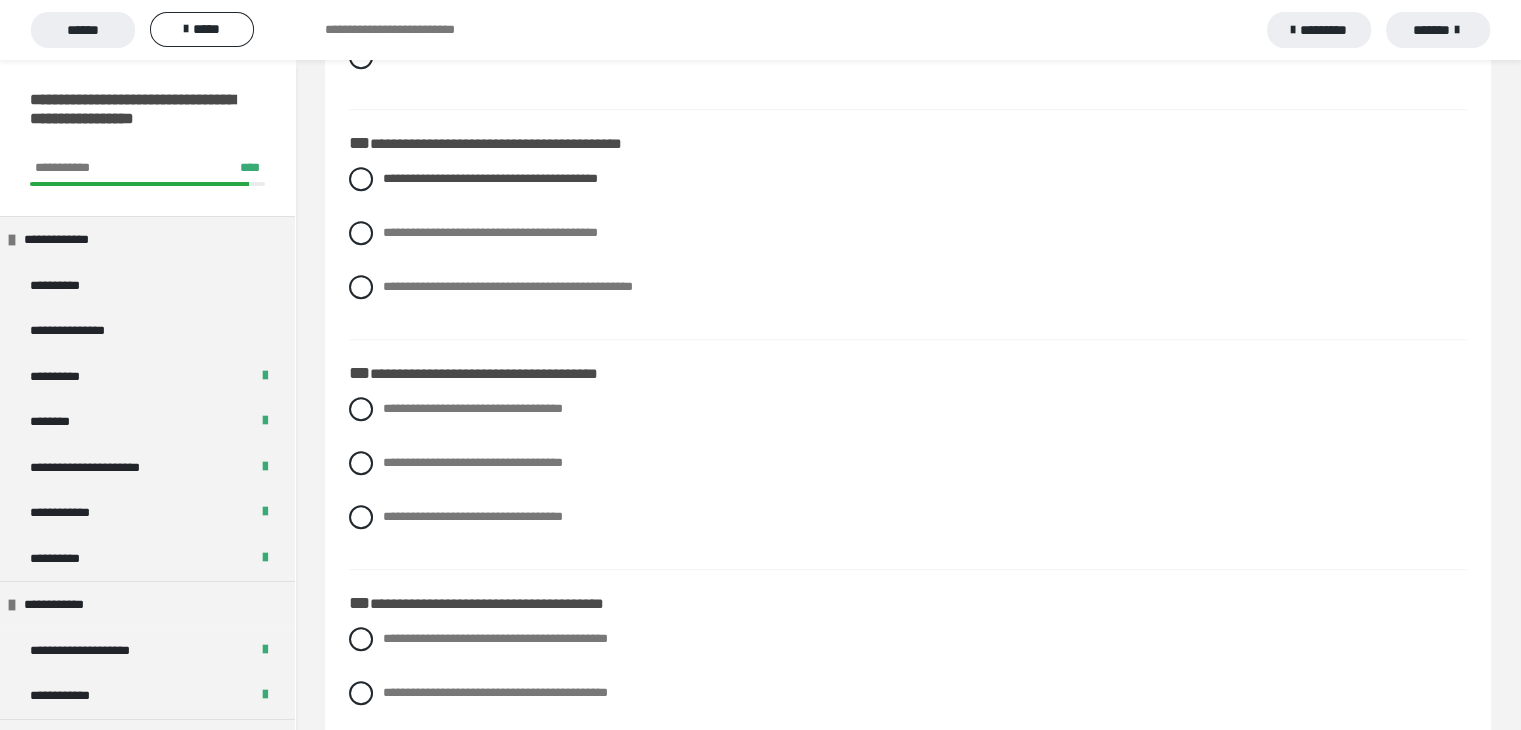 scroll, scrollTop: 1200, scrollLeft: 0, axis: vertical 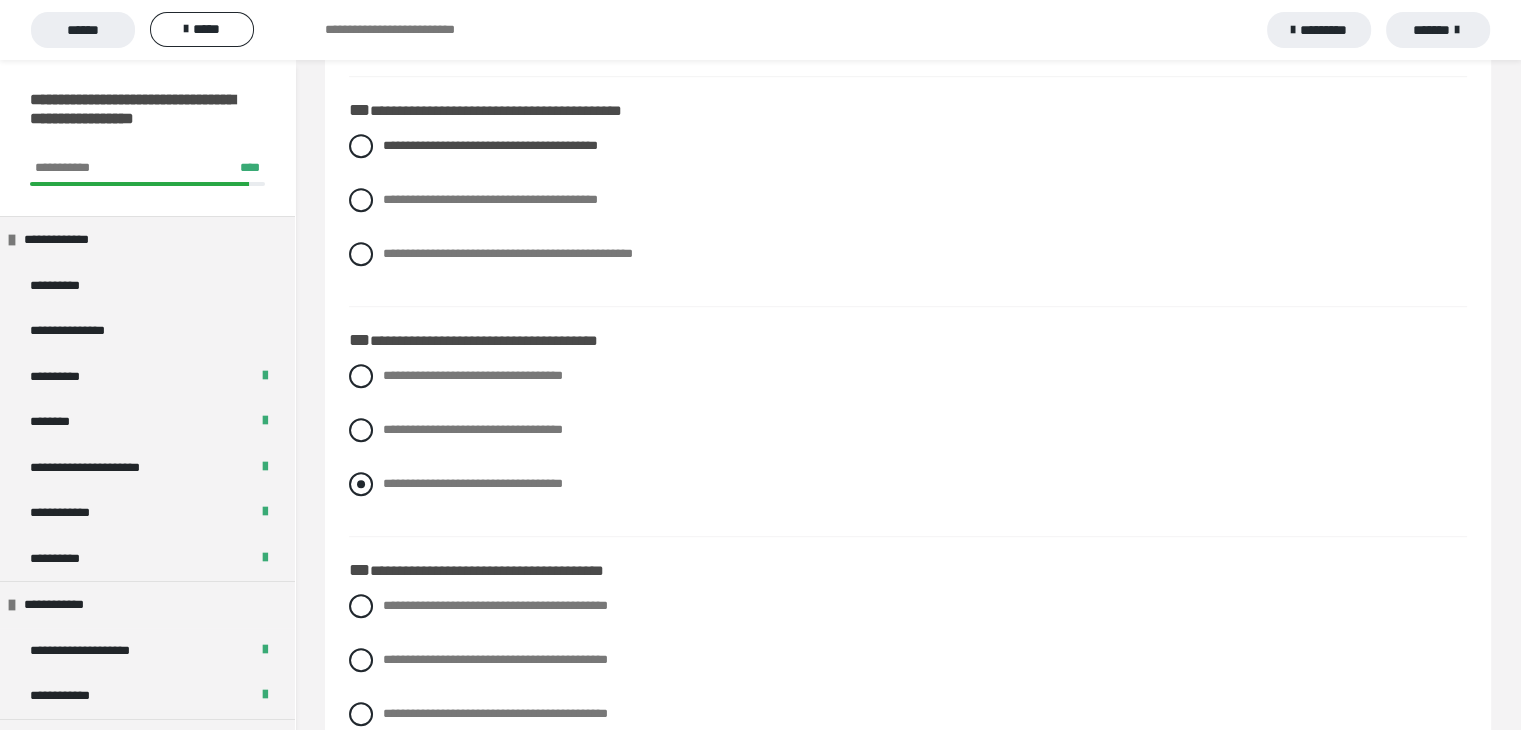 click at bounding box center (361, 484) 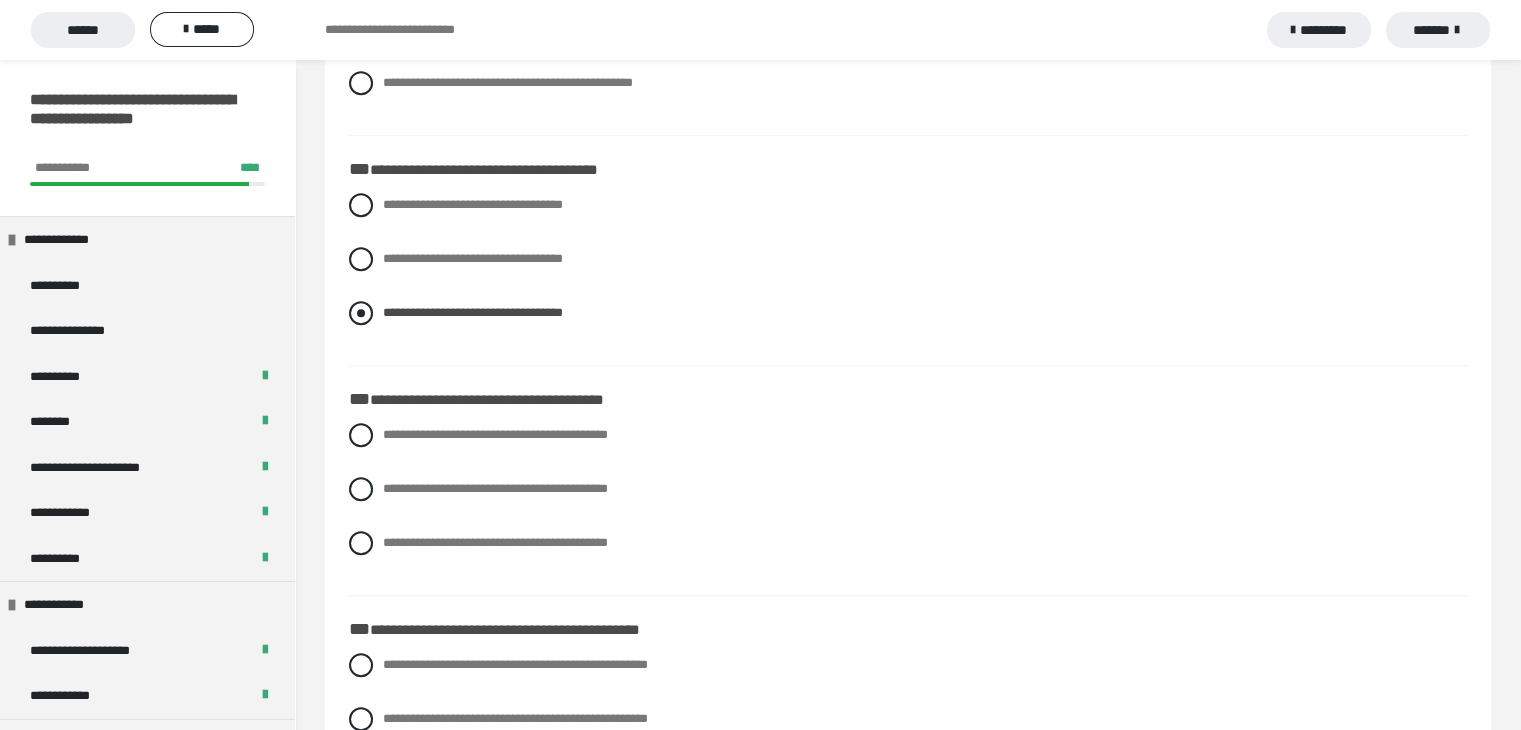 scroll, scrollTop: 1400, scrollLeft: 0, axis: vertical 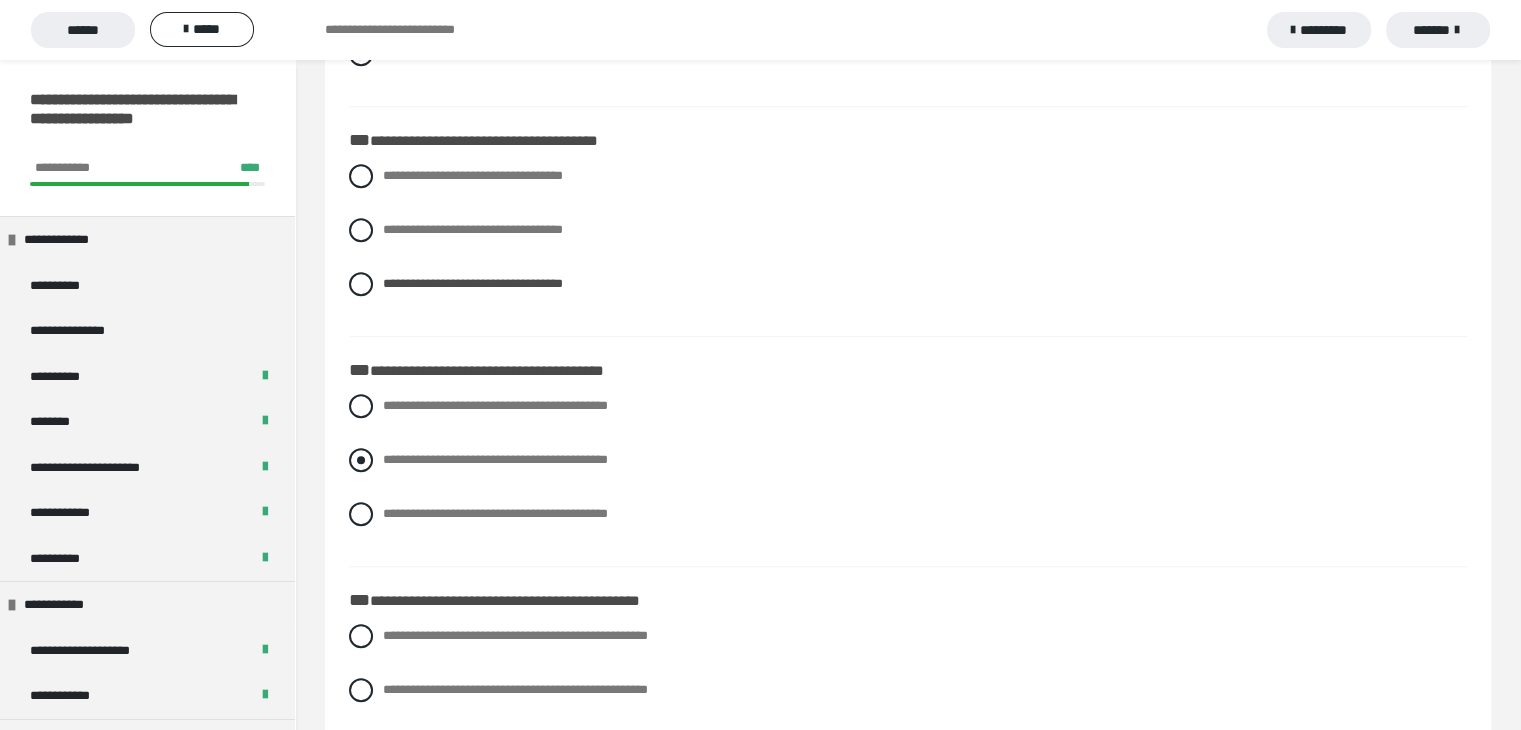 click on "**********" at bounding box center (908, 460) 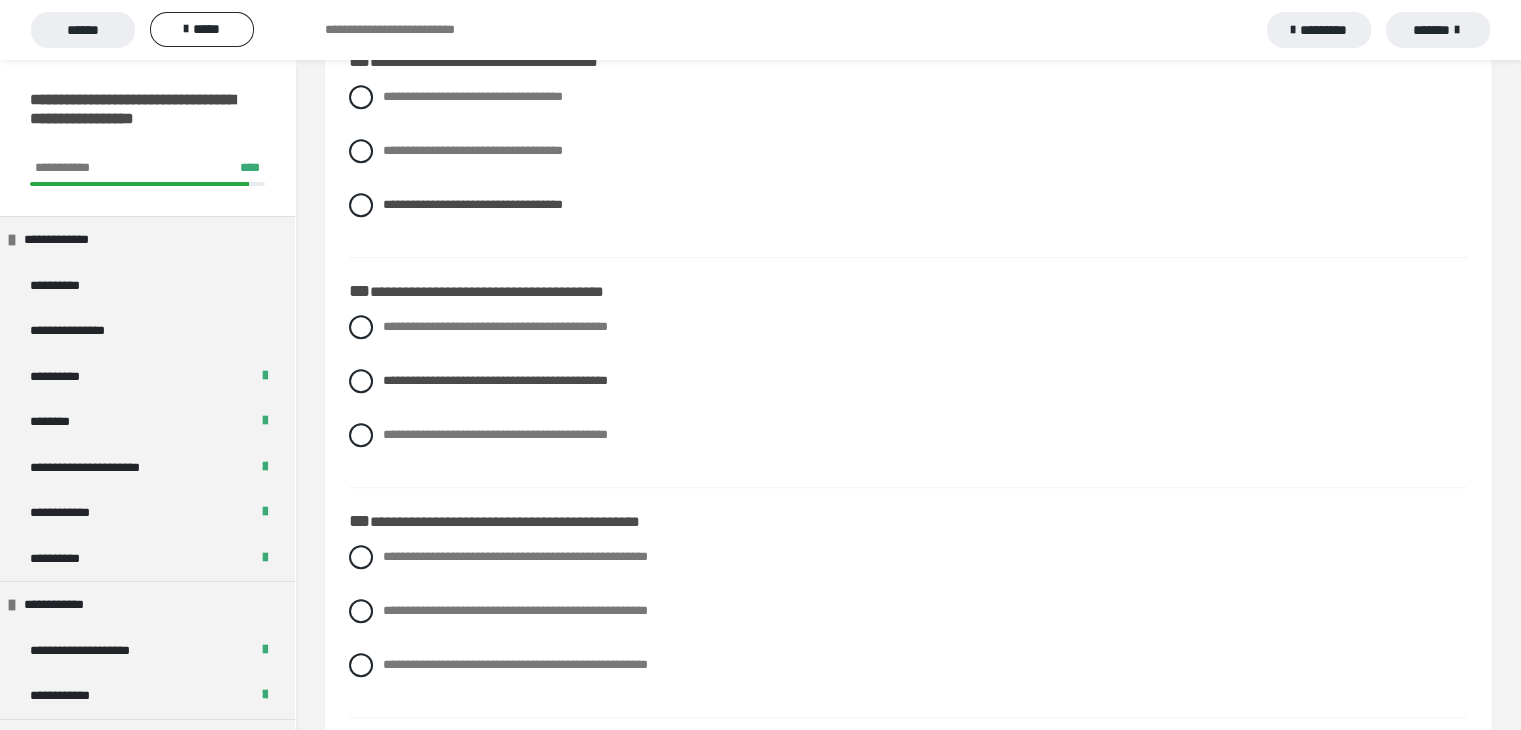 scroll, scrollTop: 1600, scrollLeft: 0, axis: vertical 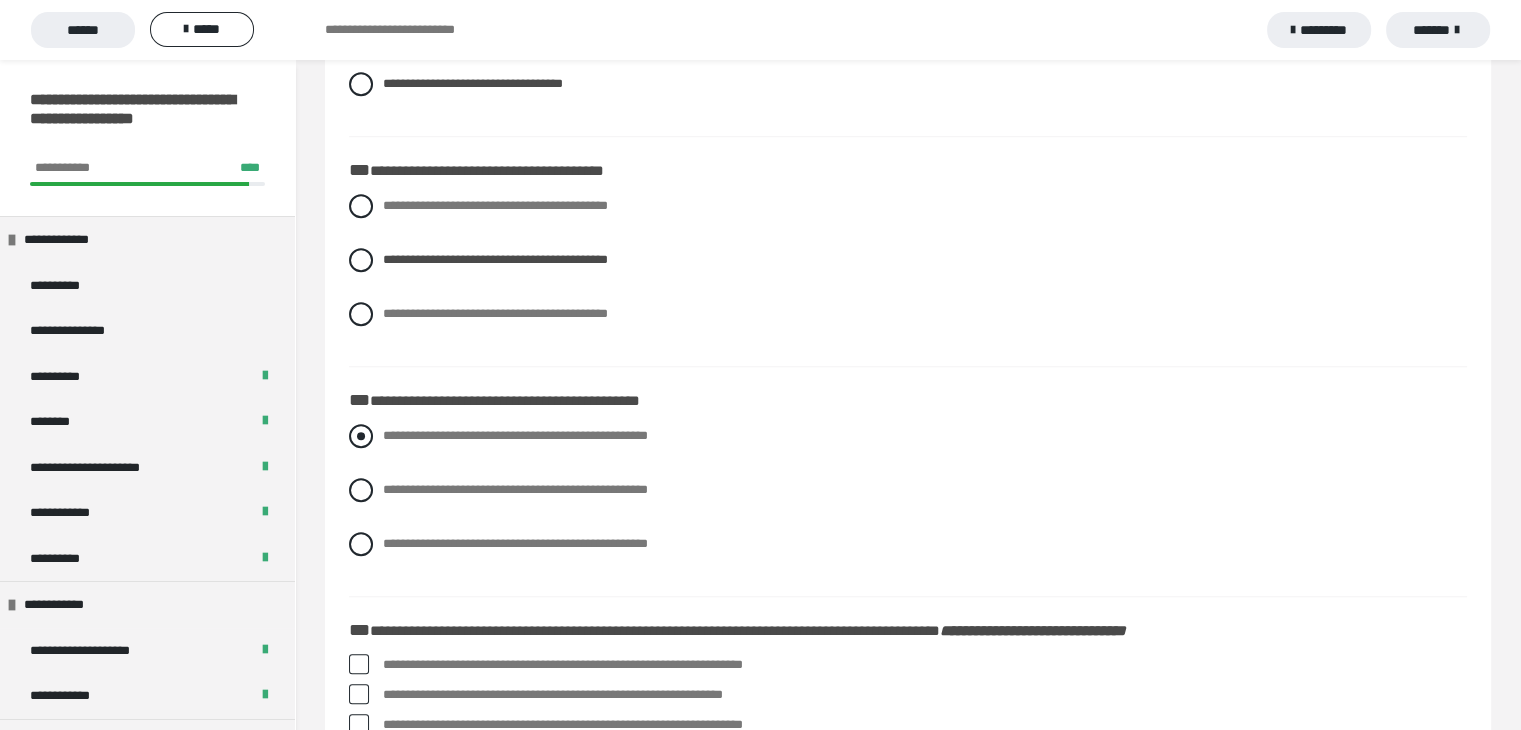 click at bounding box center (361, 436) 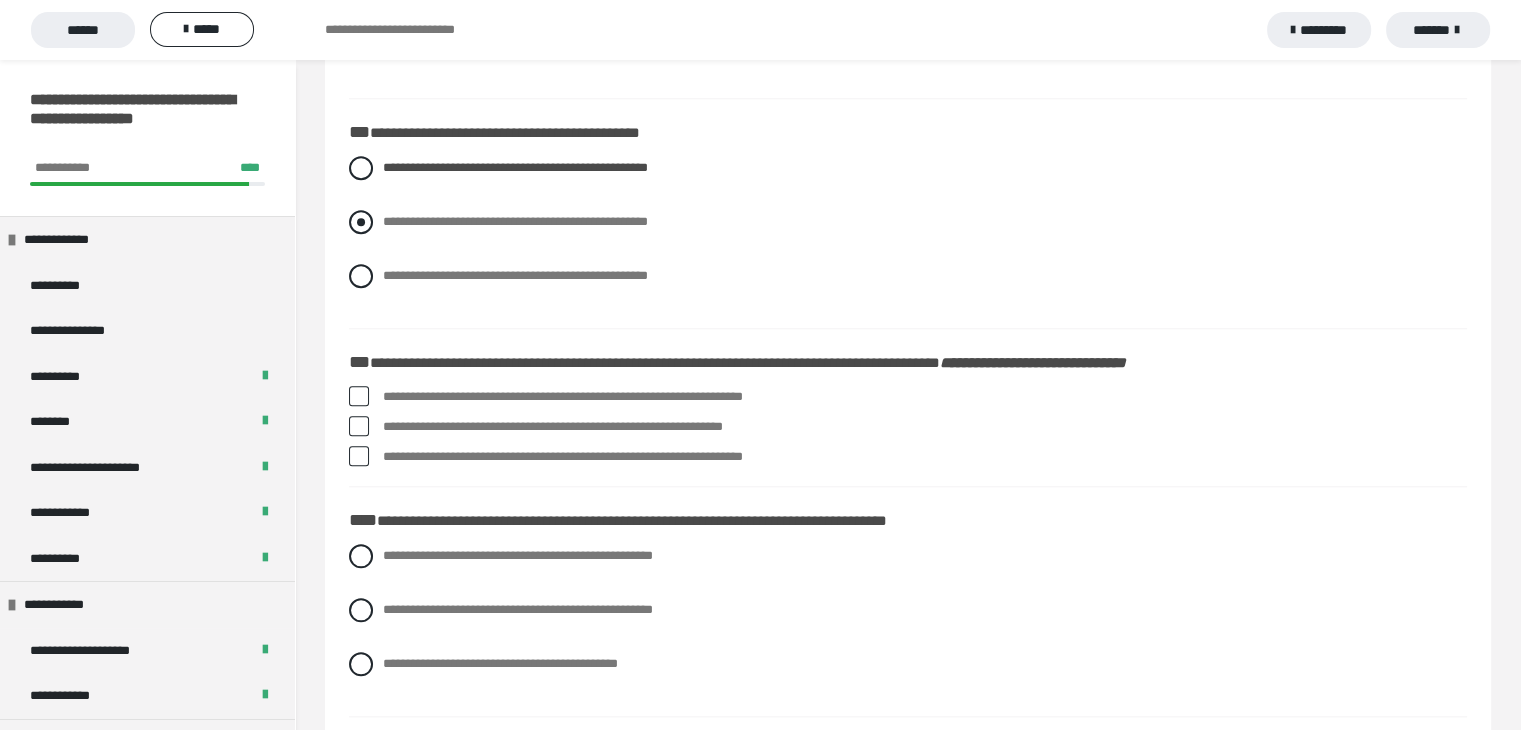 scroll, scrollTop: 1900, scrollLeft: 0, axis: vertical 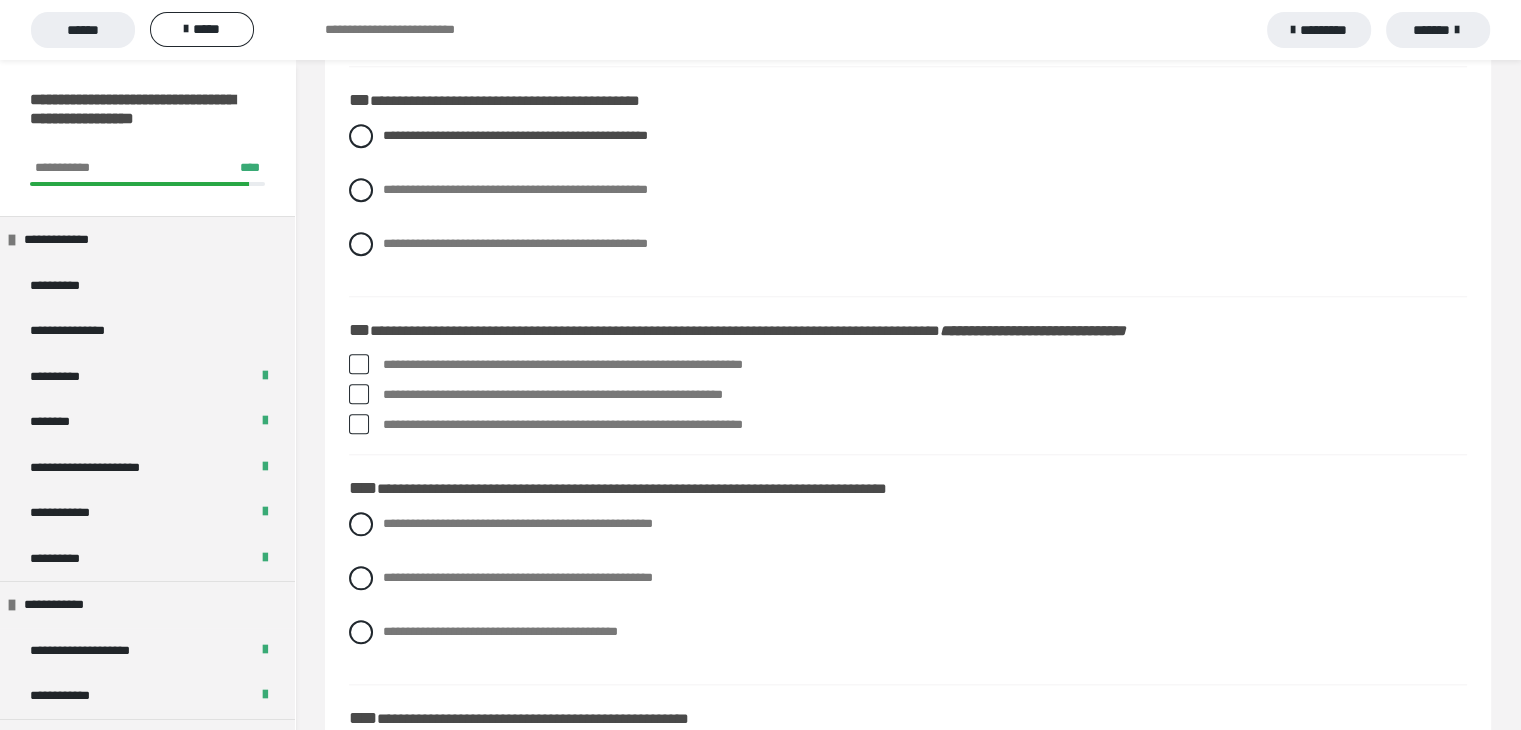 click at bounding box center (359, 394) 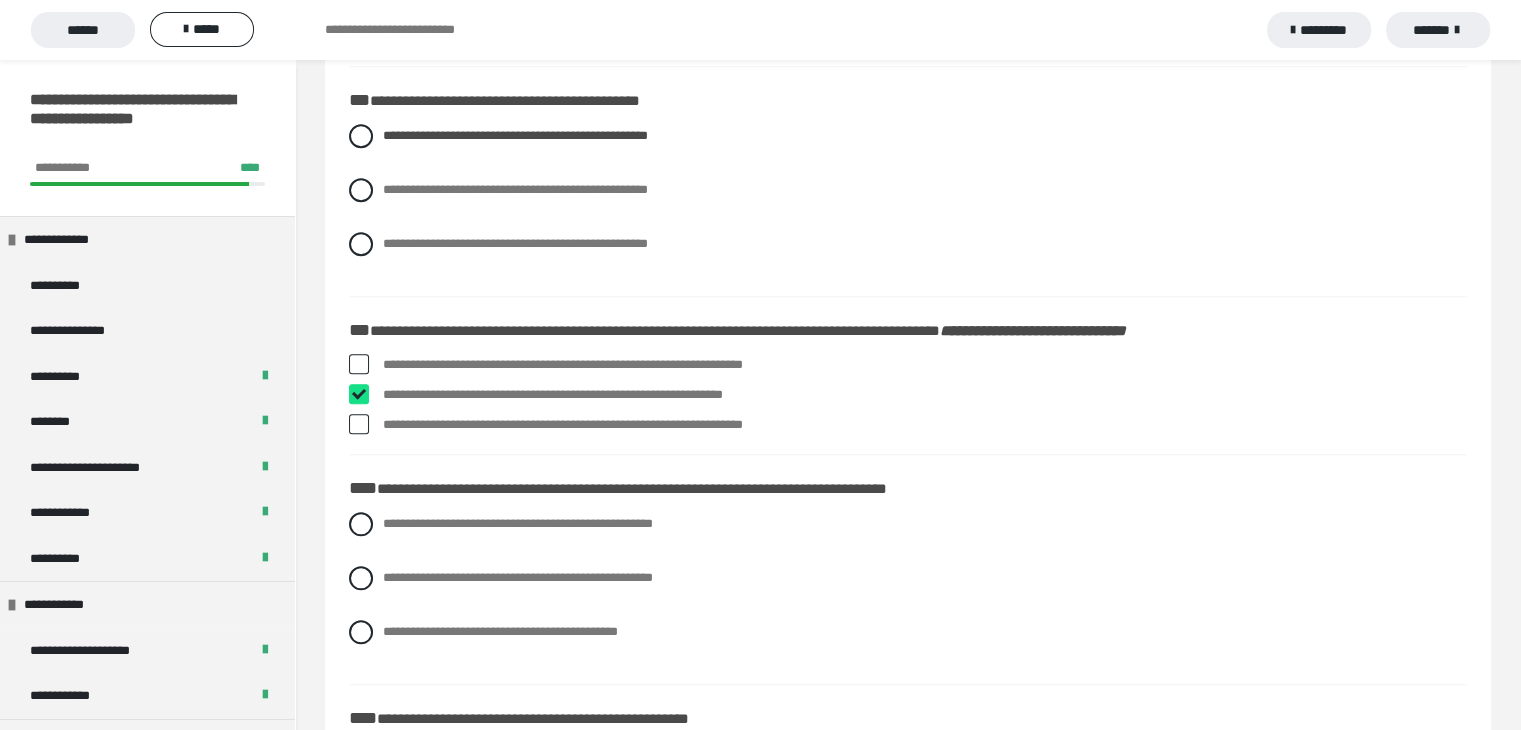 checkbox on "****" 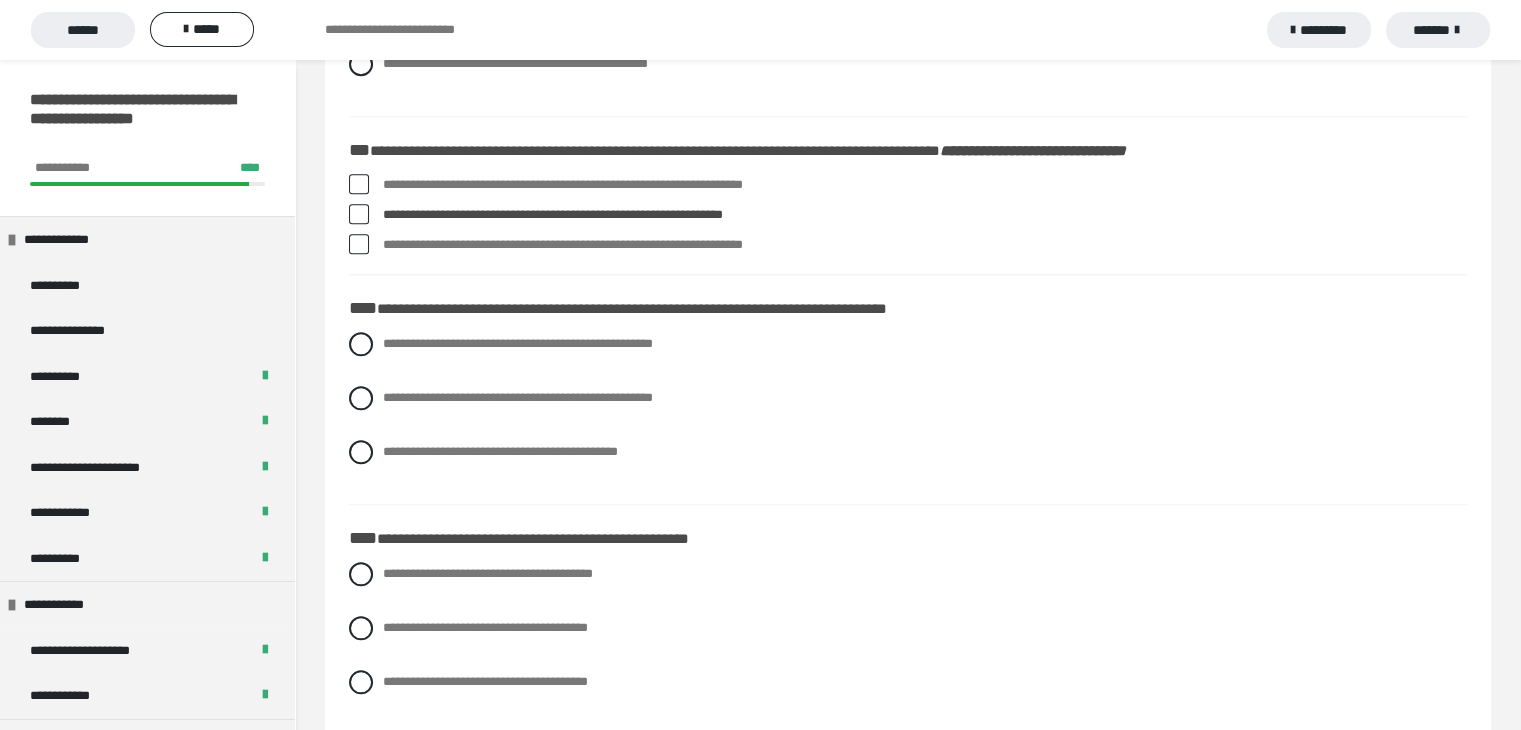 scroll, scrollTop: 2100, scrollLeft: 0, axis: vertical 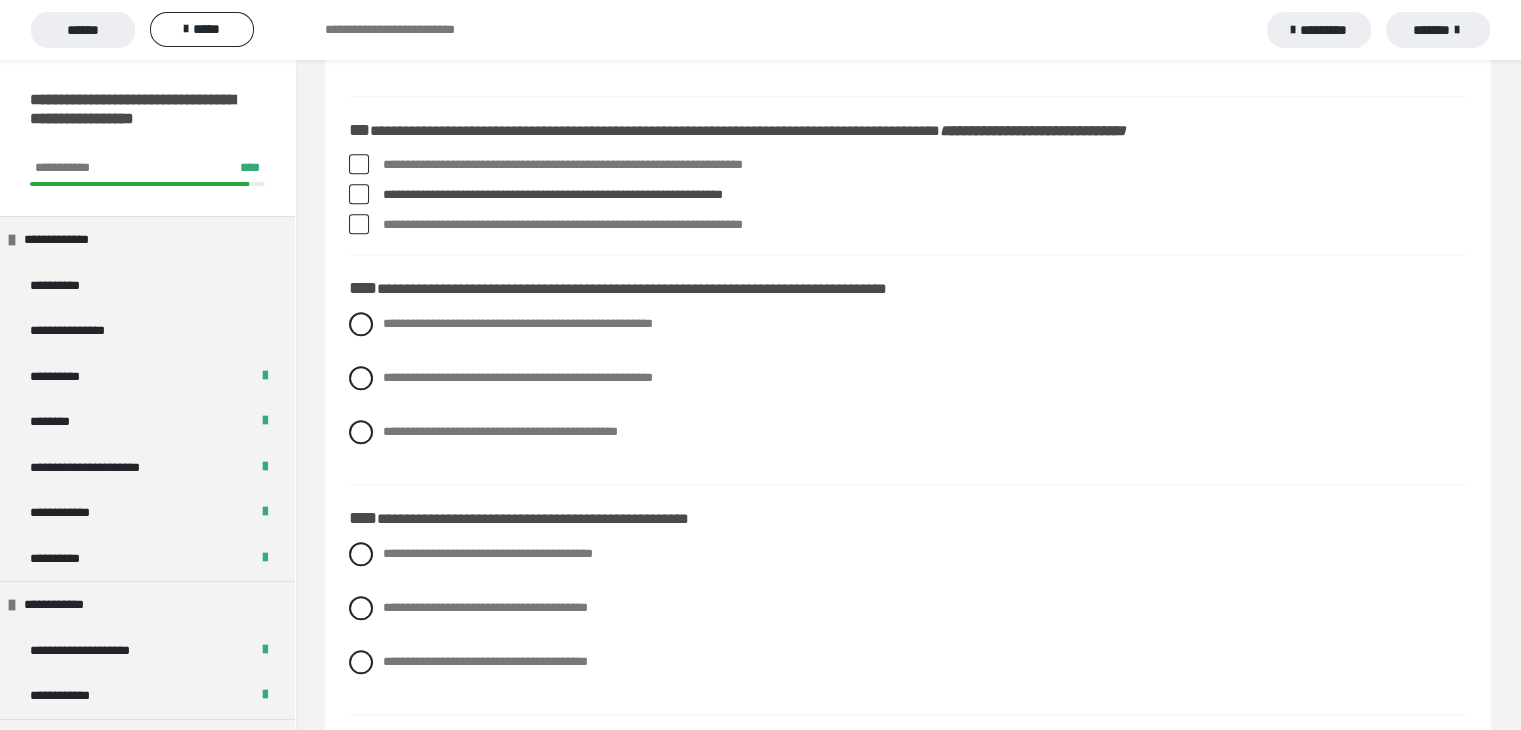 click at bounding box center [359, 224] 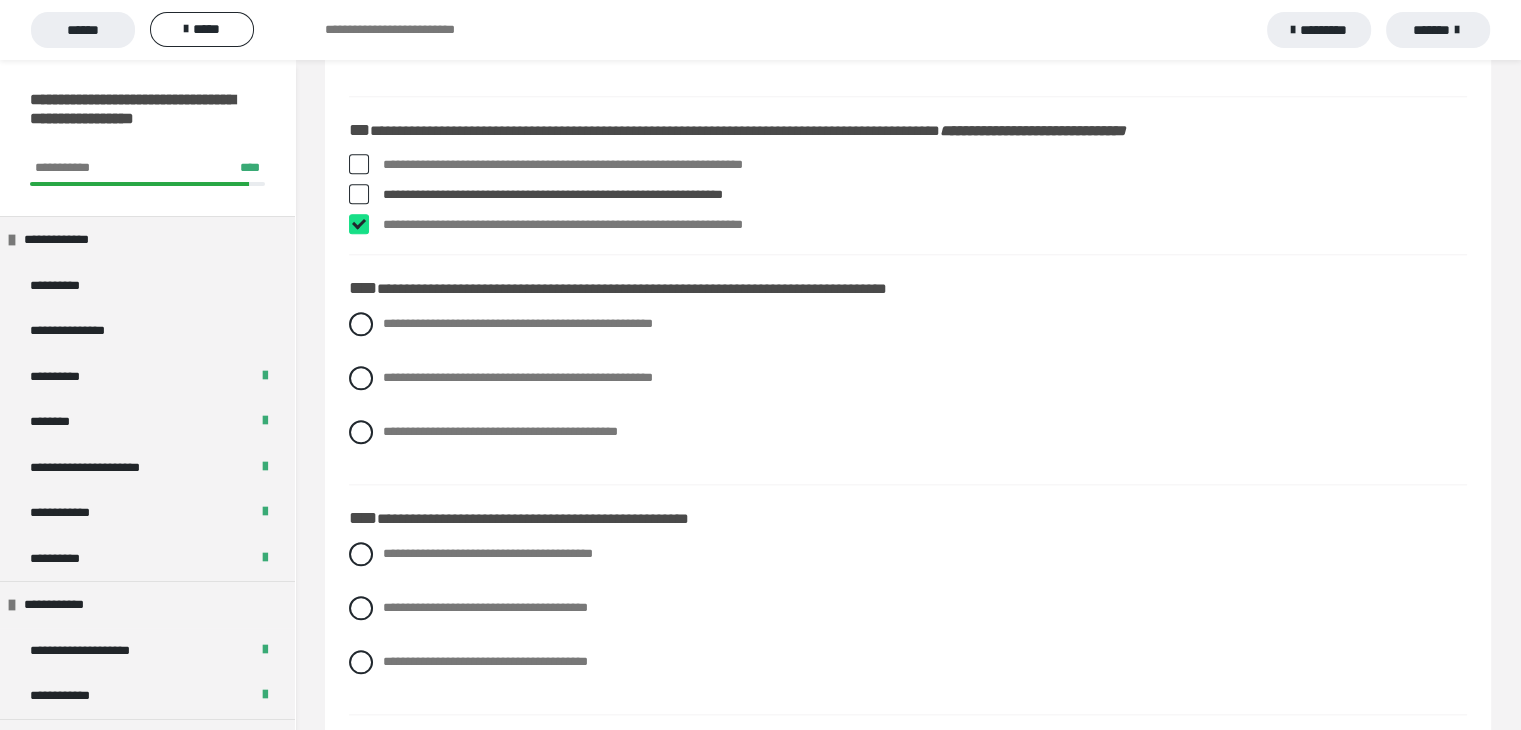checkbox on "****" 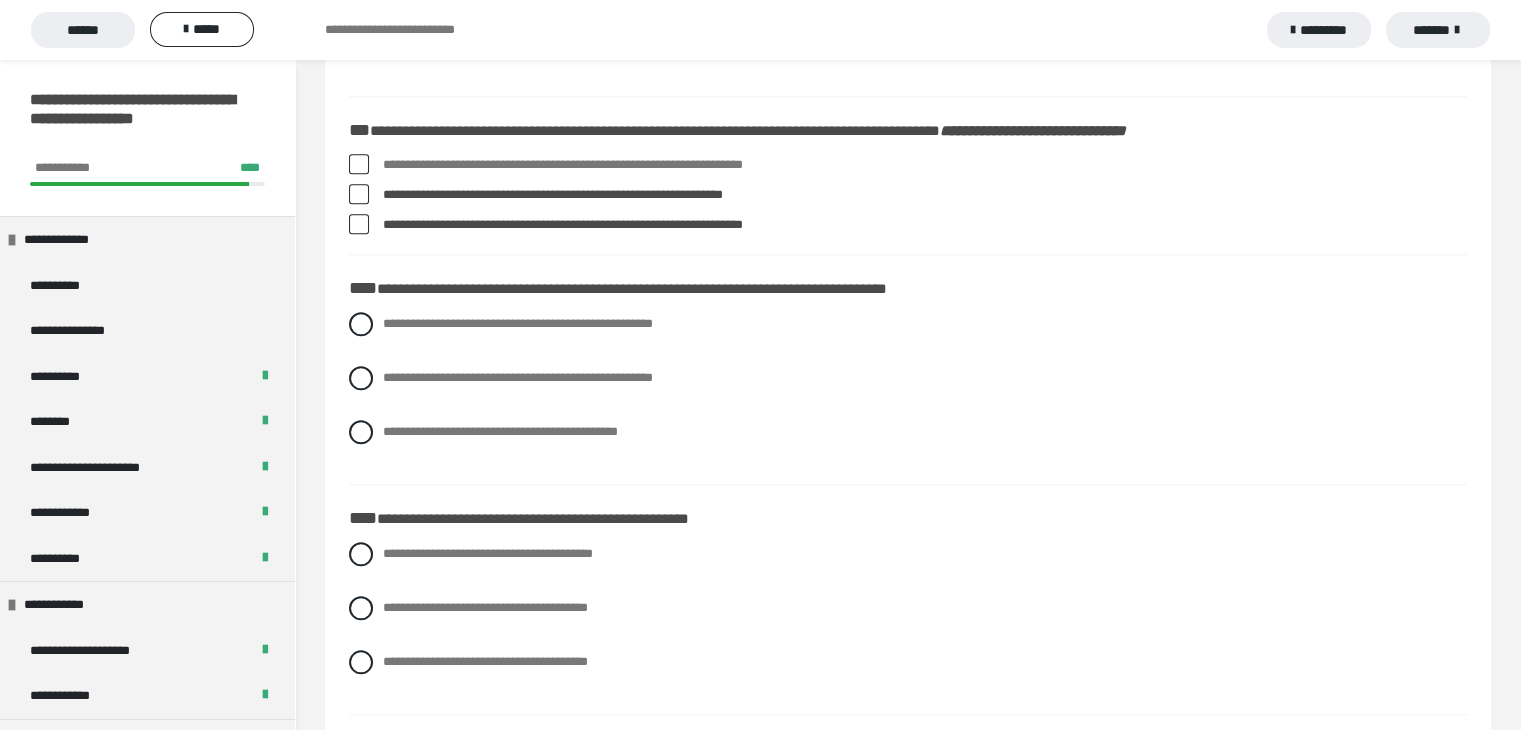 click at bounding box center (359, 194) 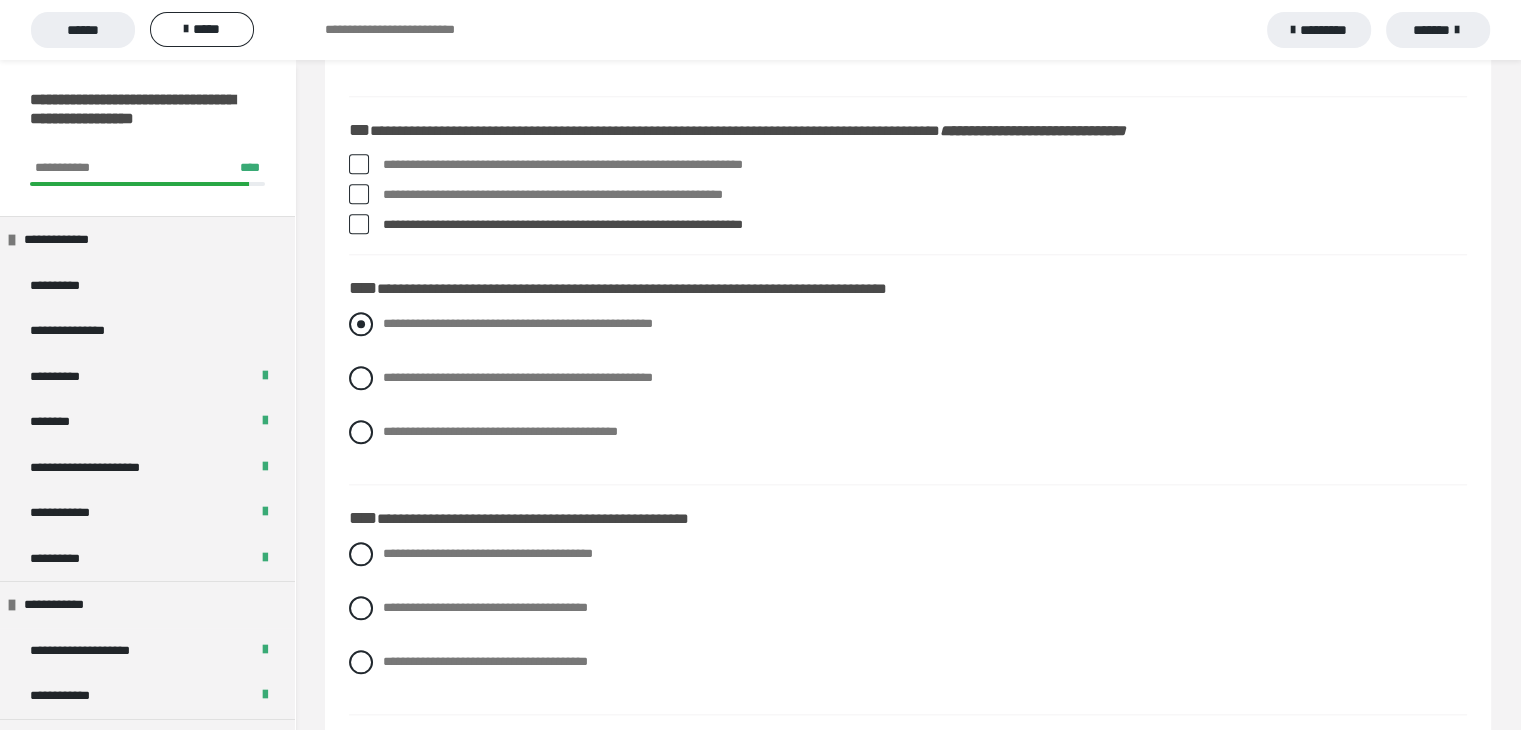 click on "**********" at bounding box center [908, 324] 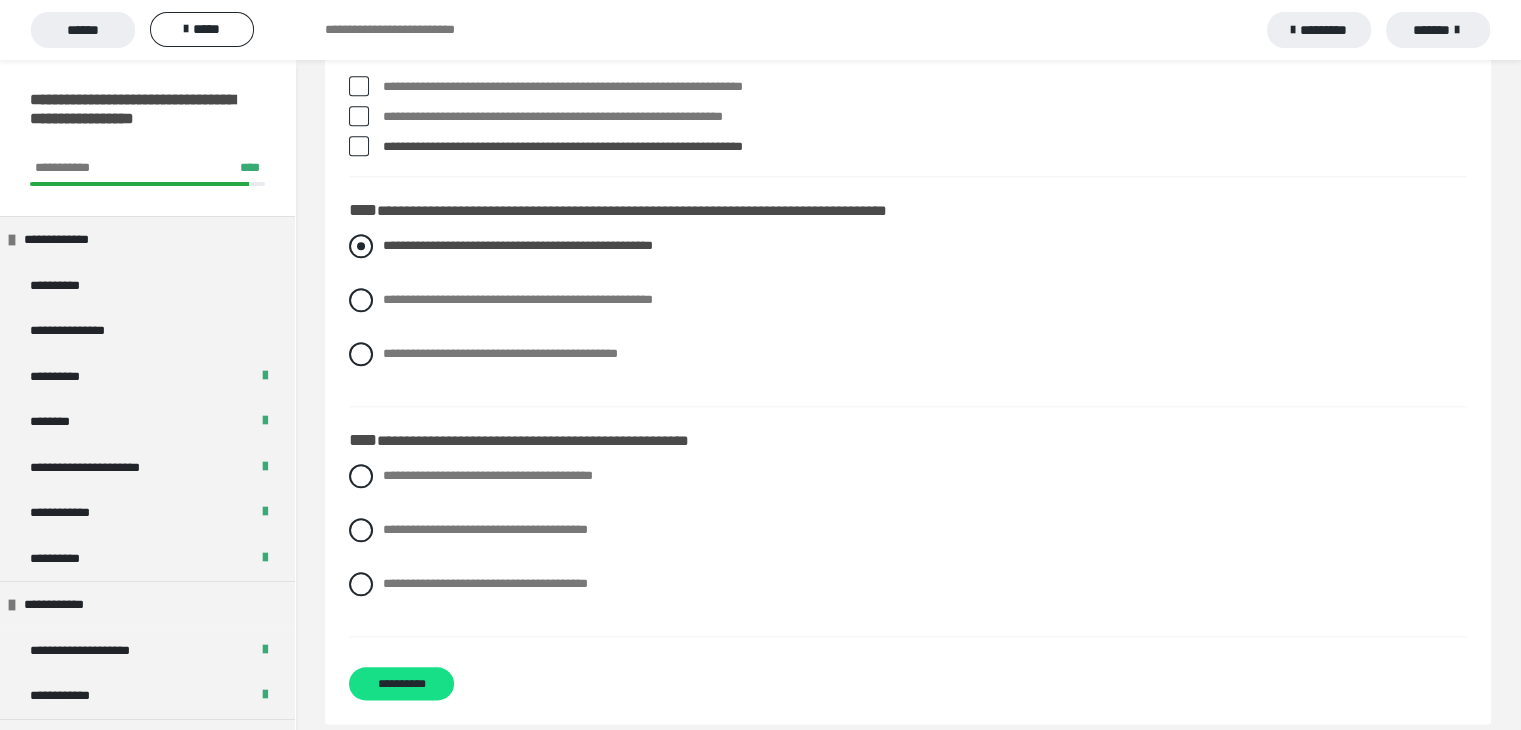 scroll, scrollTop: 2200, scrollLeft: 0, axis: vertical 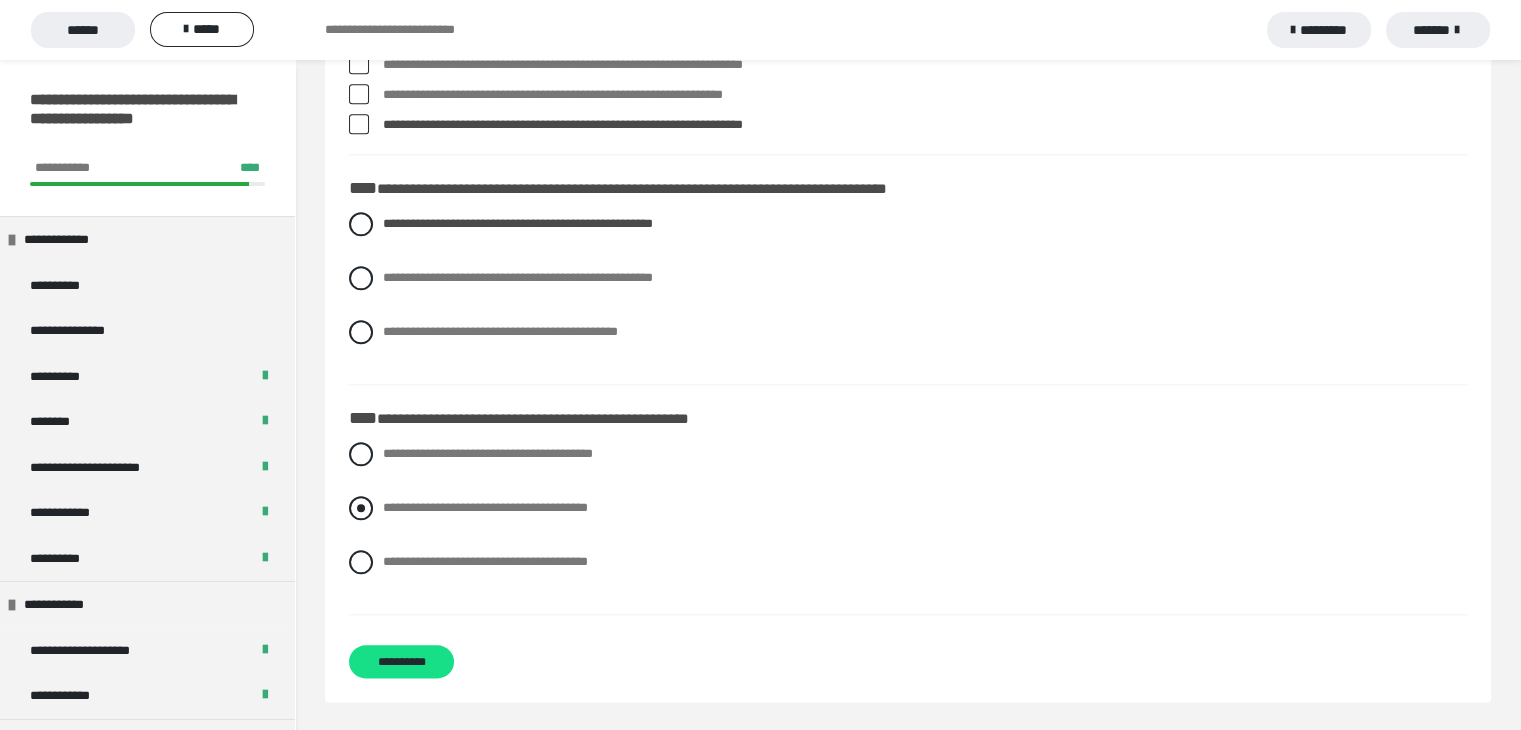 click on "**********" at bounding box center [908, 508] 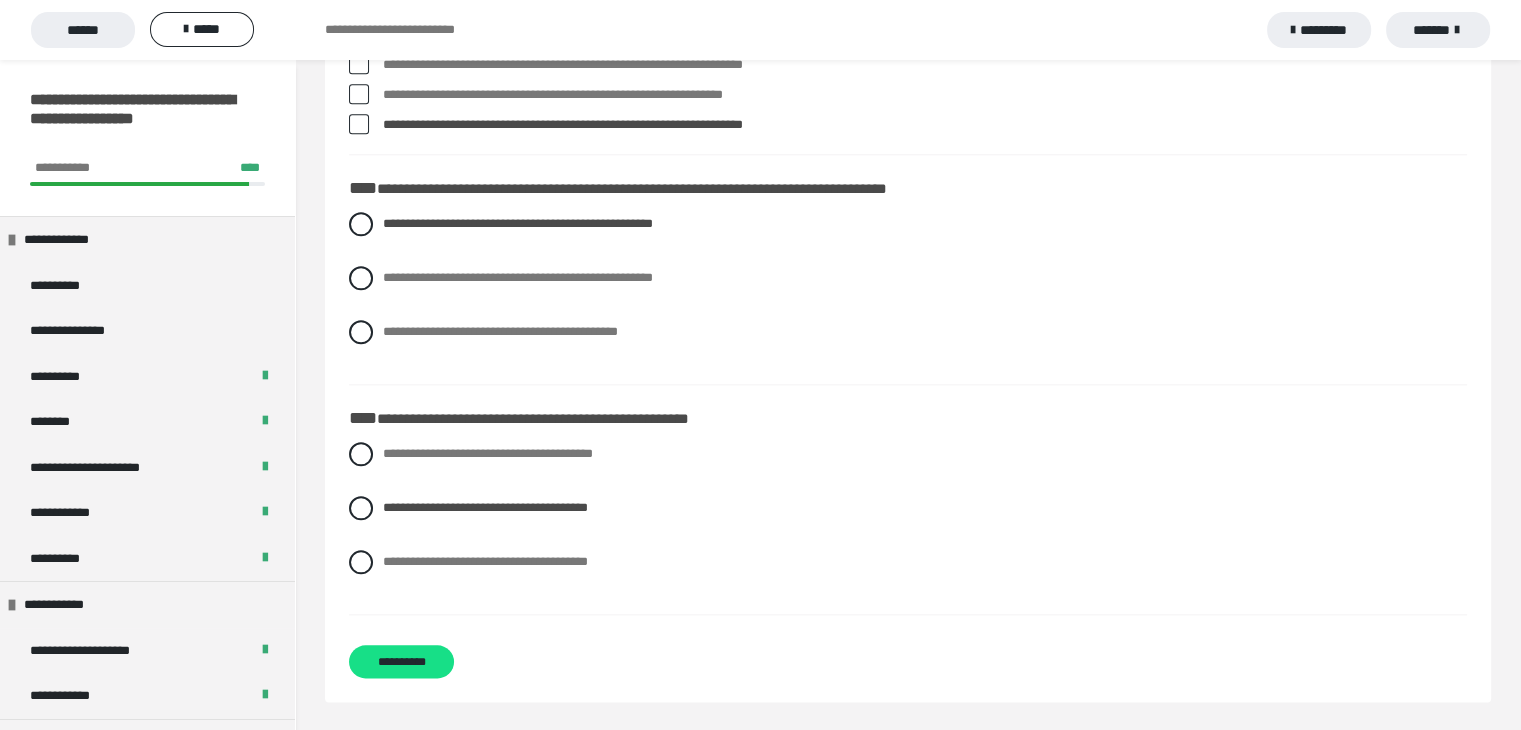 click on "**********" at bounding box center (908, -573) 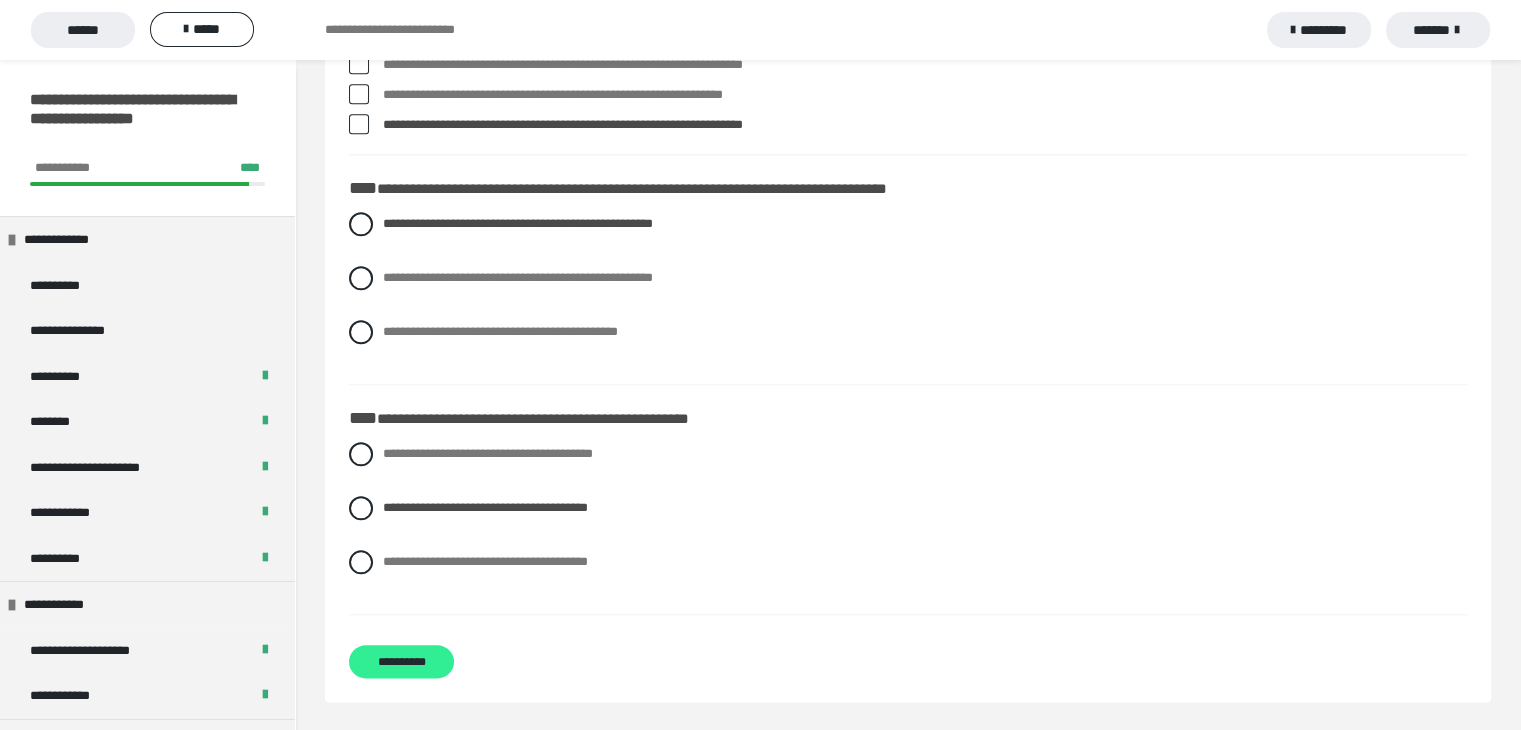 click on "**********" at bounding box center [401, 661] 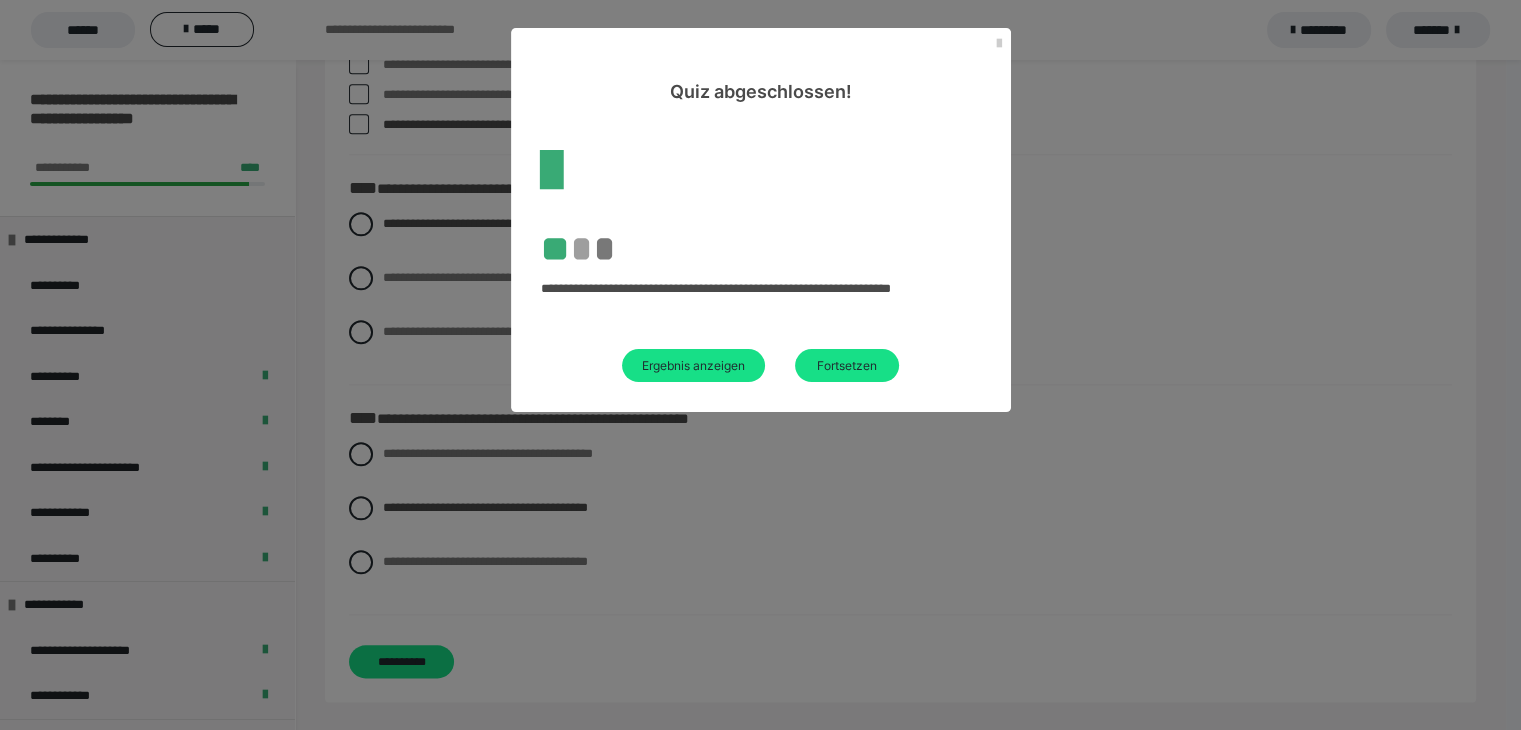 scroll, scrollTop: 60, scrollLeft: 0, axis: vertical 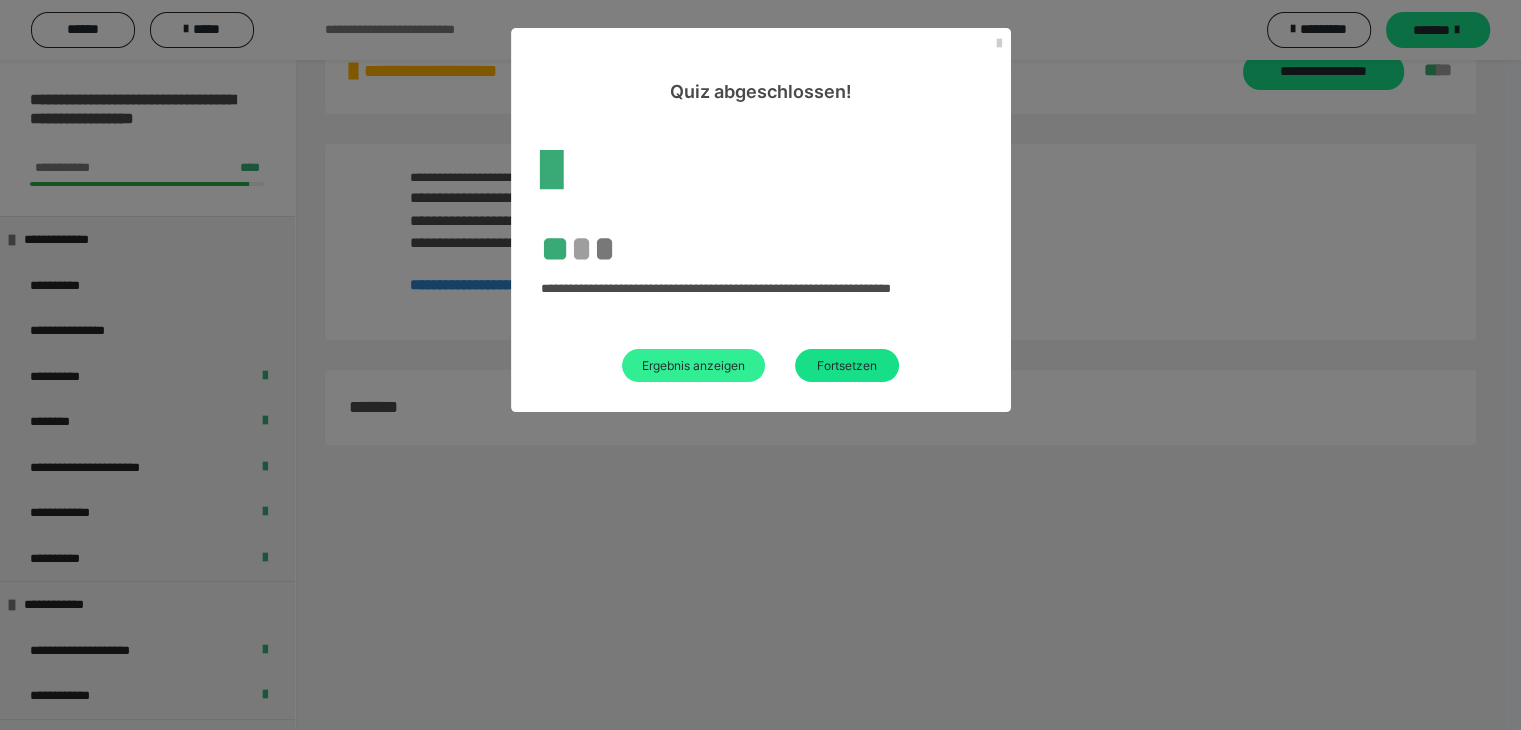 click on "Ergebnis anzeigen" at bounding box center (693, 365) 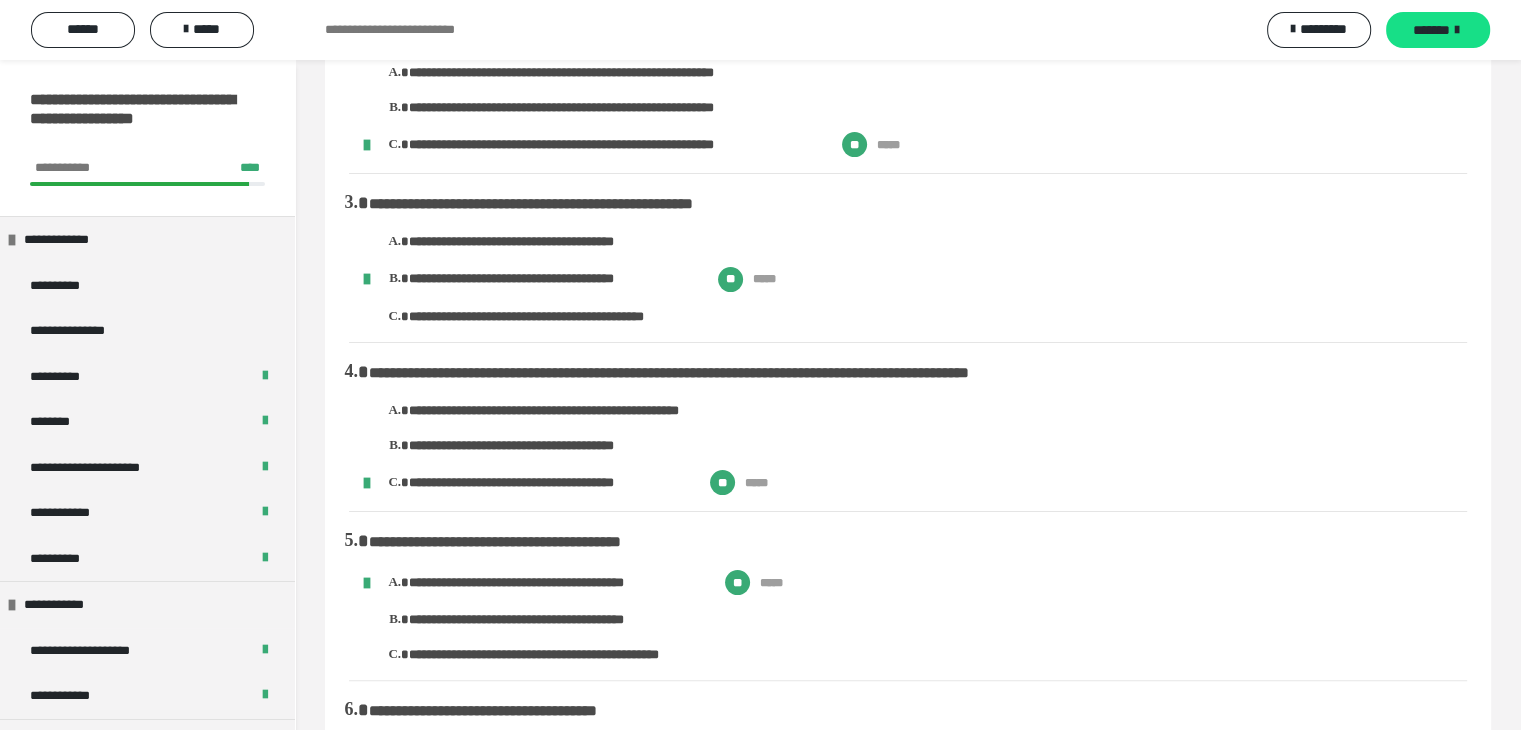 scroll, scrollTop: 0, scrollLeft: 0, axis: both 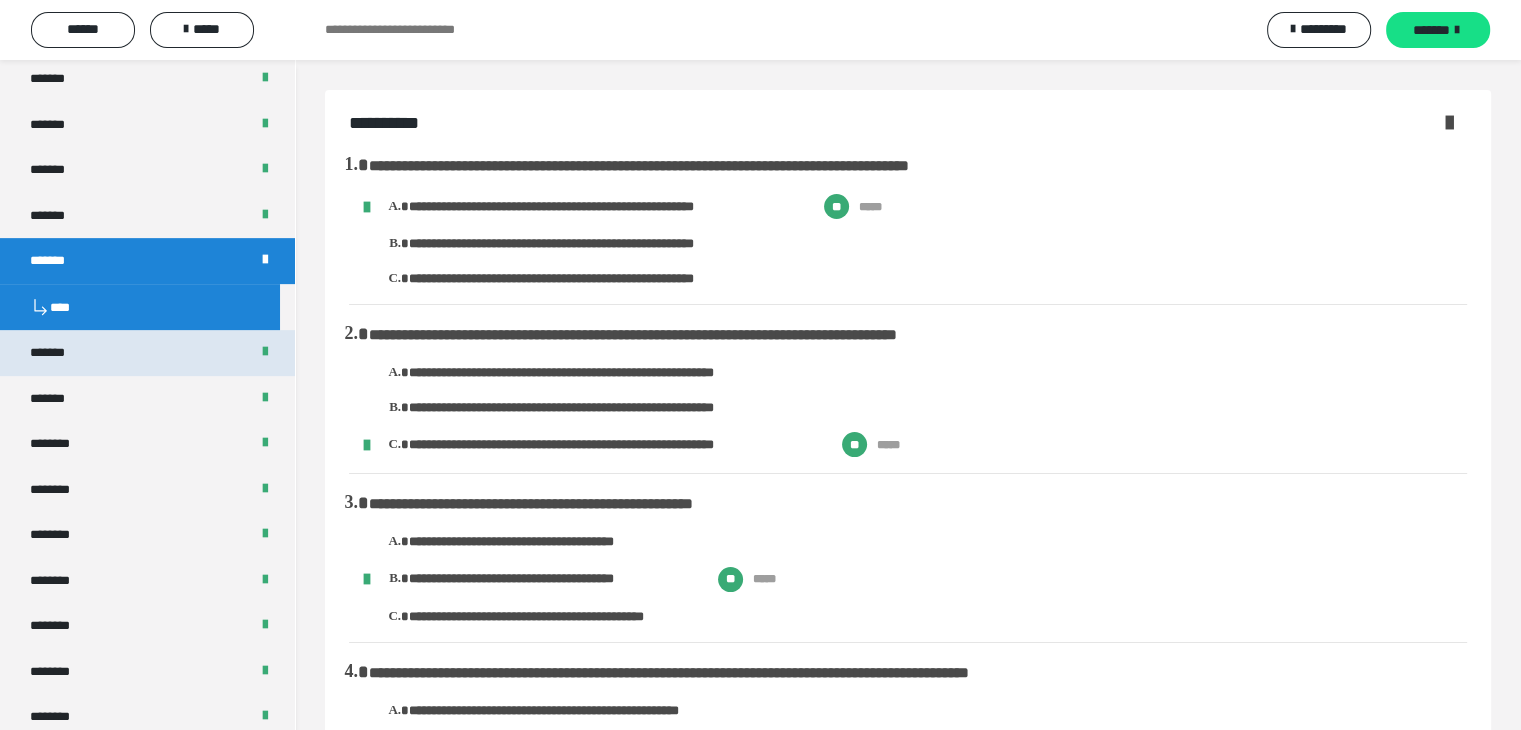 click on "*******" at bounding box center [147, 353] 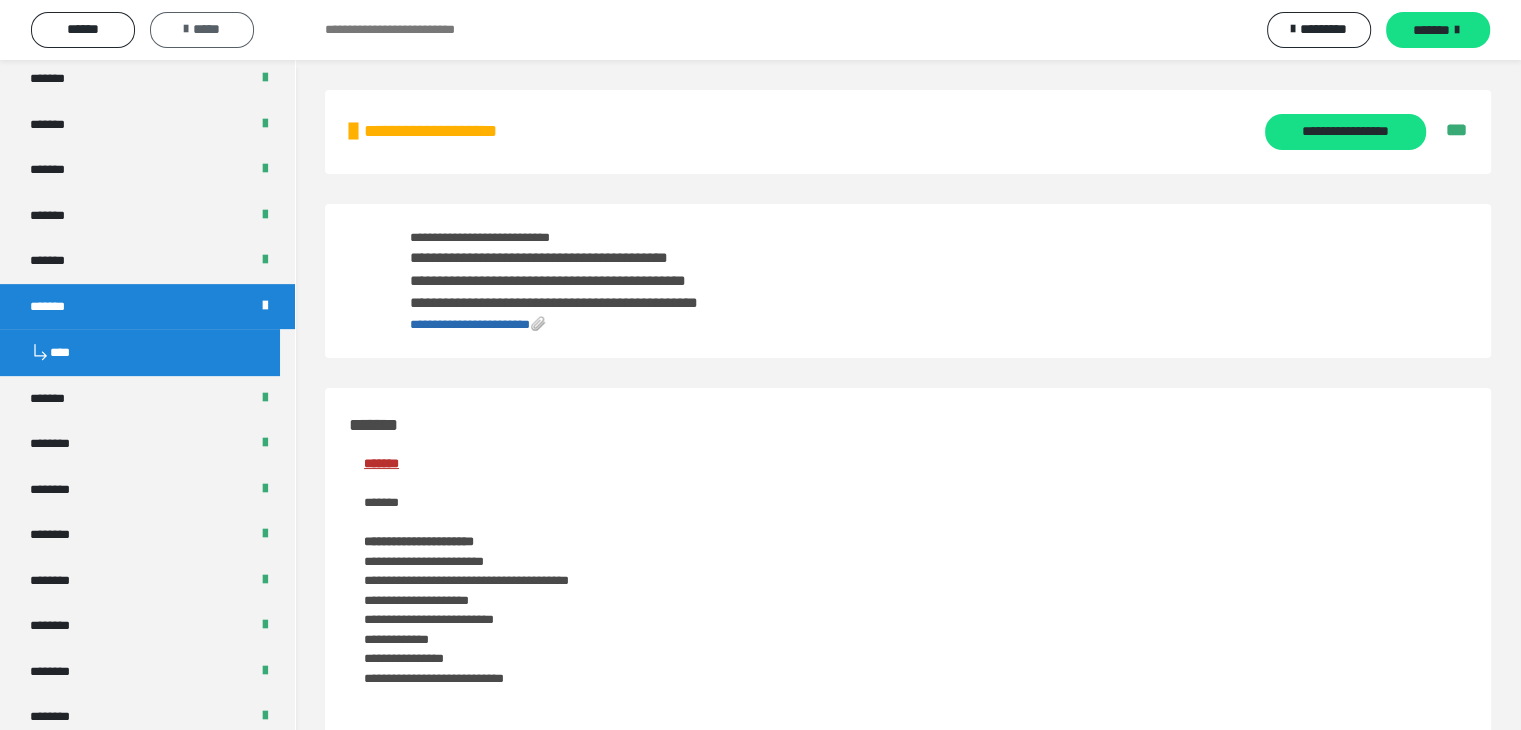 click on "*****" at bounding box center (202, 29) 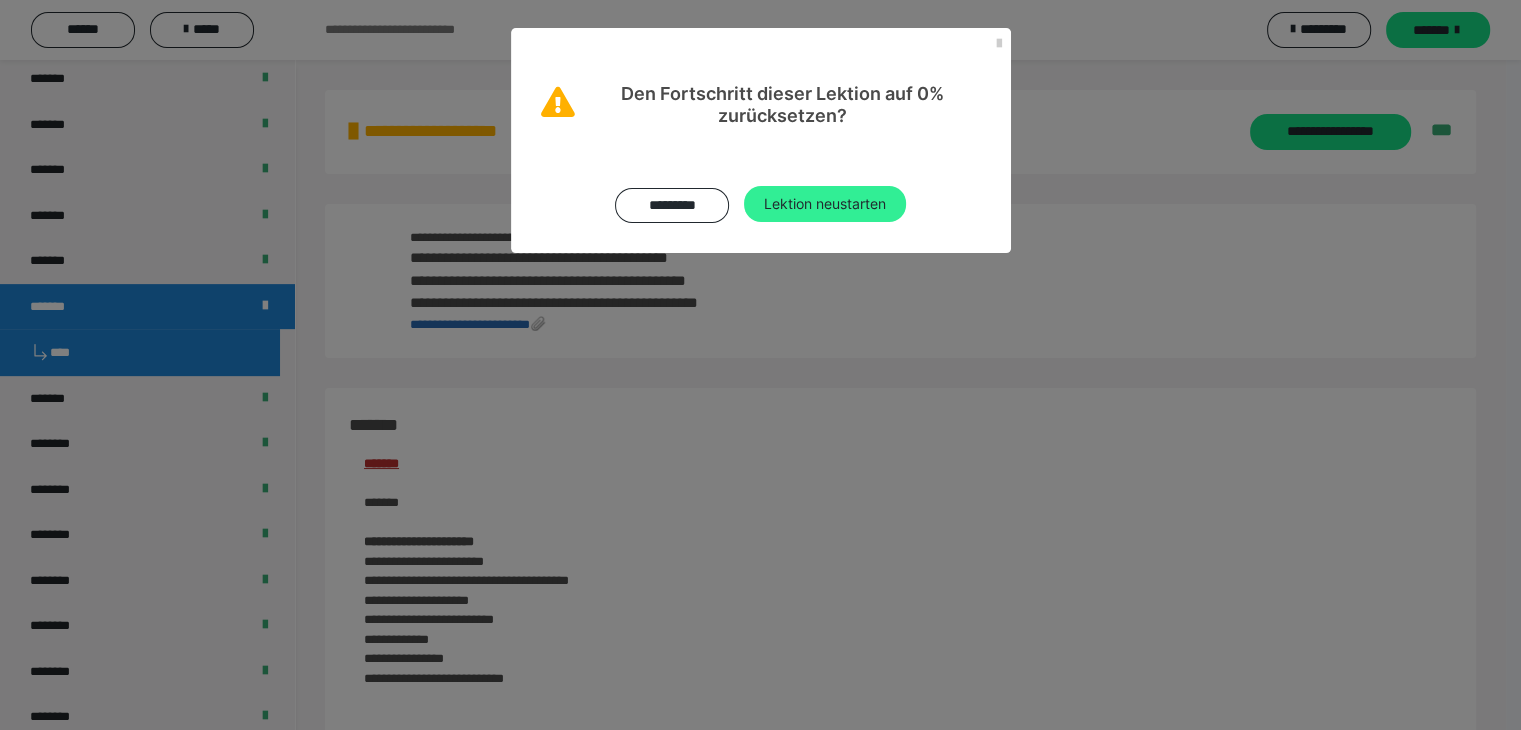 click on "Lektion neustarten" at bounding box center [825, 204] 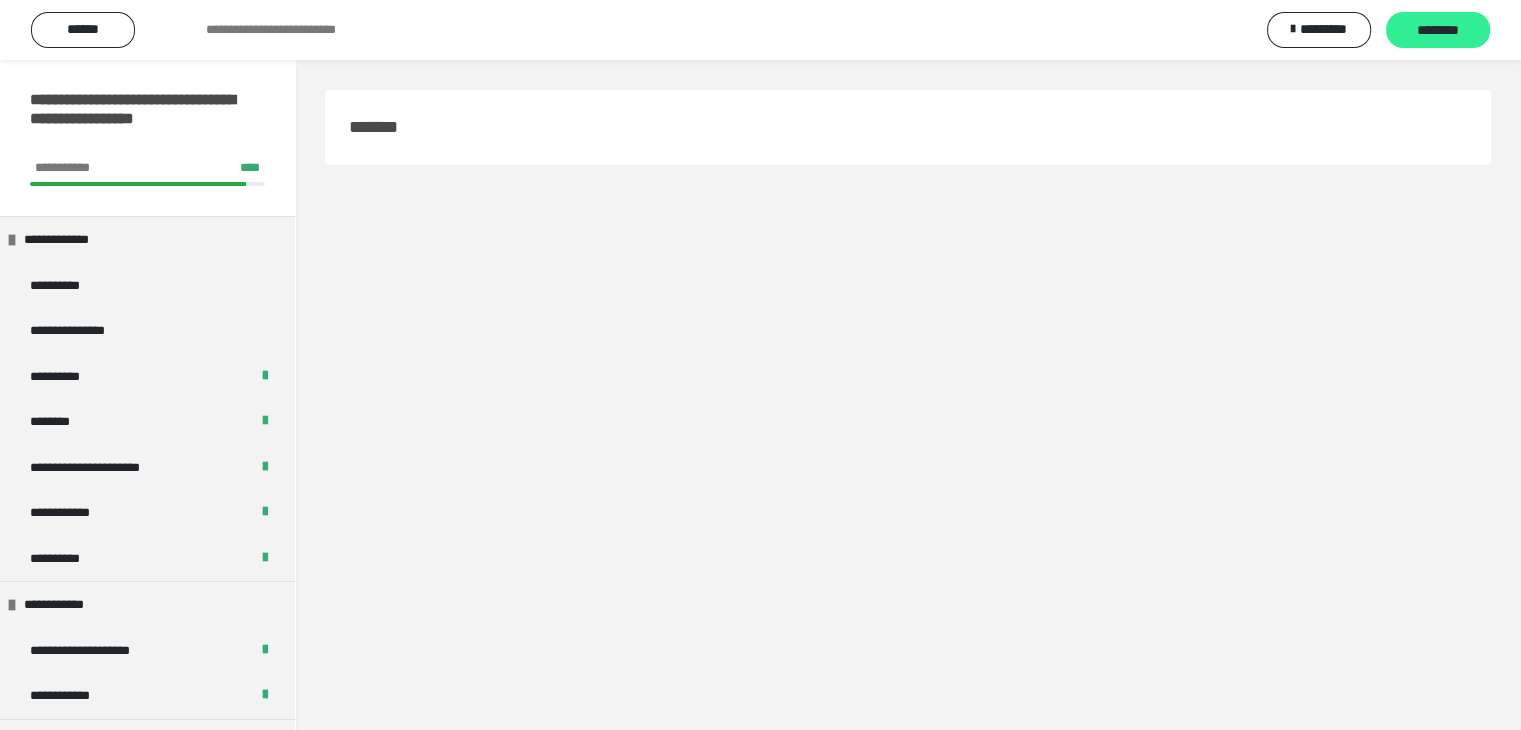 click on "********" at bounding box center (1438, 31) 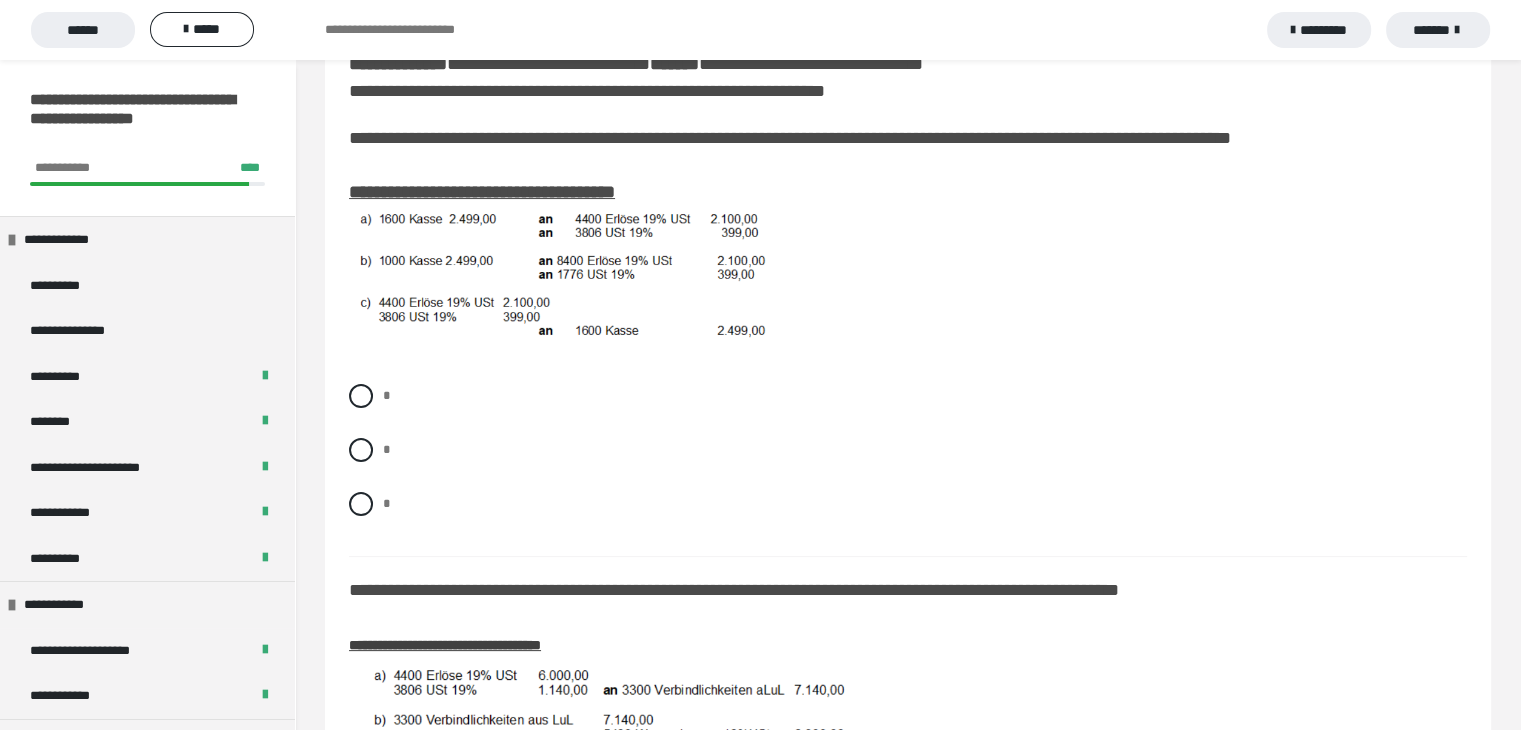 scroll, scrollTop: 300, scrollLeft: 0, axis: vertical 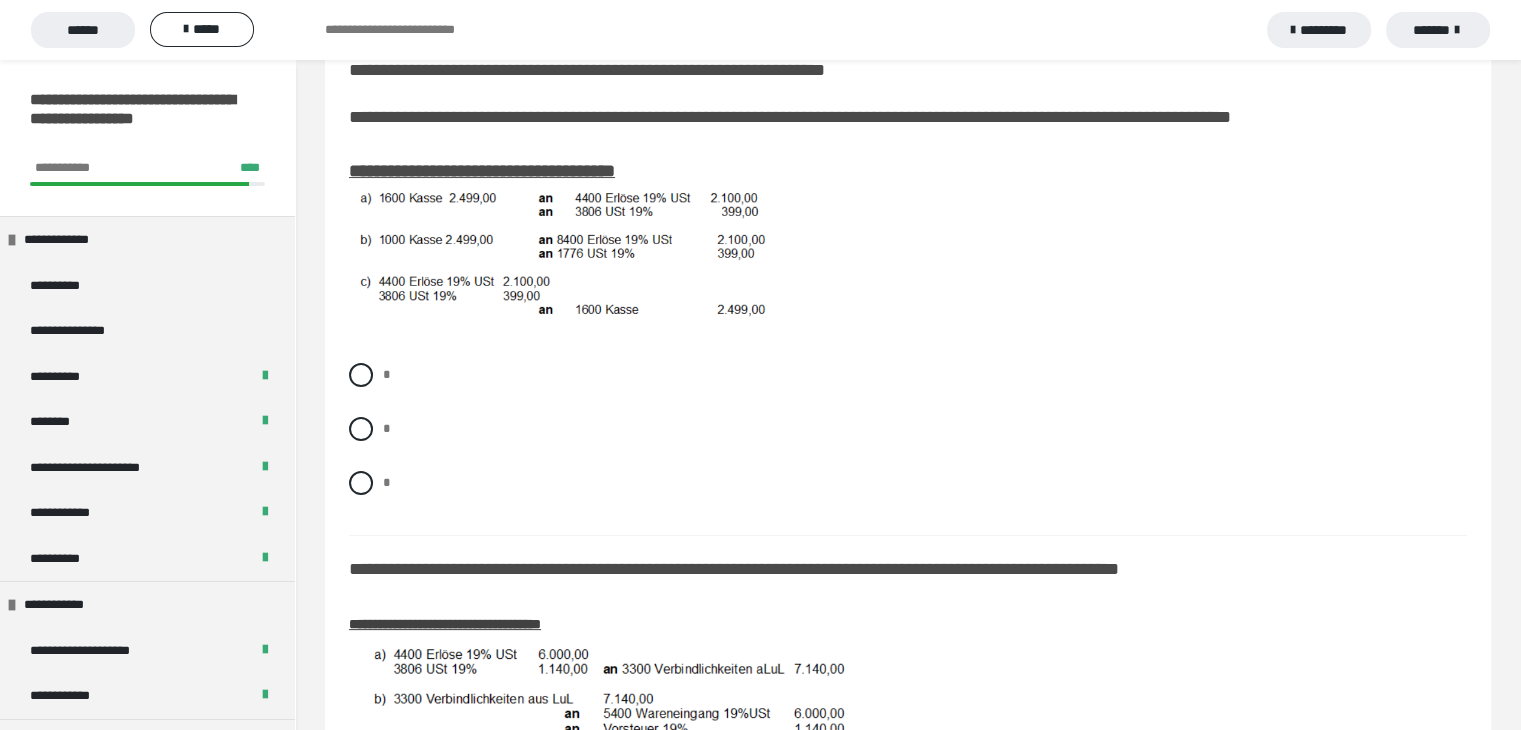 click on "* * *" at bounding box center (908, 444) 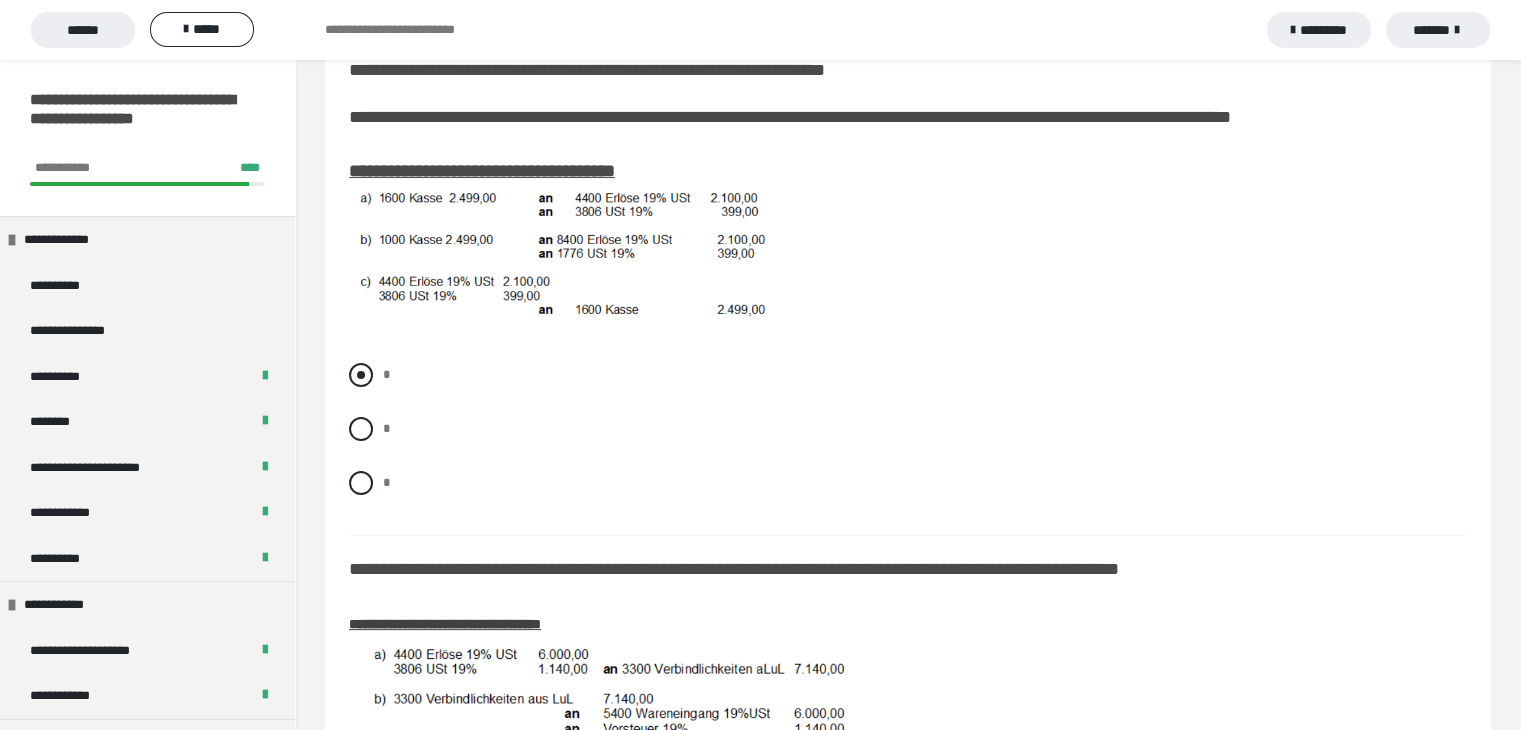 click at bounding box center (361, 375) 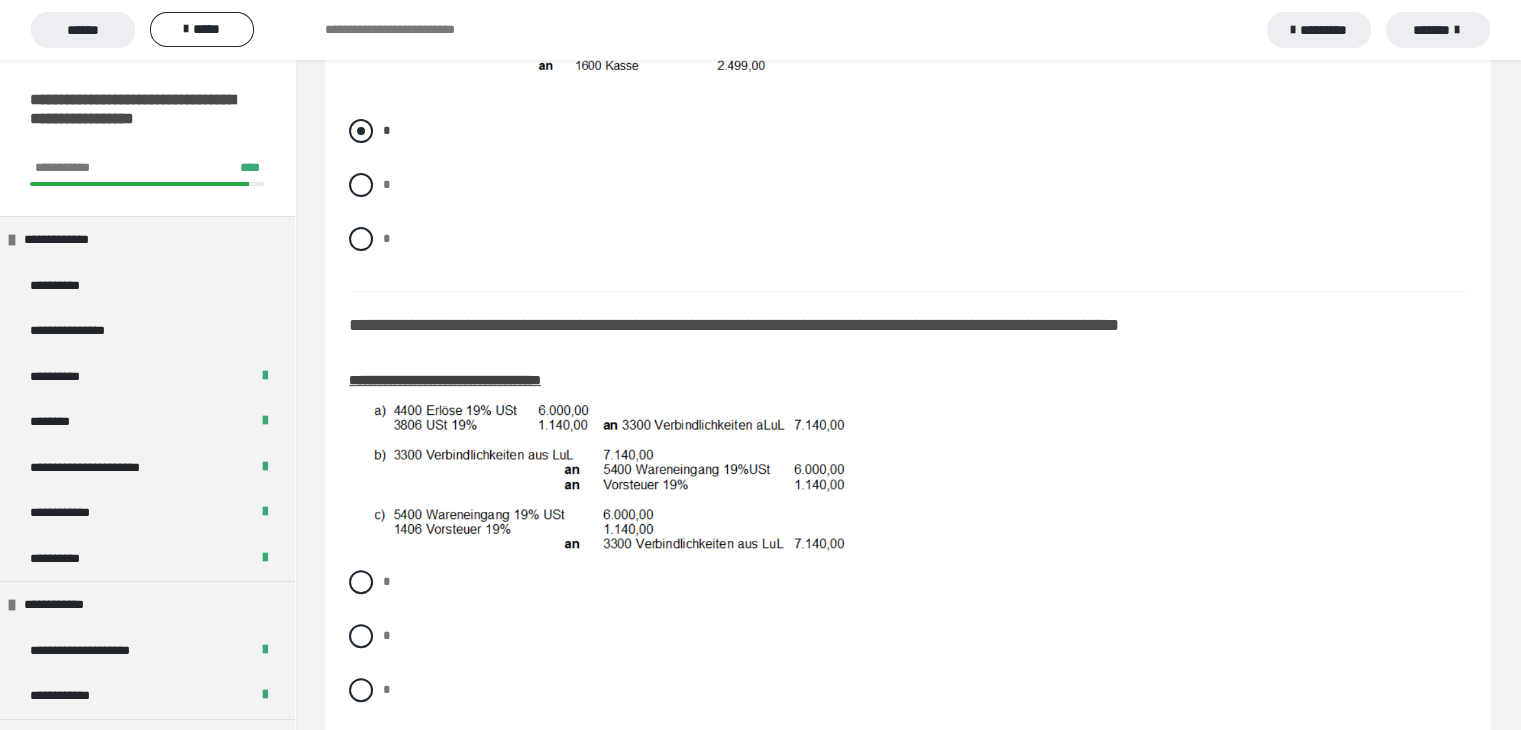scroll, scrollTop: 600, scrollLeft: 0, axis: vertical 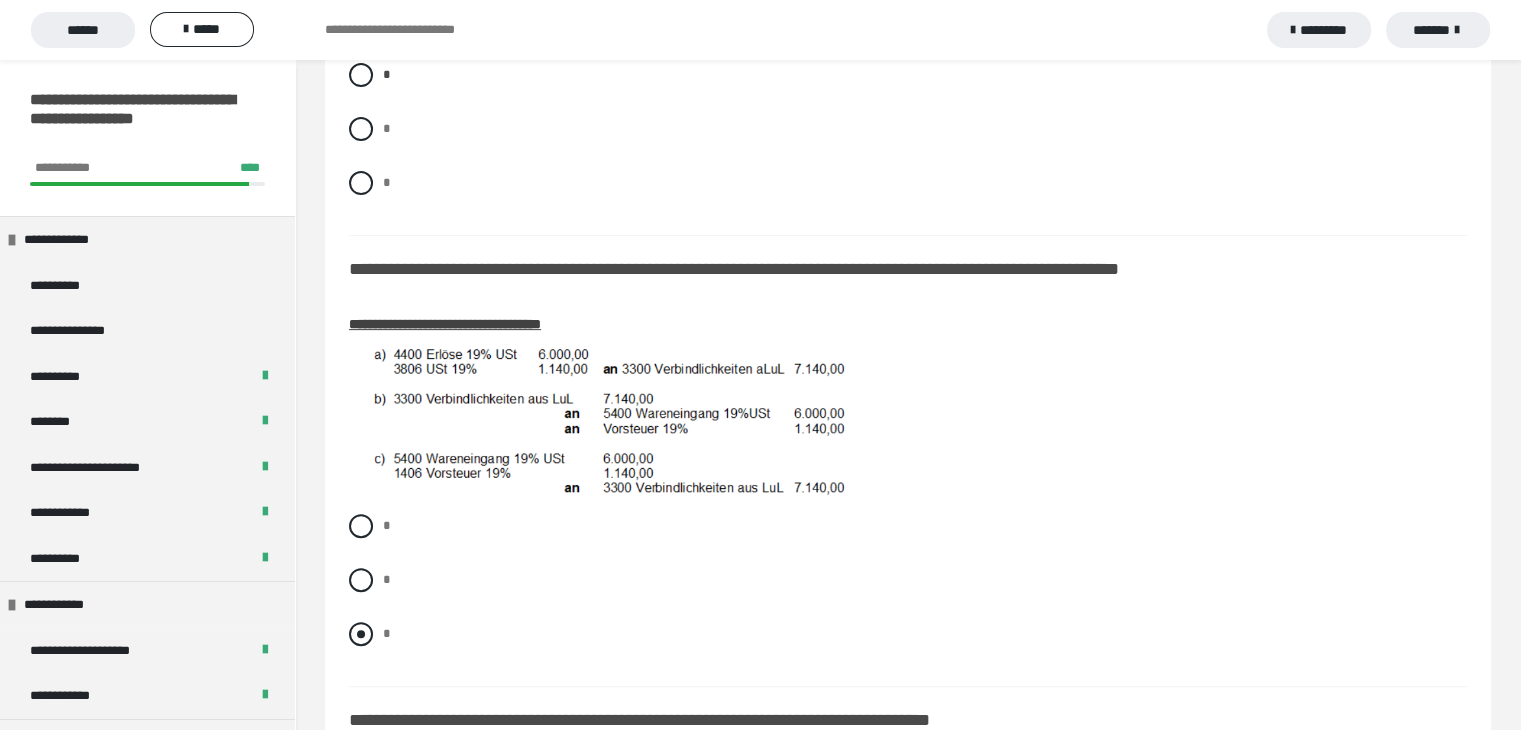 click at bounding box center (361, 634) 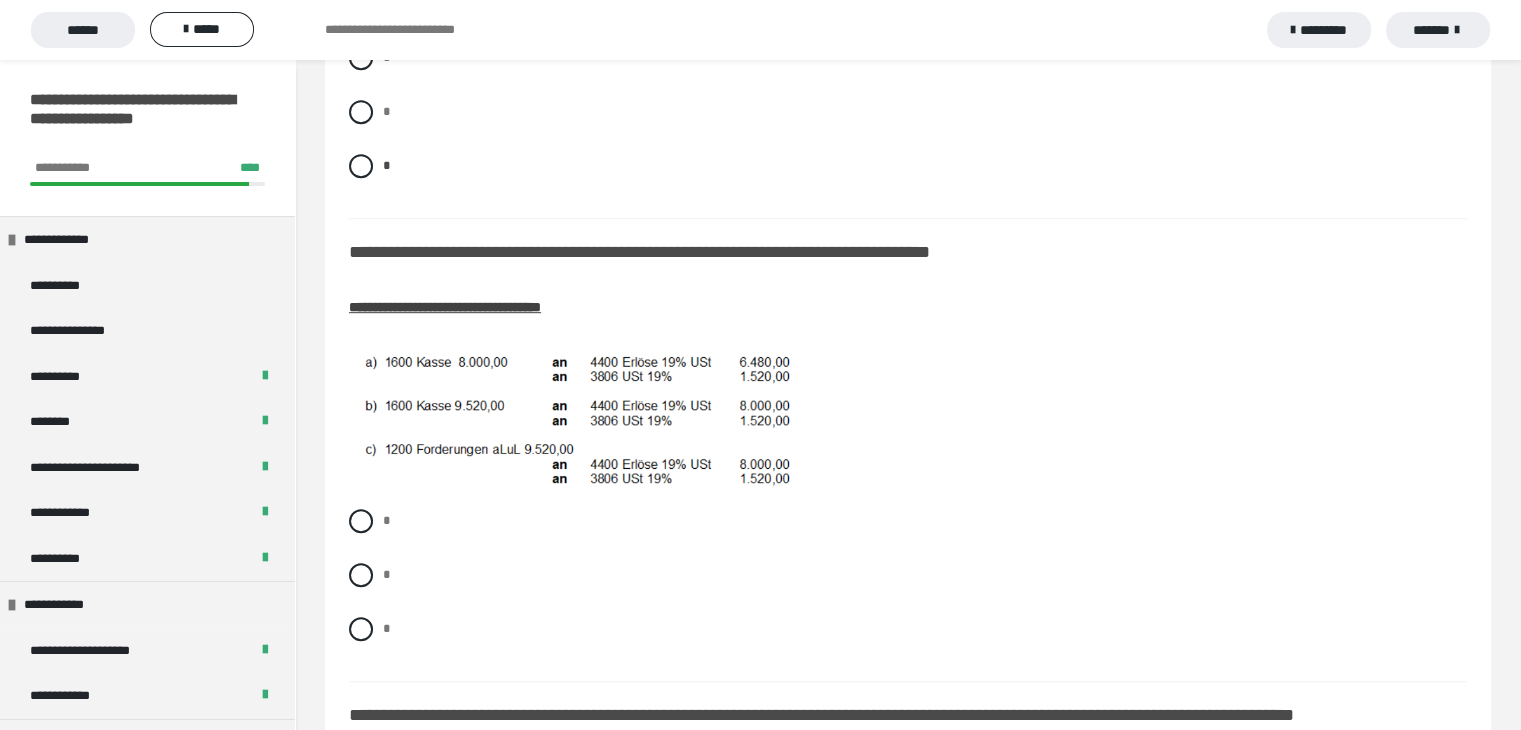 scroll, scrollTop: 1100, scrollLeft: 0, axis: vertical 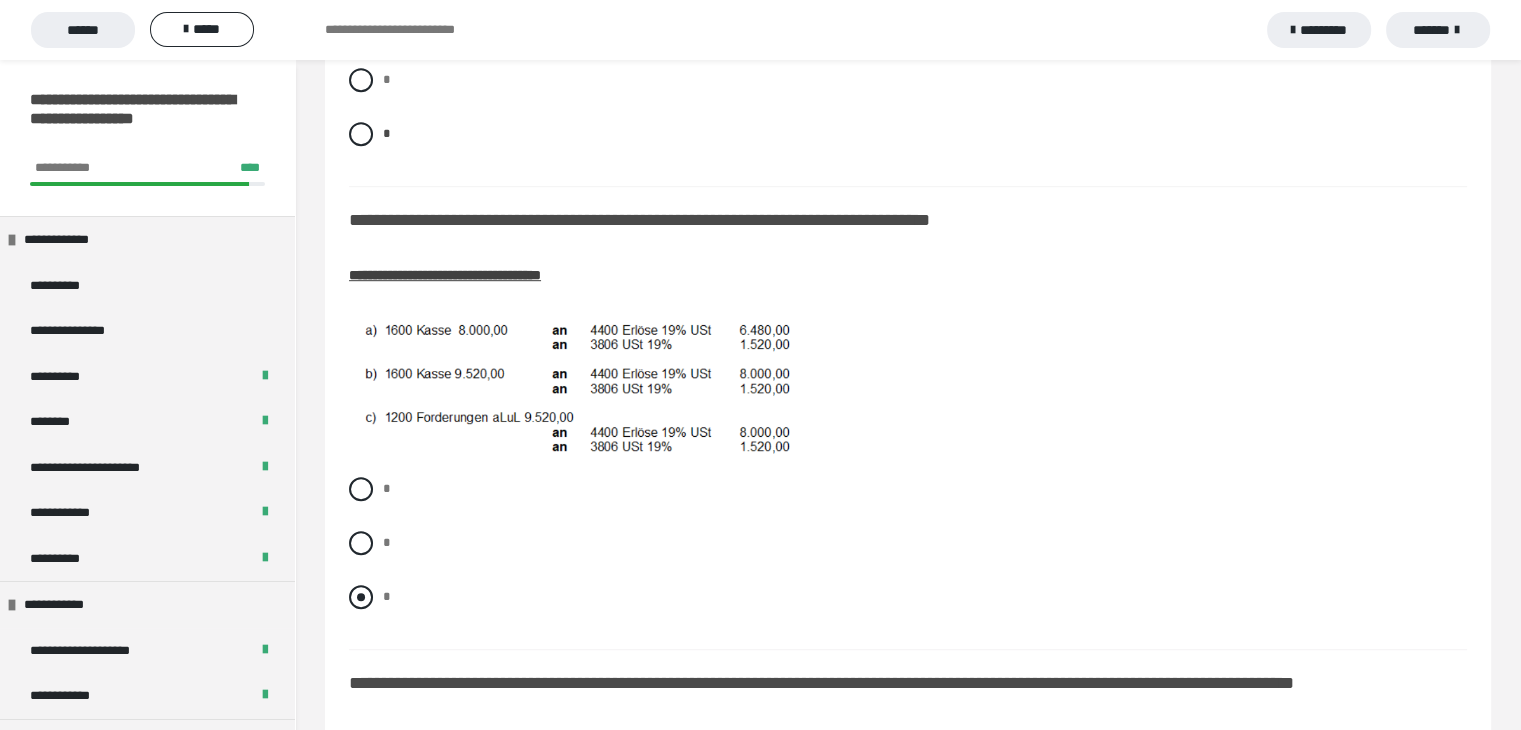 click at bounding box center [361, 597] 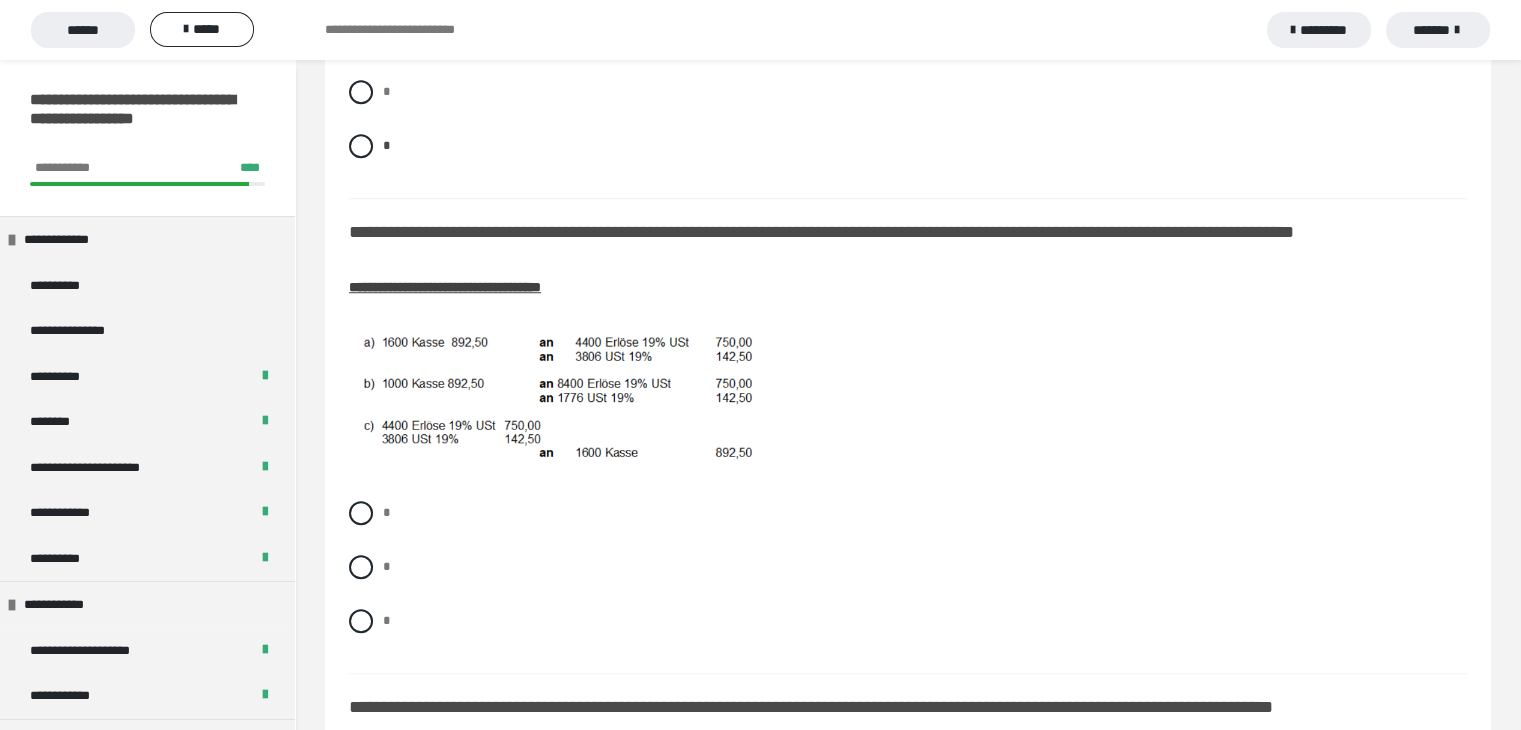 scroll, scrollTop: 1600, scrollLeft: 0, axis: vertical 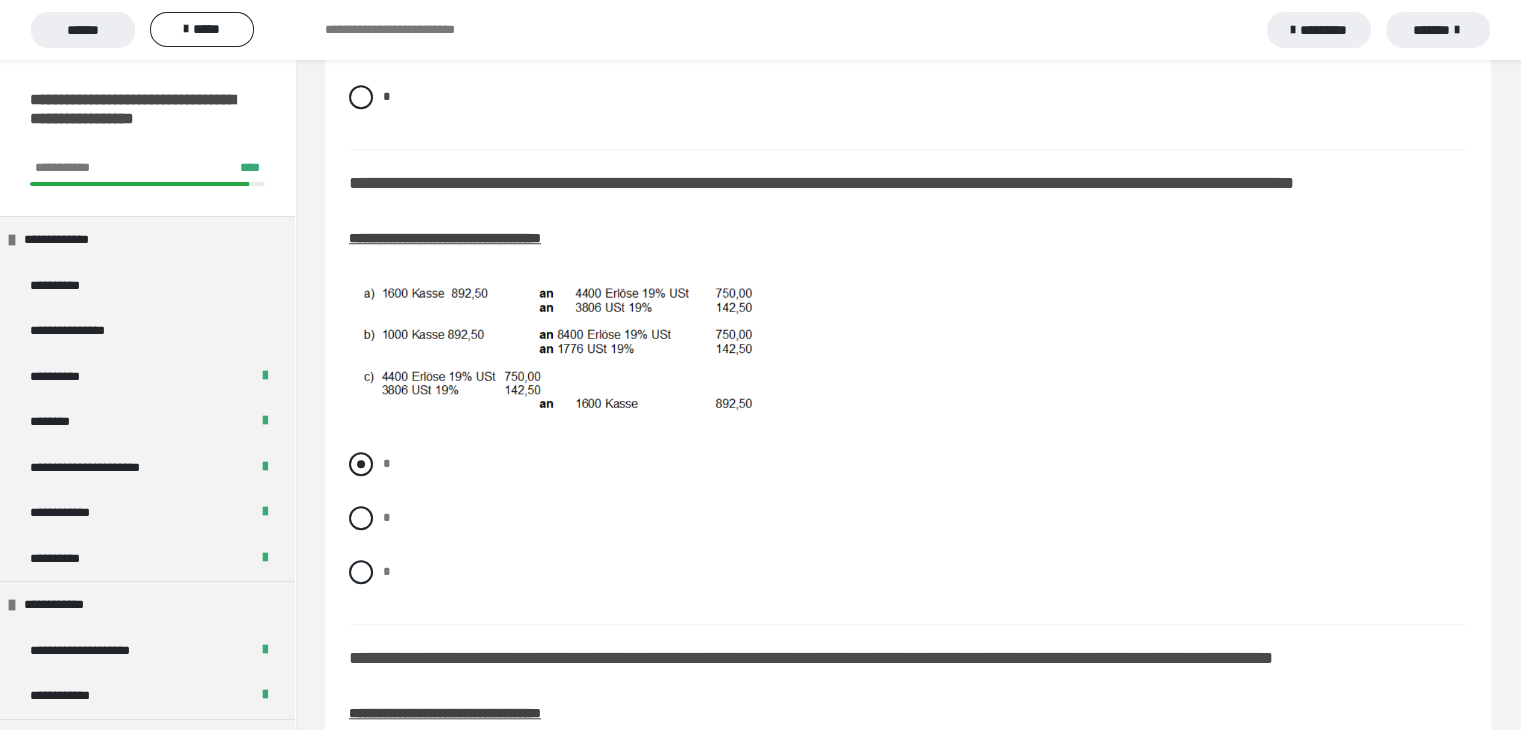 click at bounding box center (361, 464) 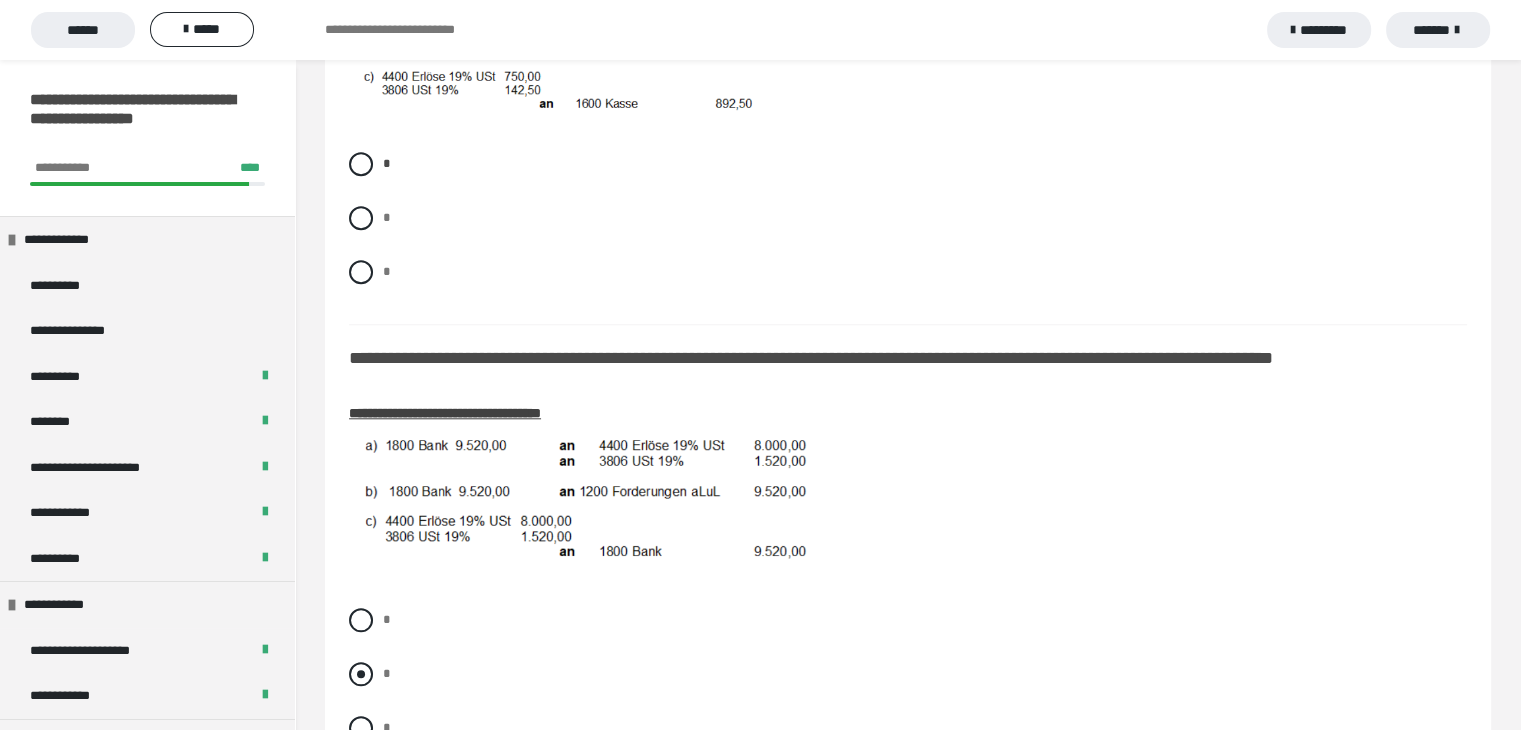 scroll, scrollTop: 2000, scrollLeft: 0, axis: vertical 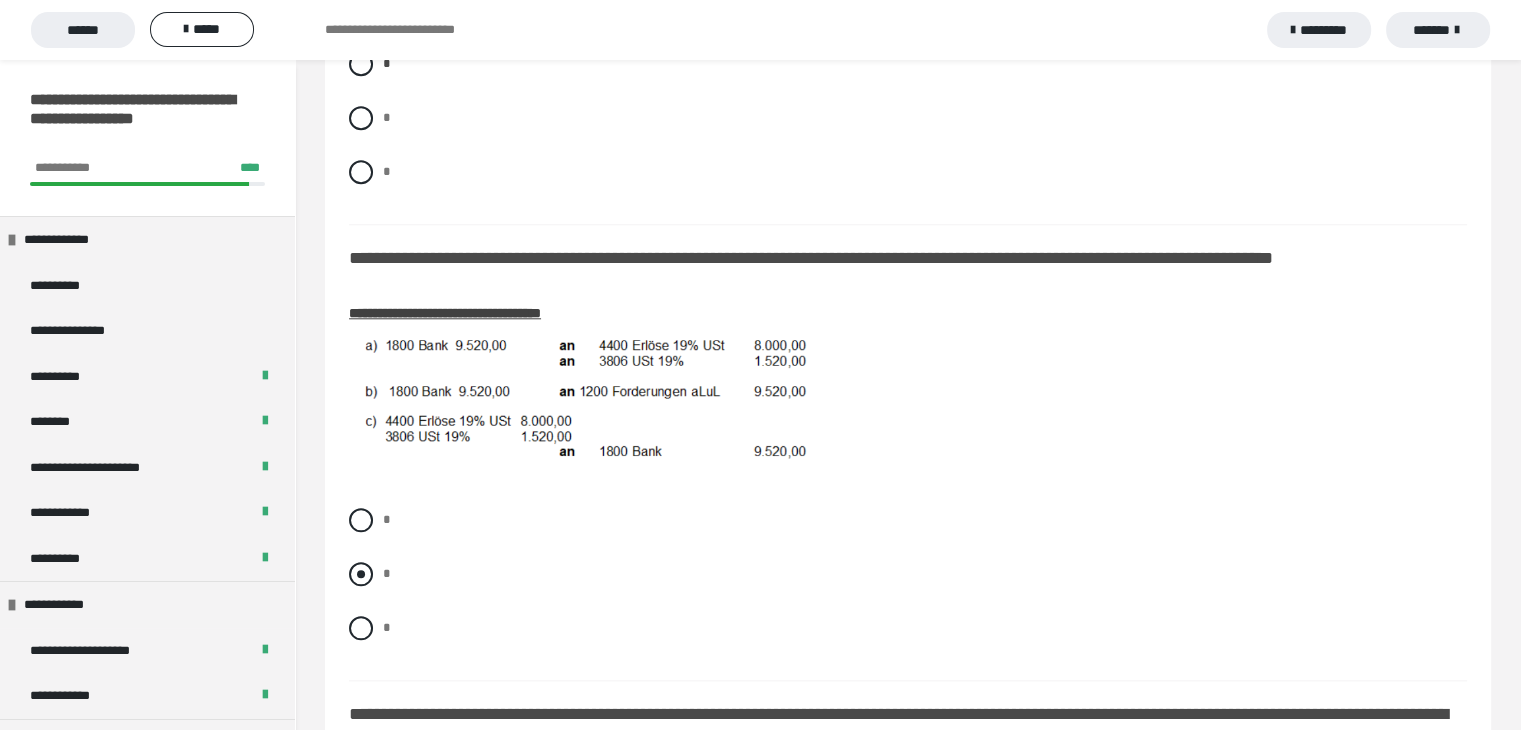 click at bounding box center [361, 574] 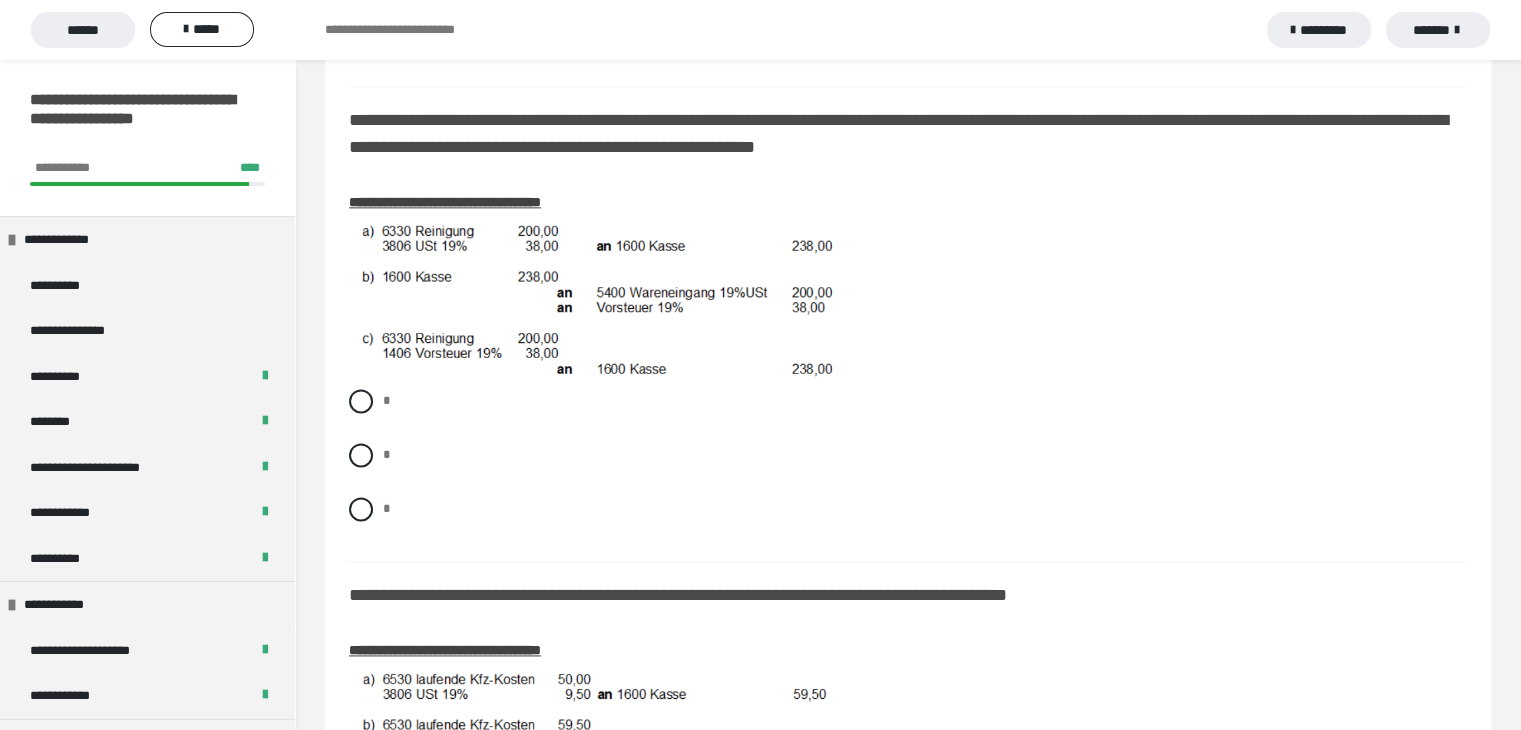 scroll, scrollTop: 2600, scrollLeft: 0, axis: vertical 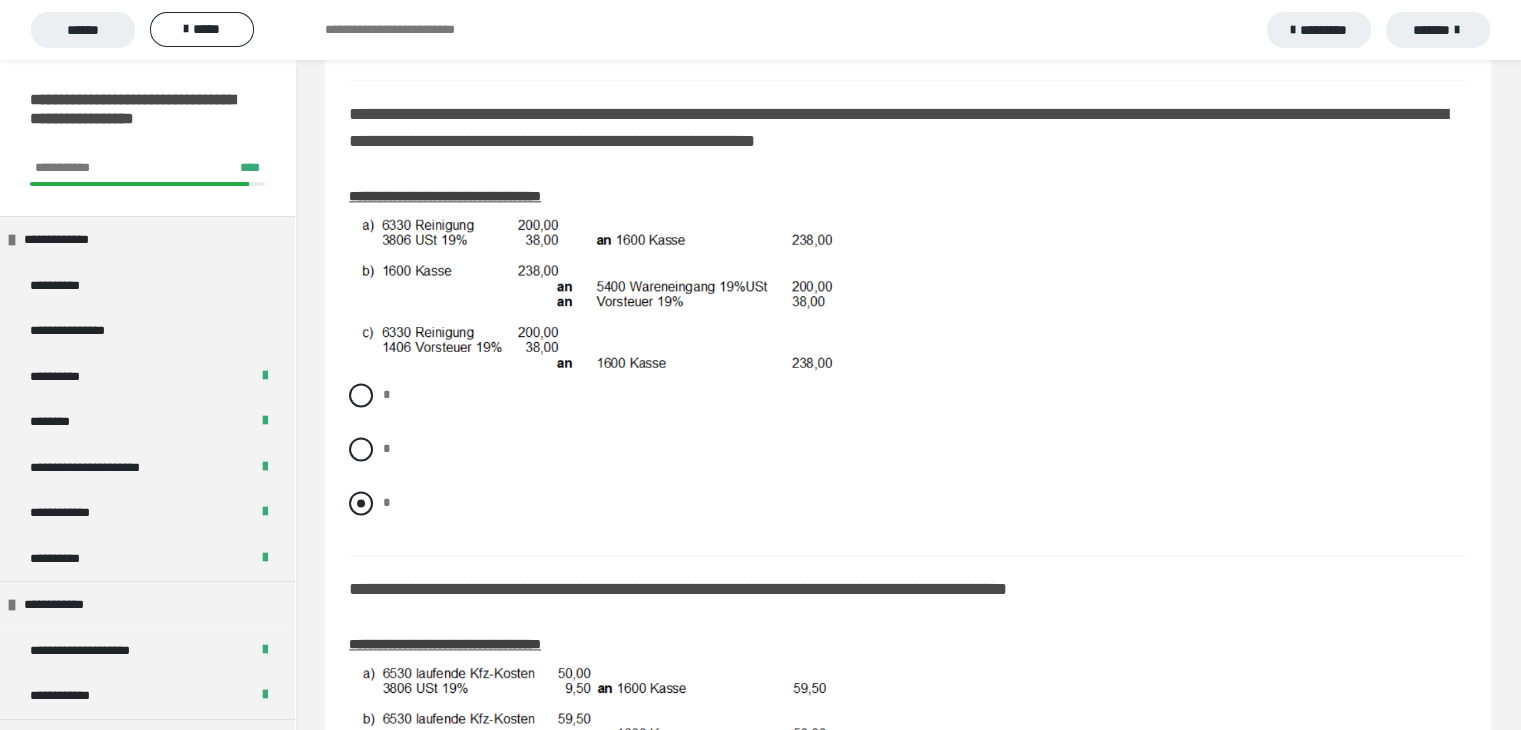 click at bounding box center (361, 503) 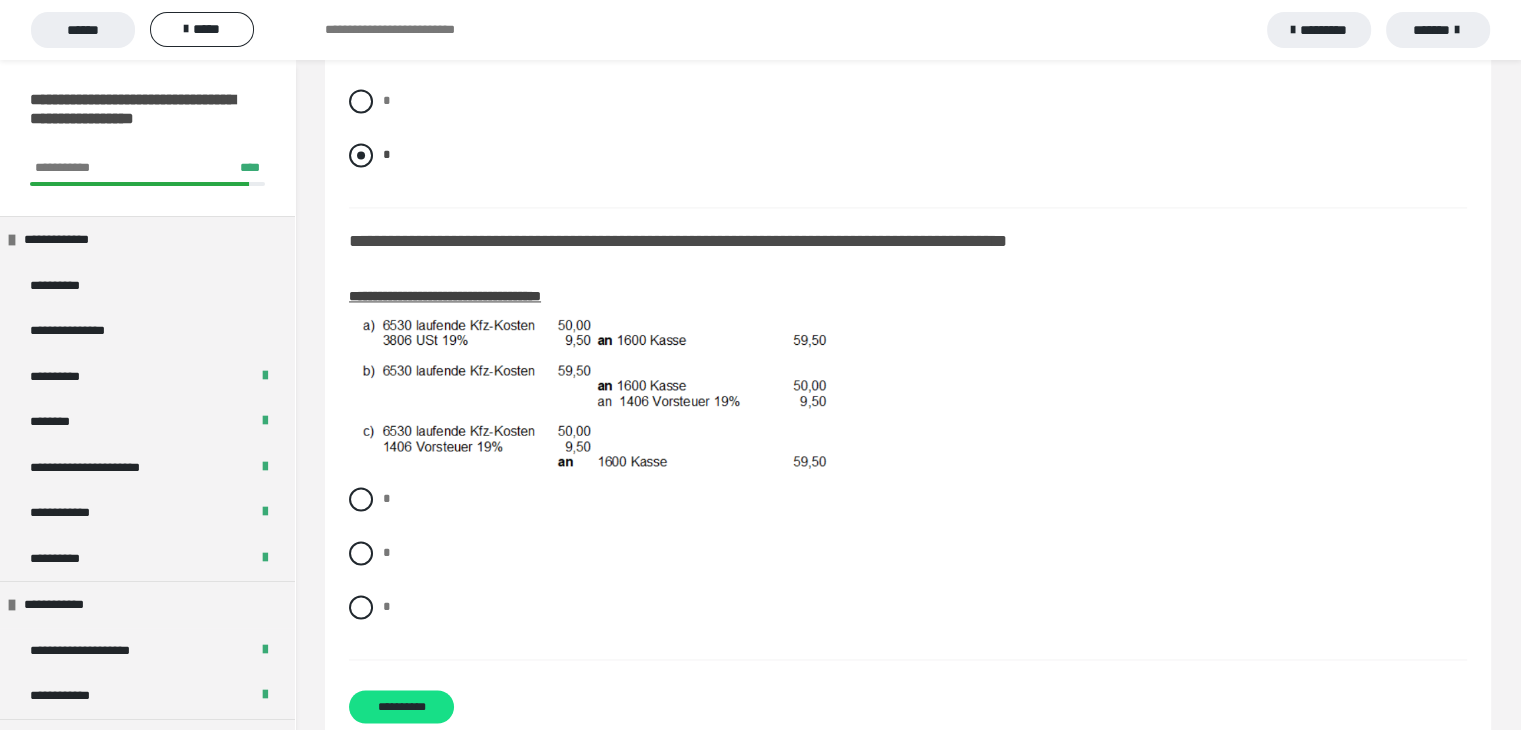 scroll, scrollTop: 3000, scrollLeft: 0, axis: vertical 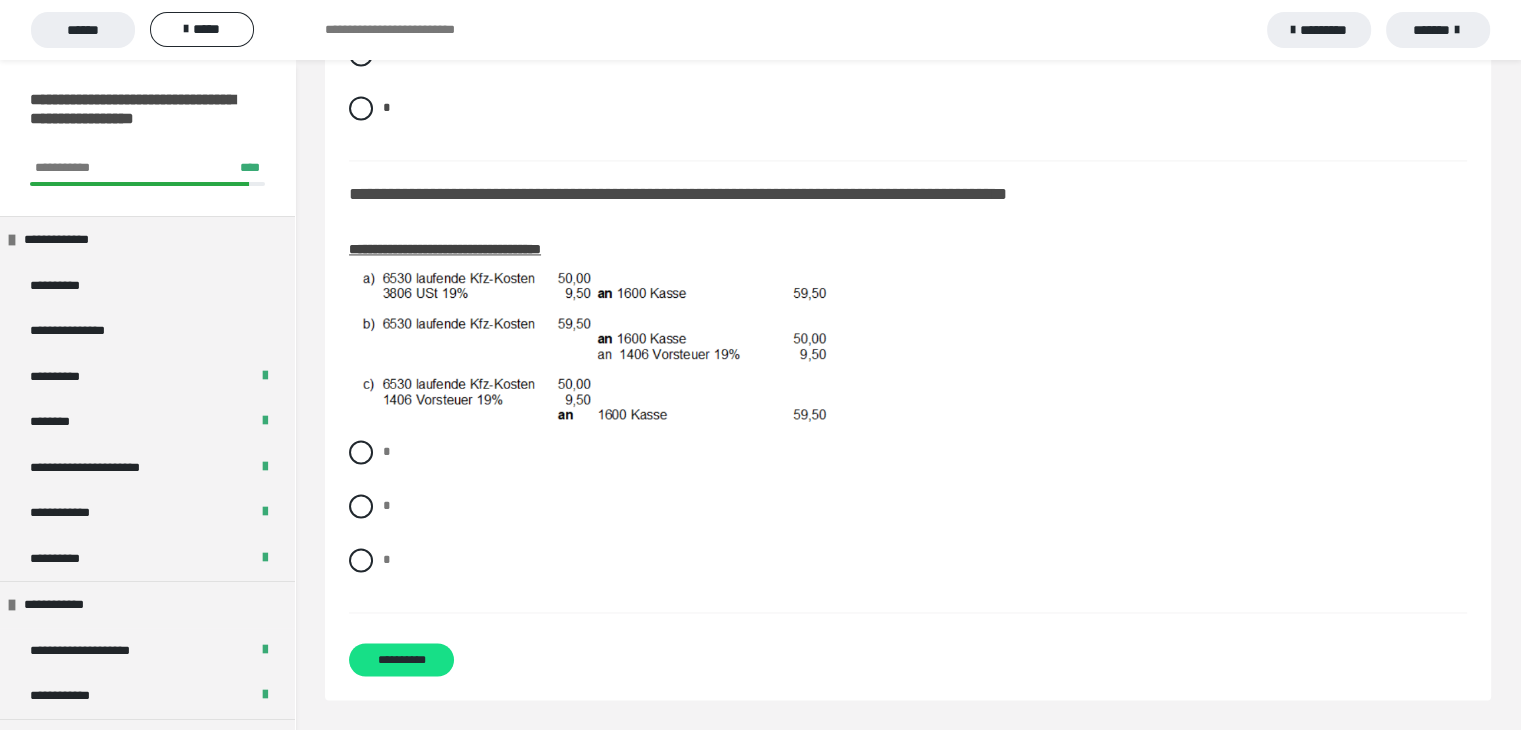 click on "**********" at bounding box center (908, -1103) 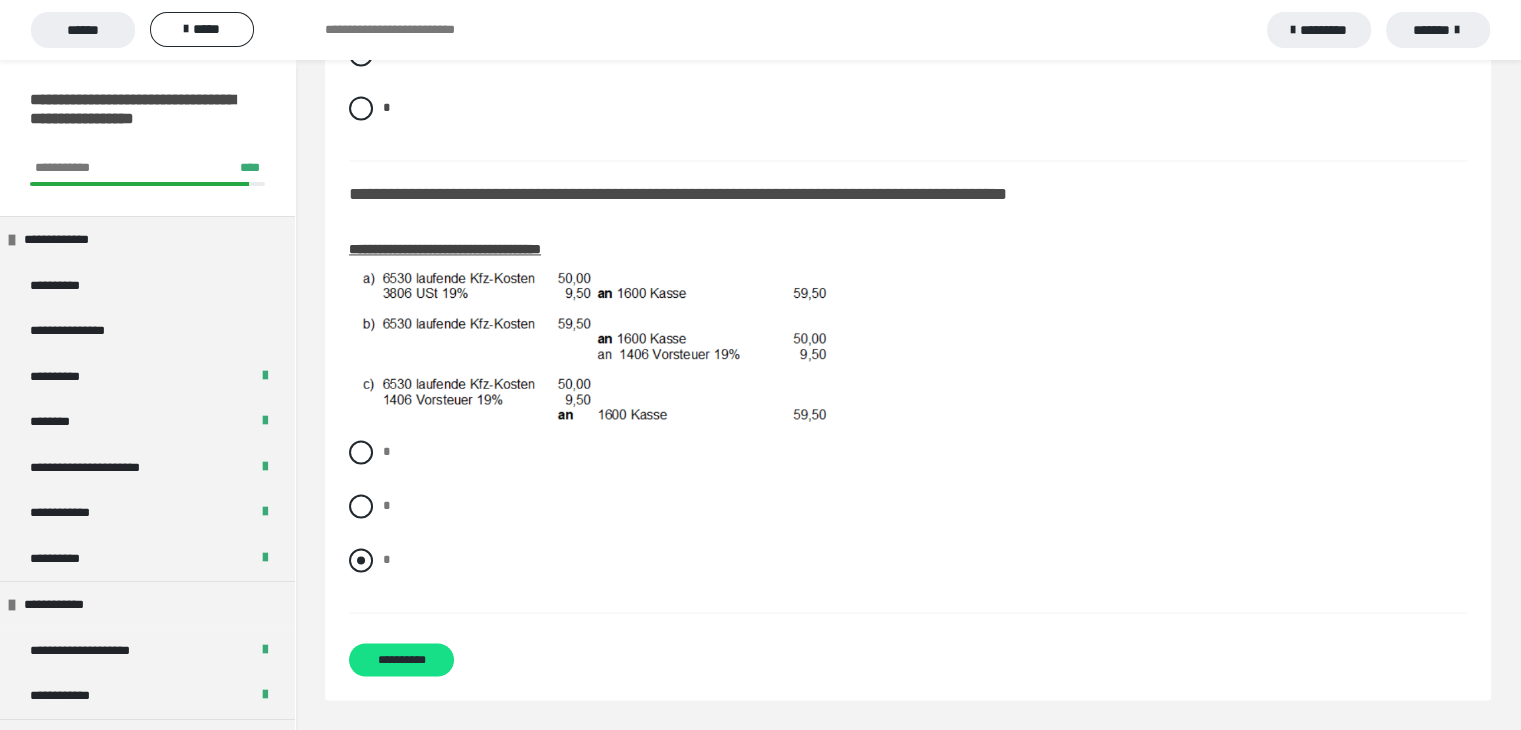 click at bounding box center (361, 560) 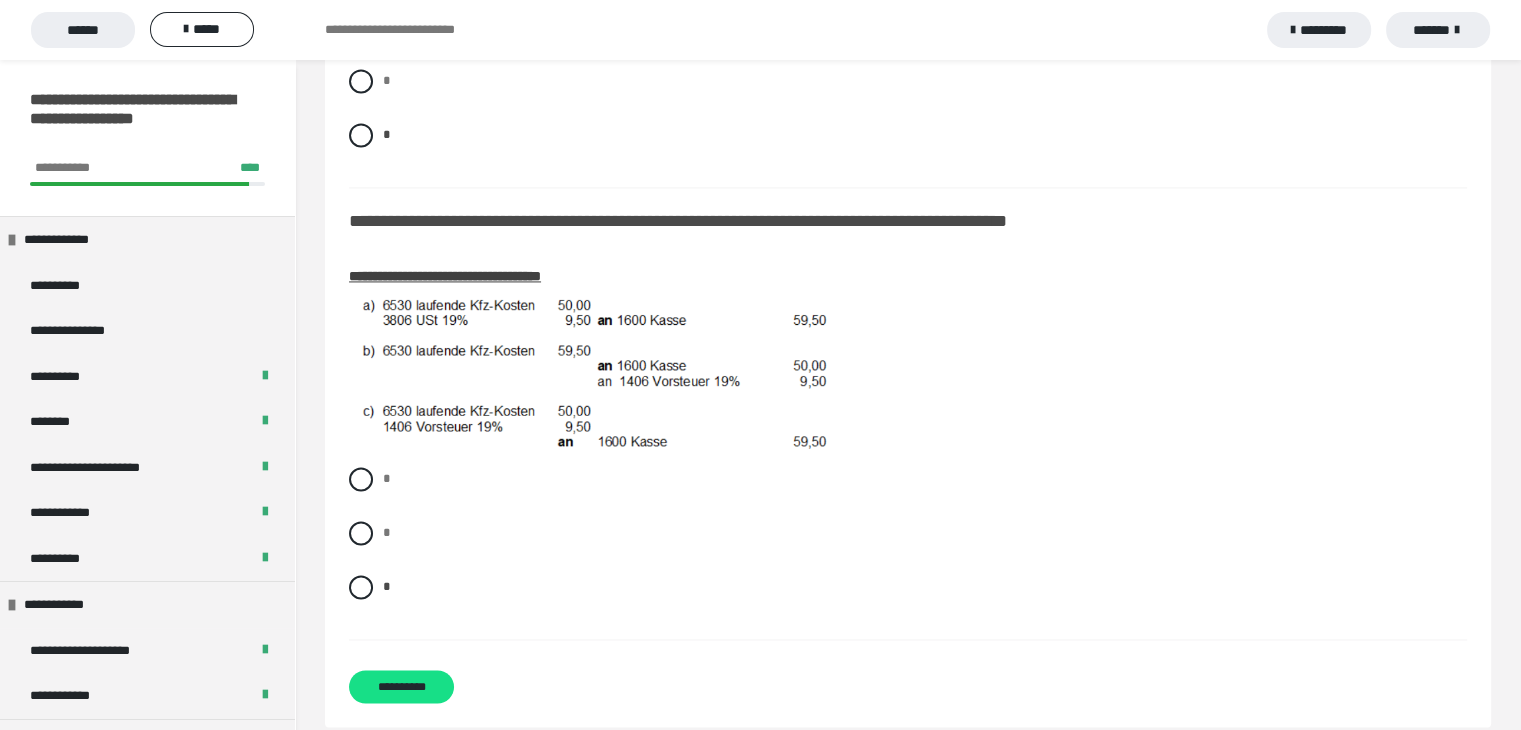 scroll, scrollTop: 3019, scrollLeft: 0, axis: vertical 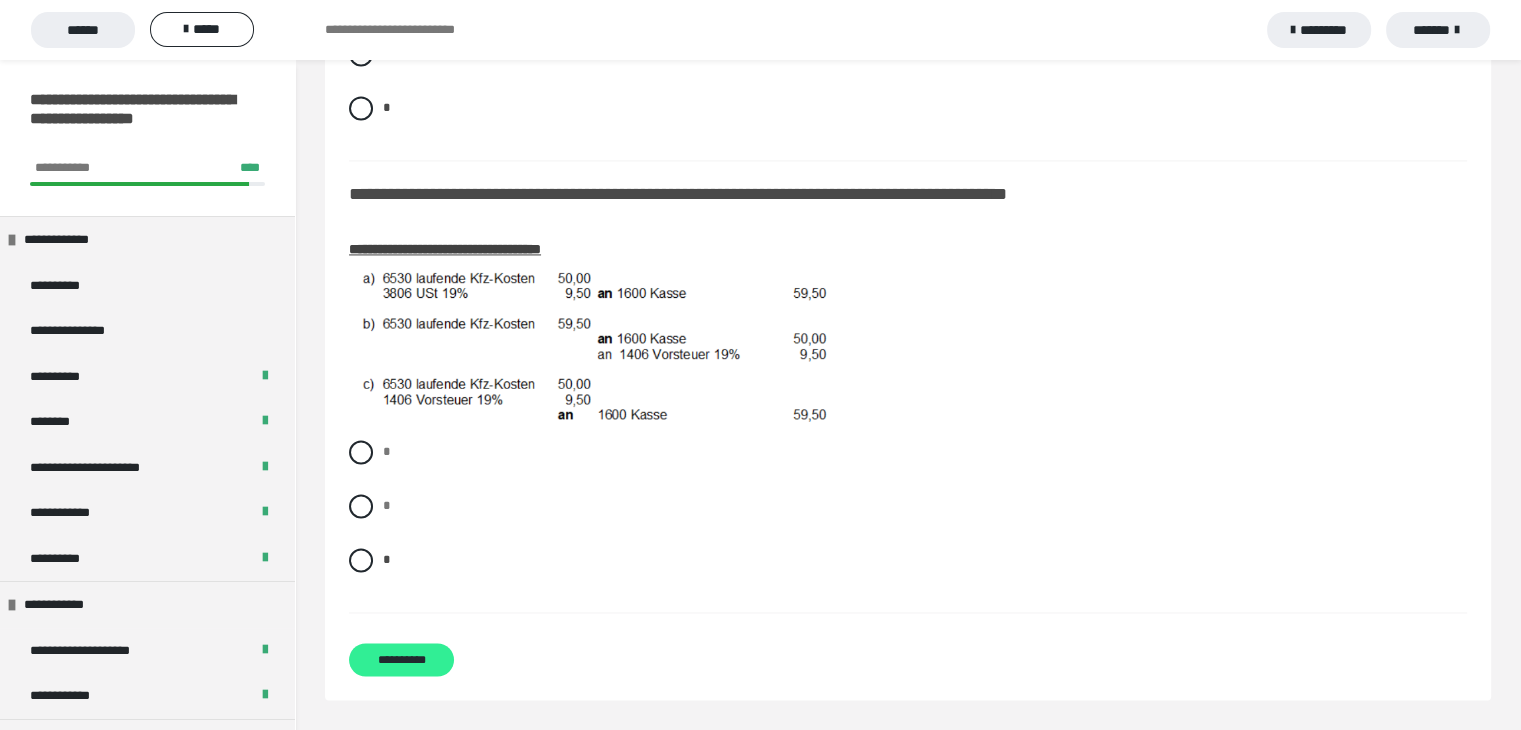 click on "**********" at bounding box center [401, 659] 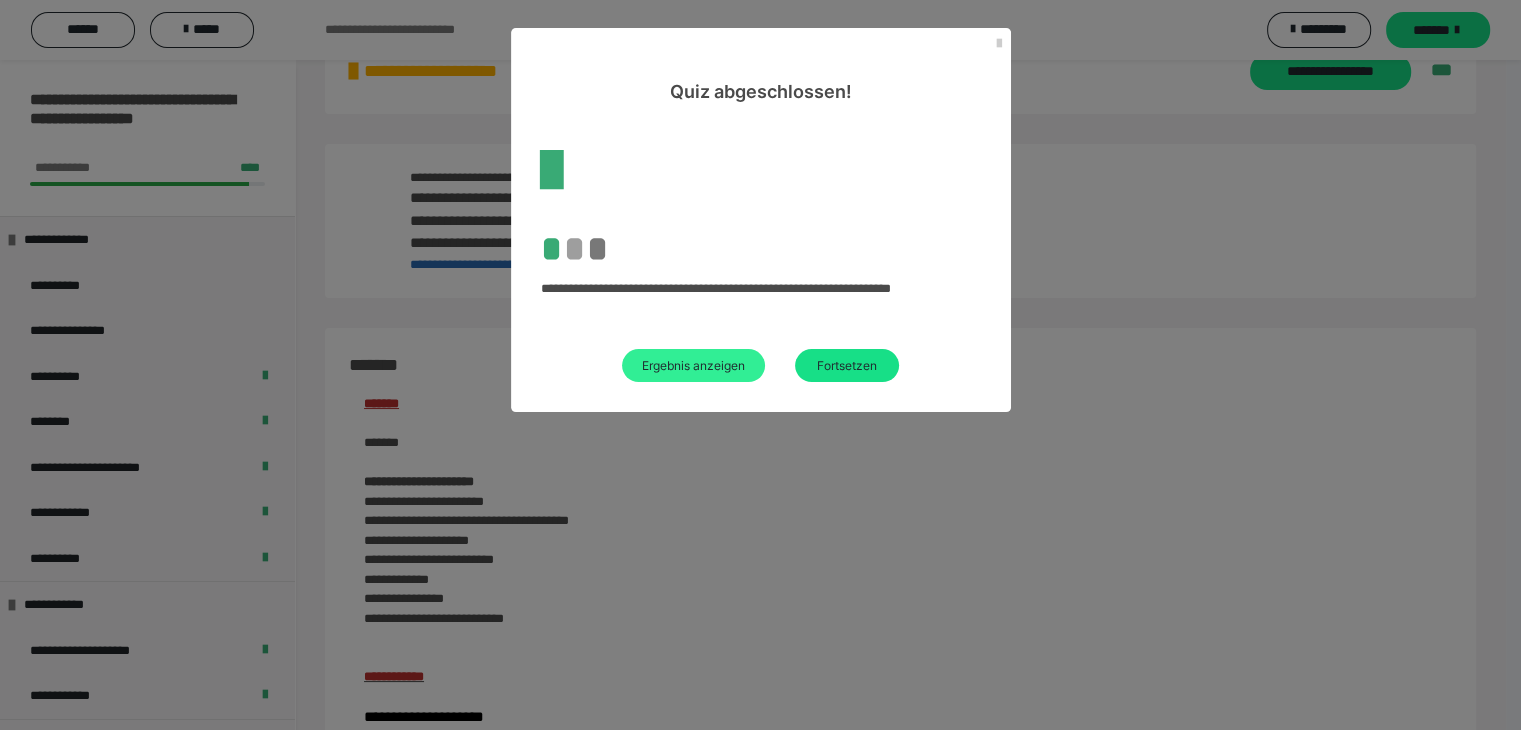 scroll, scrollTop: 2252, scrollLeft: 0, axis: vertical 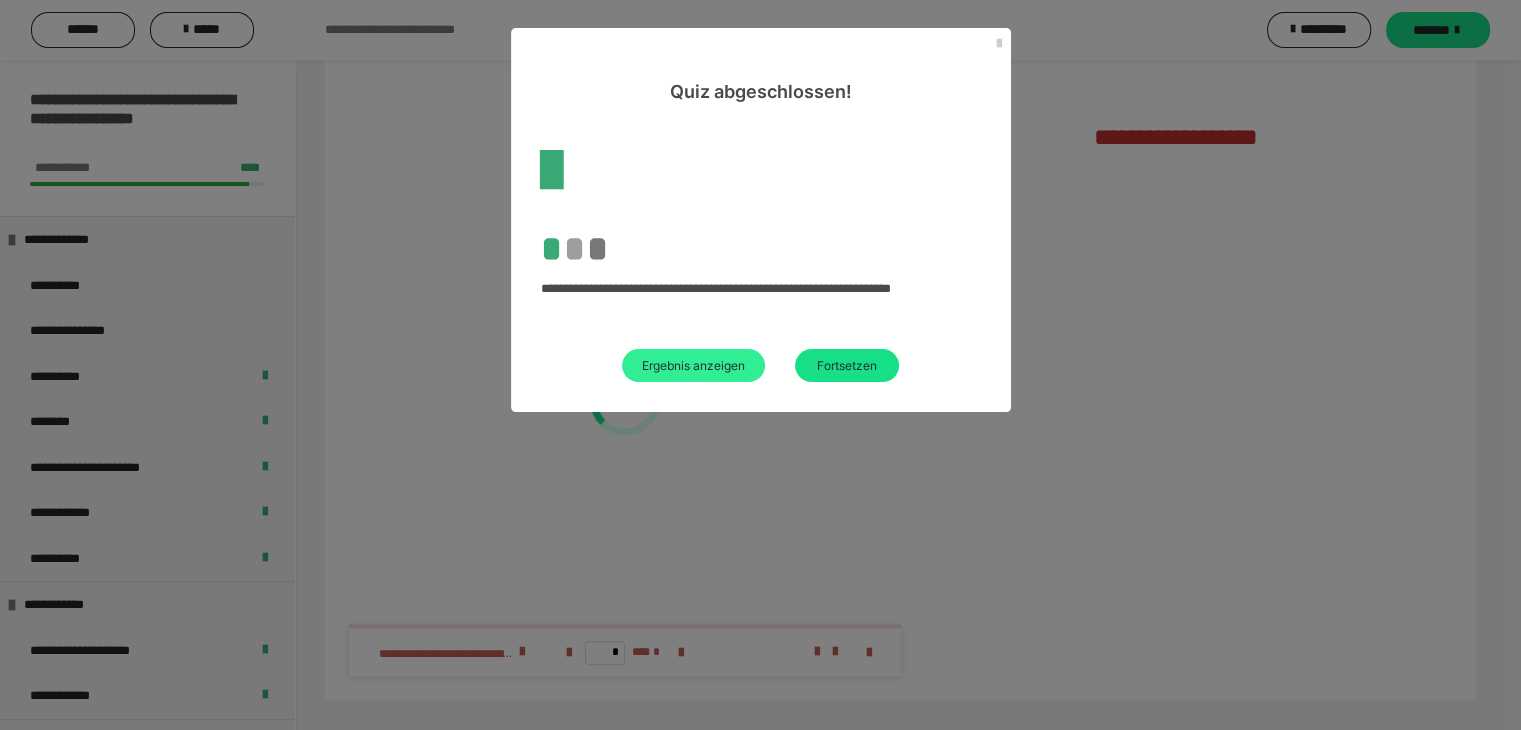 click on "Ergebnis anzeigen" at bounding box center (693, 365) 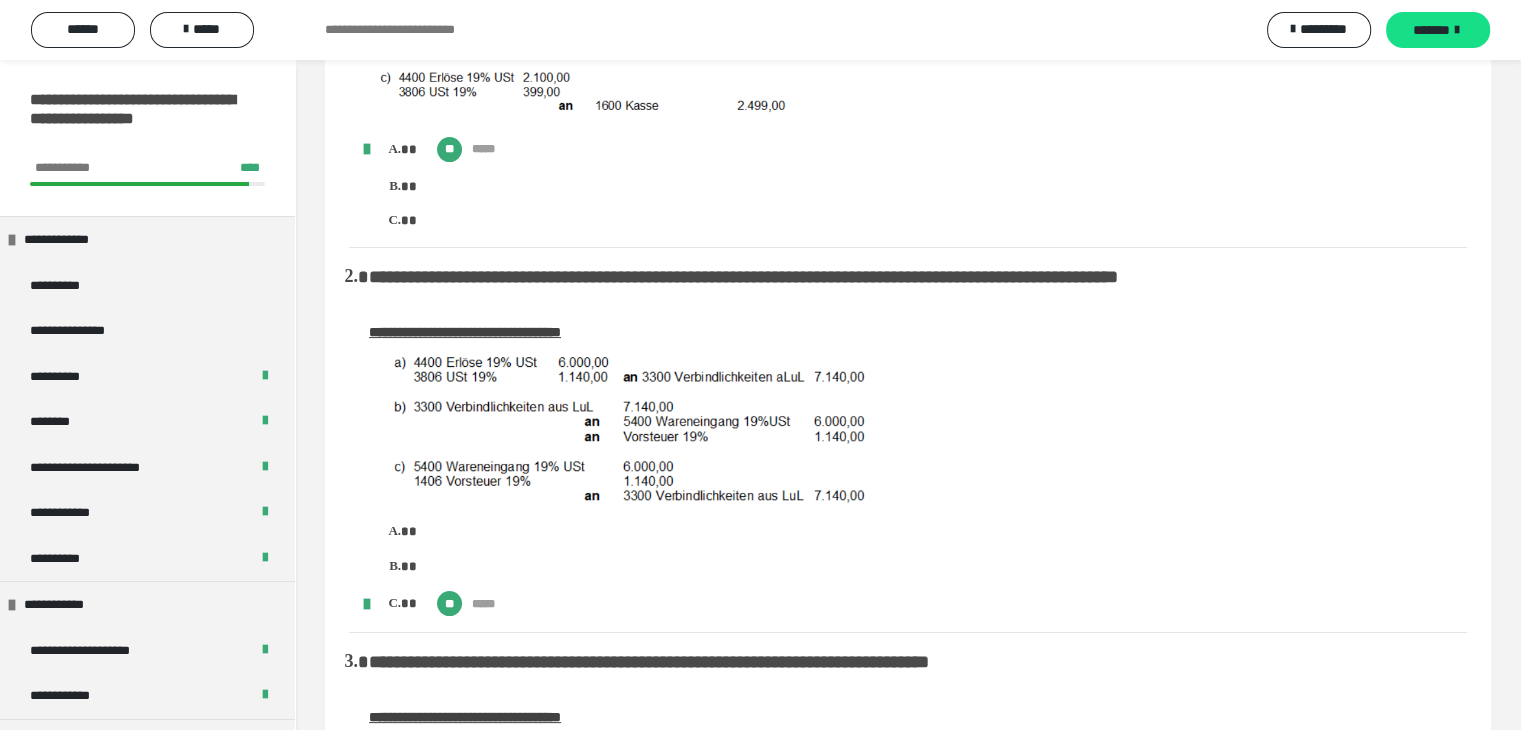 scroll, scrollTop: 0, scrollLeft: 0, axis: both 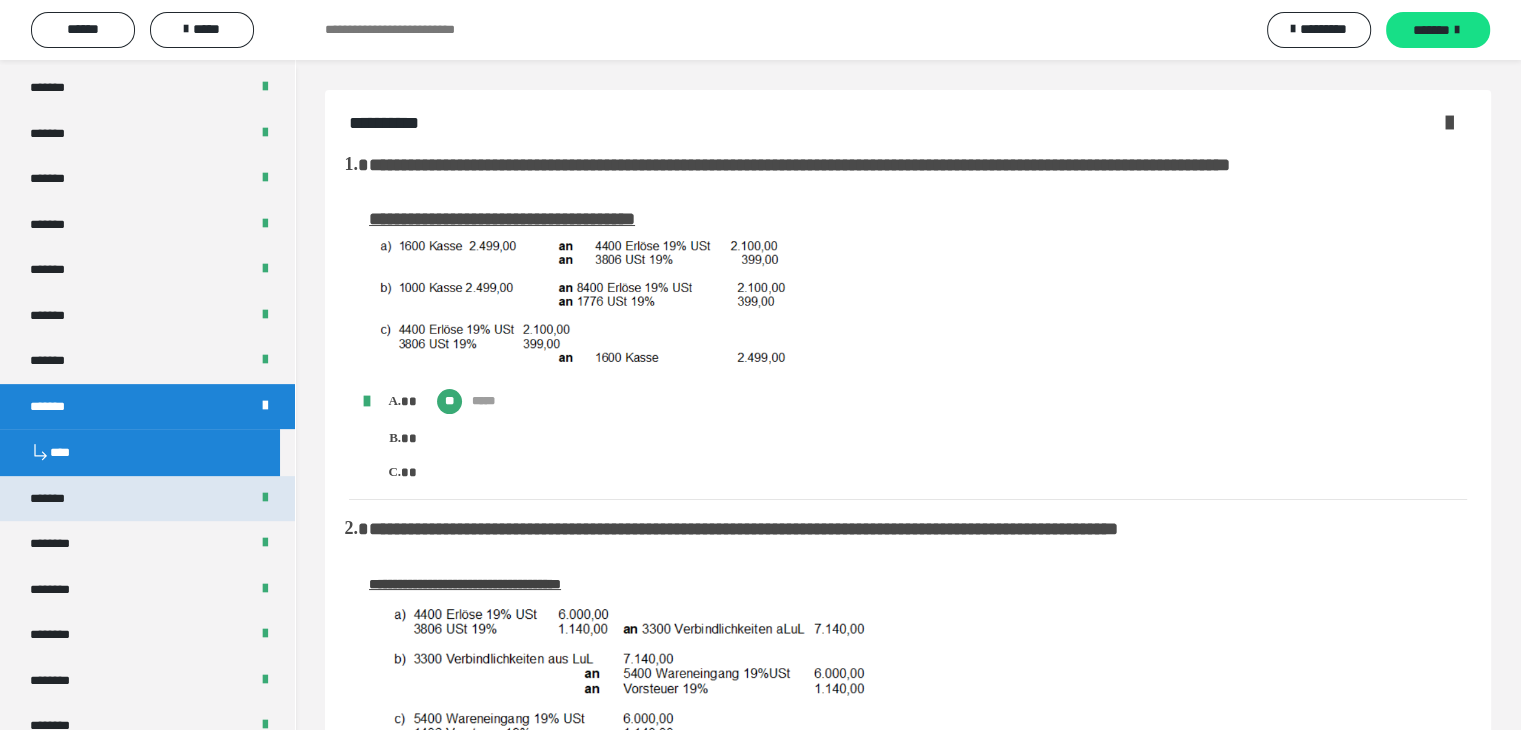click on "*******" at bounding box center [147, 499] 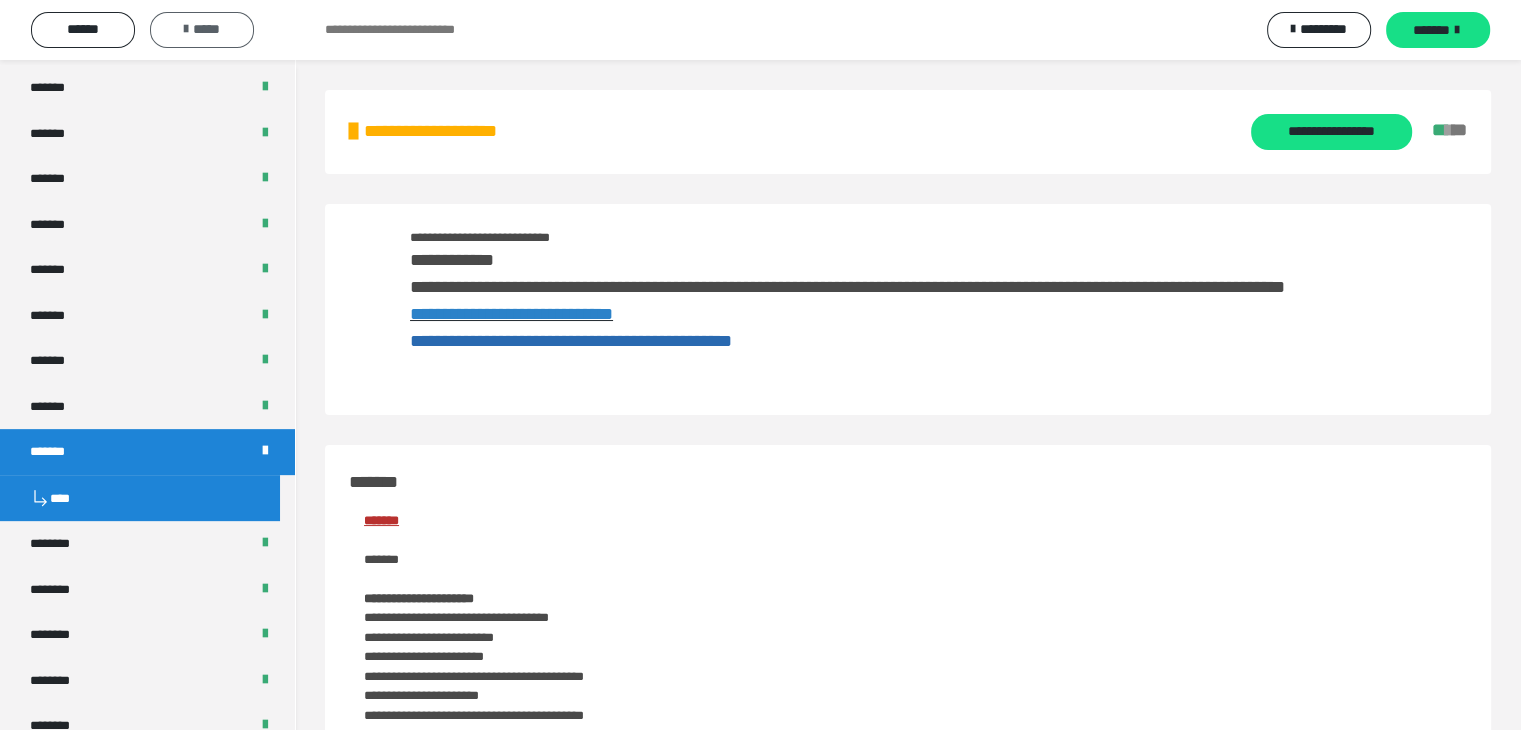 click on "*****" at bounding box center [202, 29] 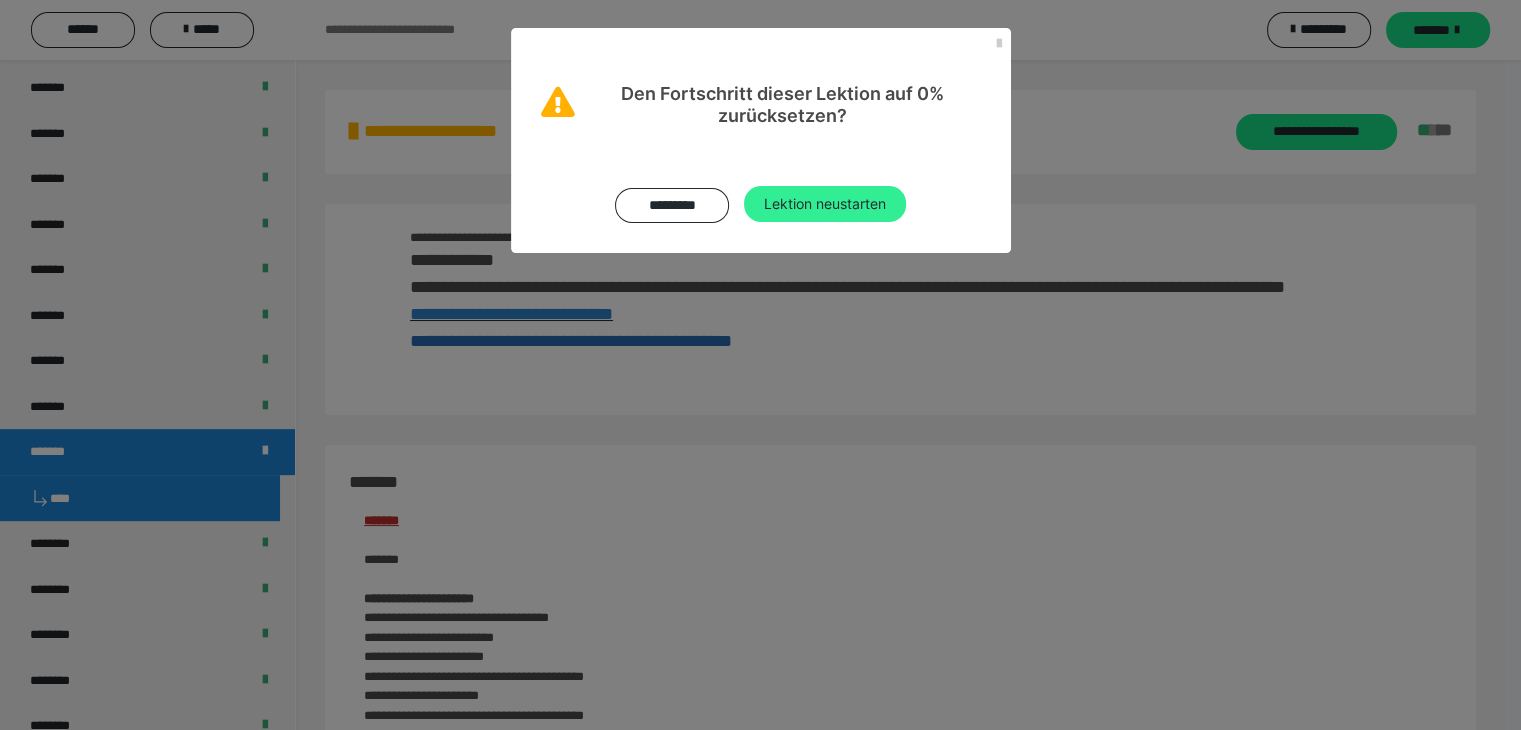 click on "Lektion neustarten" at bounding box center [825, 204] 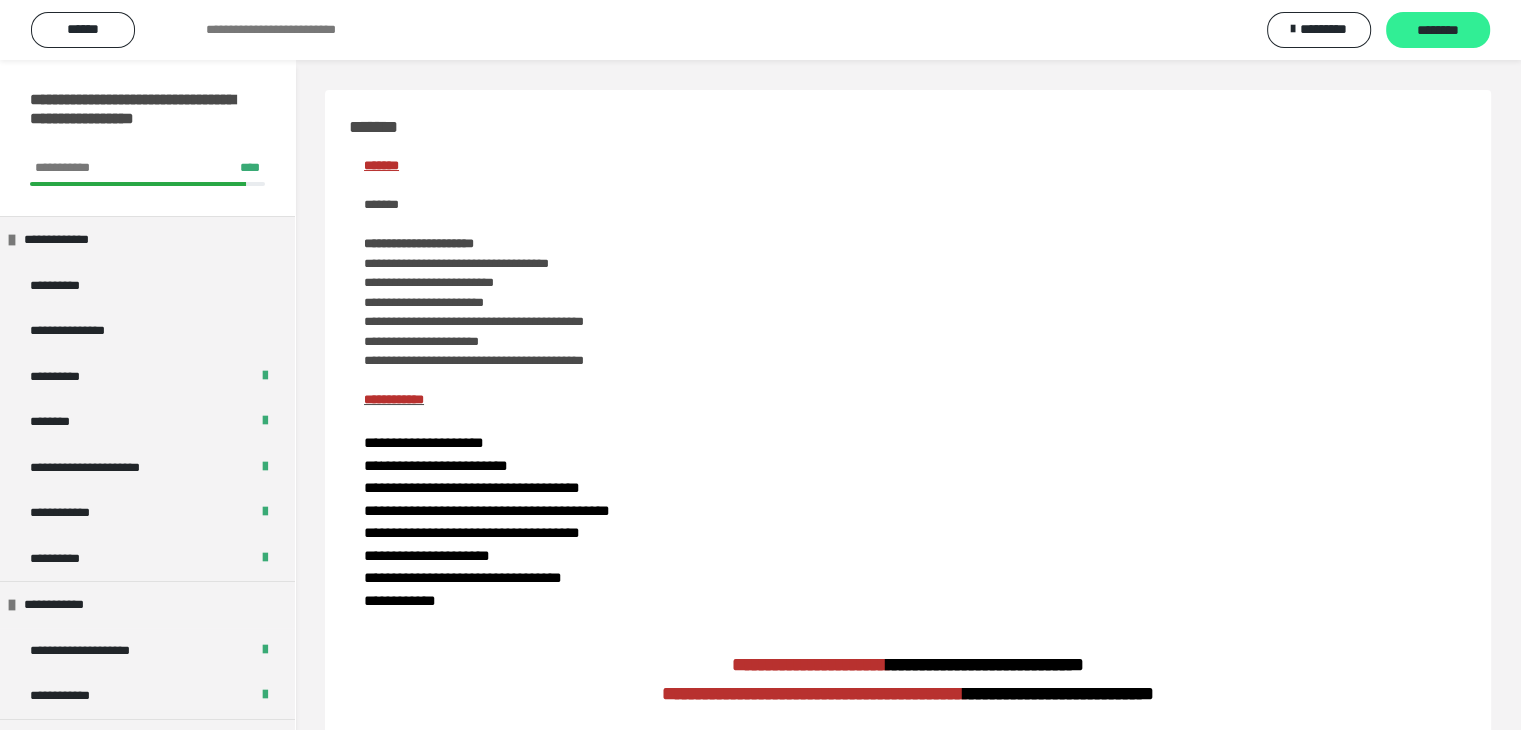 click on "********" at bounding box center (1438, 31) 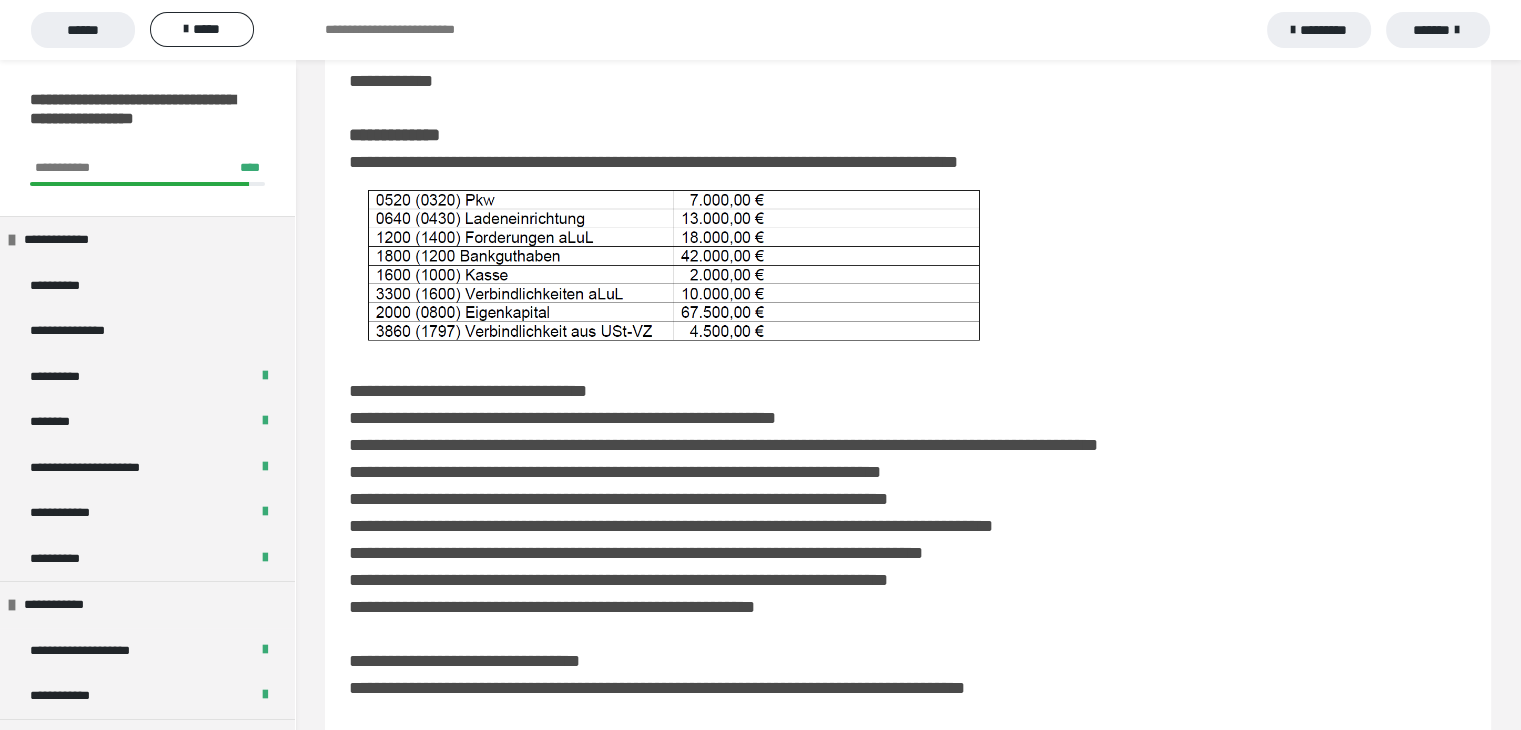 scroll, scrollTop: 200, scrollLeft: 0, axis: vertical 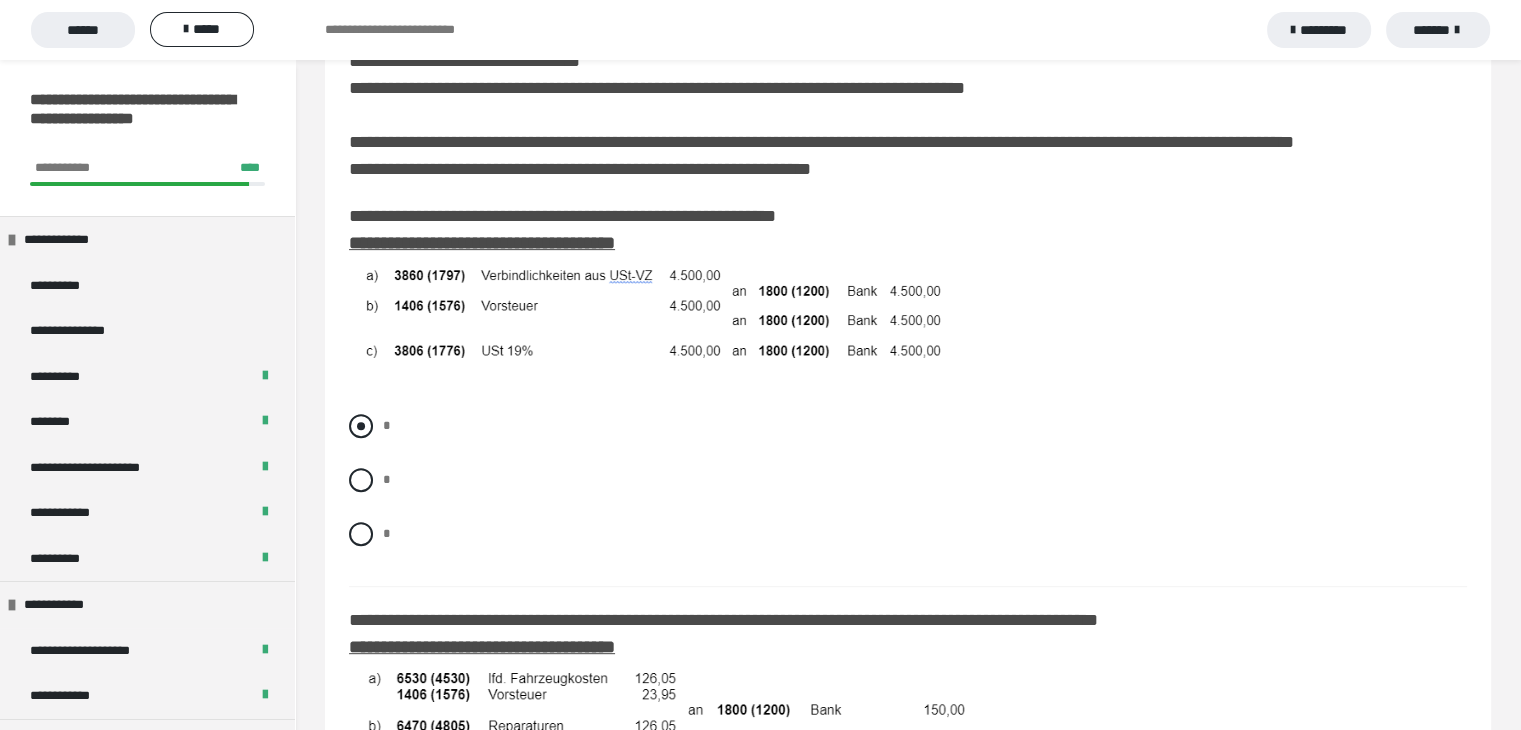 click at bounding box center [361, 426] 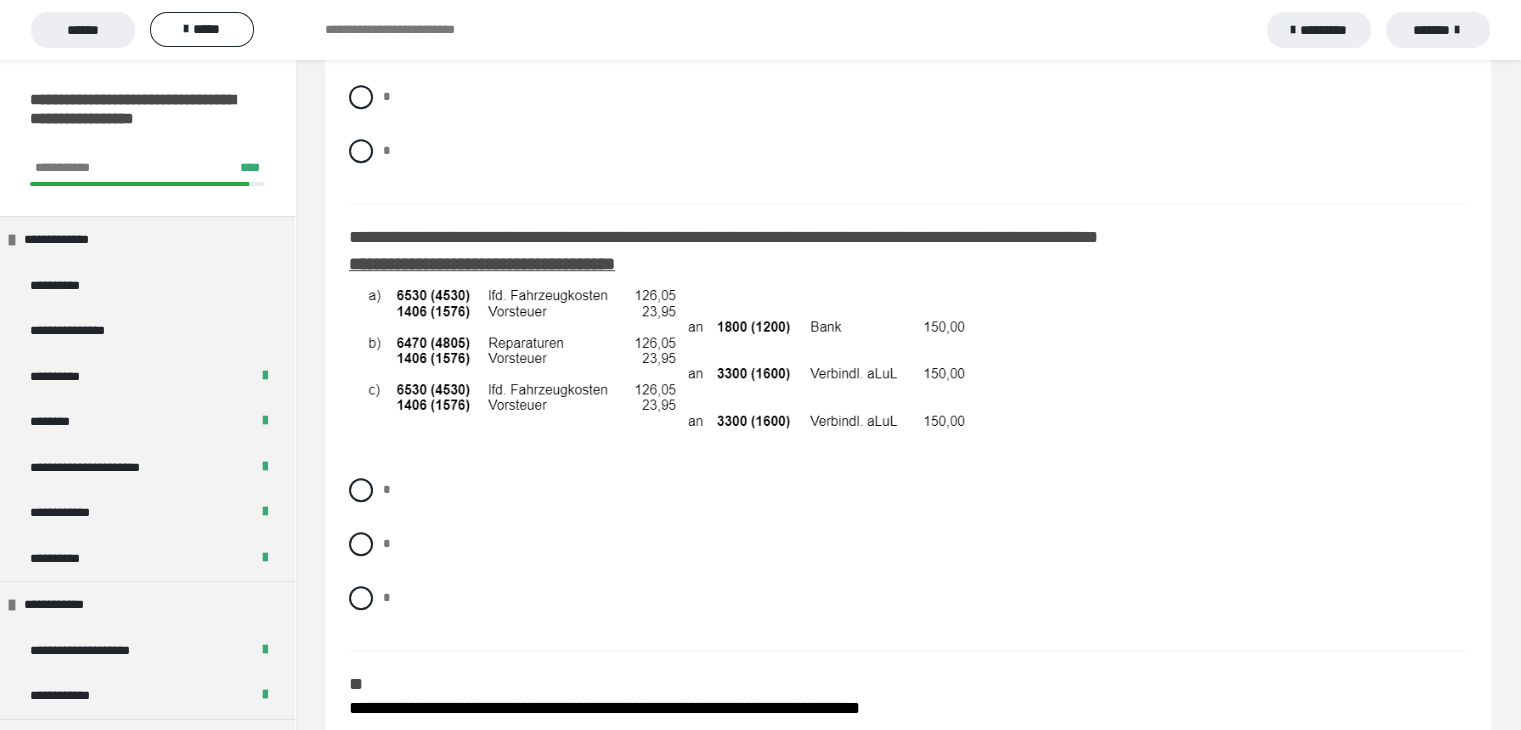 scroll, scrollTop: 1200, scrollLeft: 0, axis: vertical 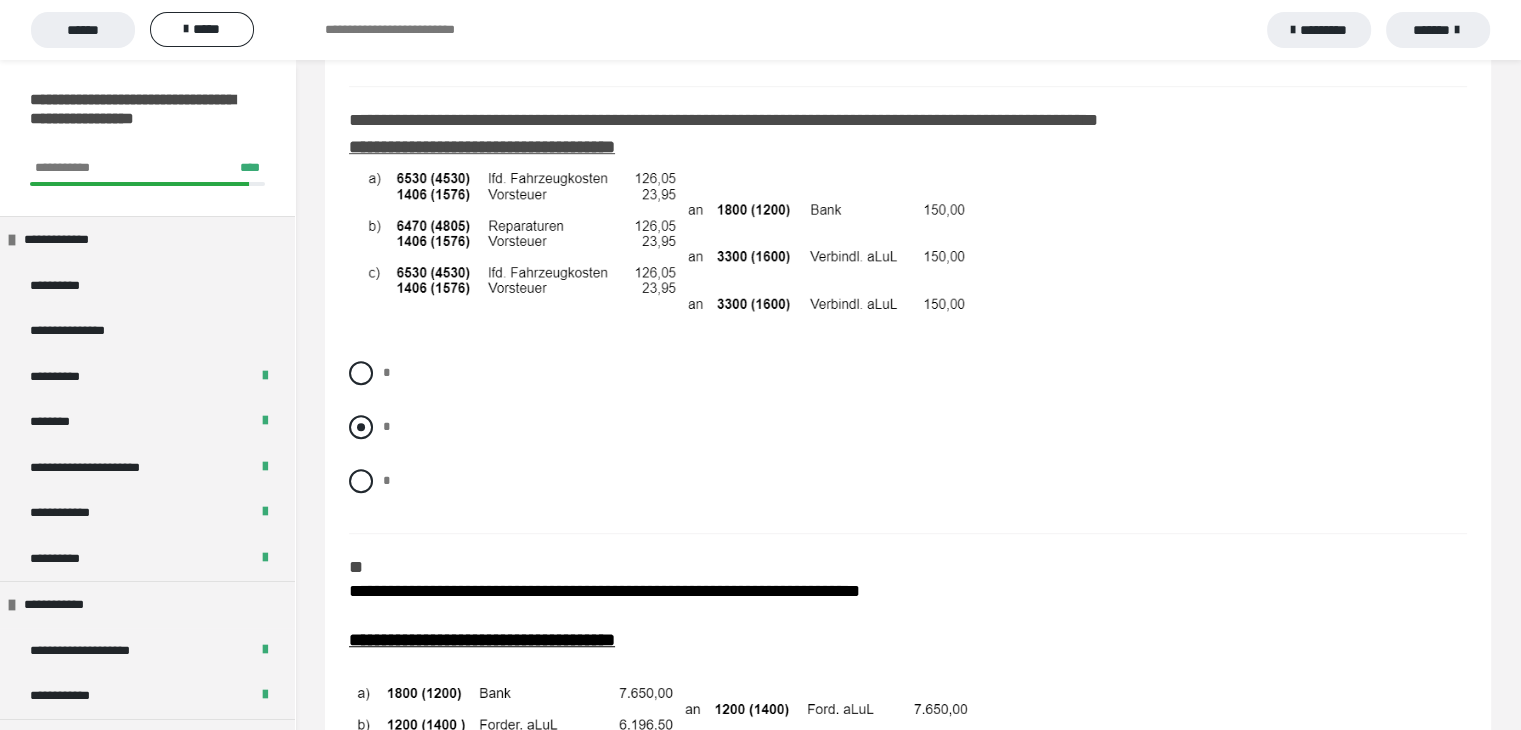 click on "*" at bounding box center [389, 421] 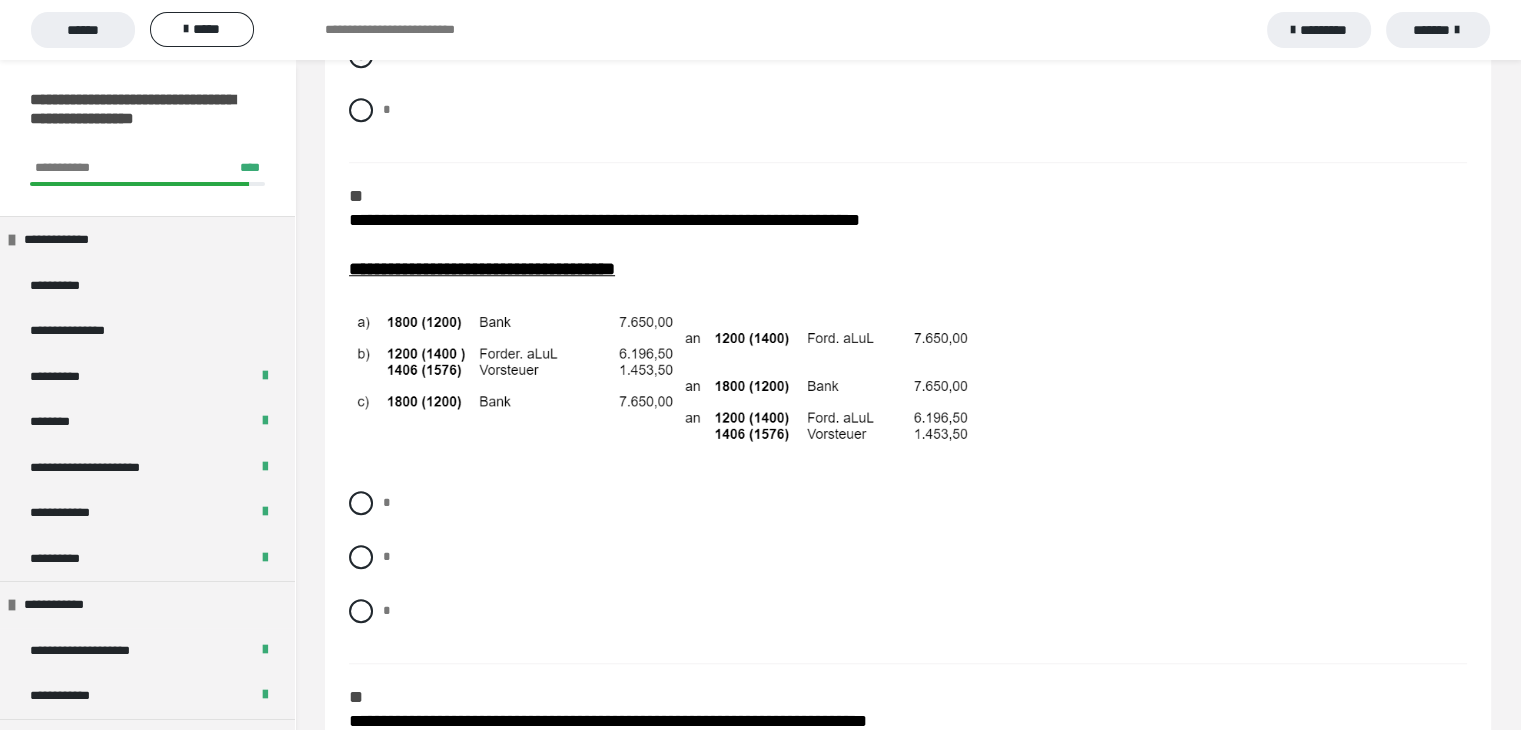 scroll, scrollTop: 1600, scrollLeft: 0, axis: vertical 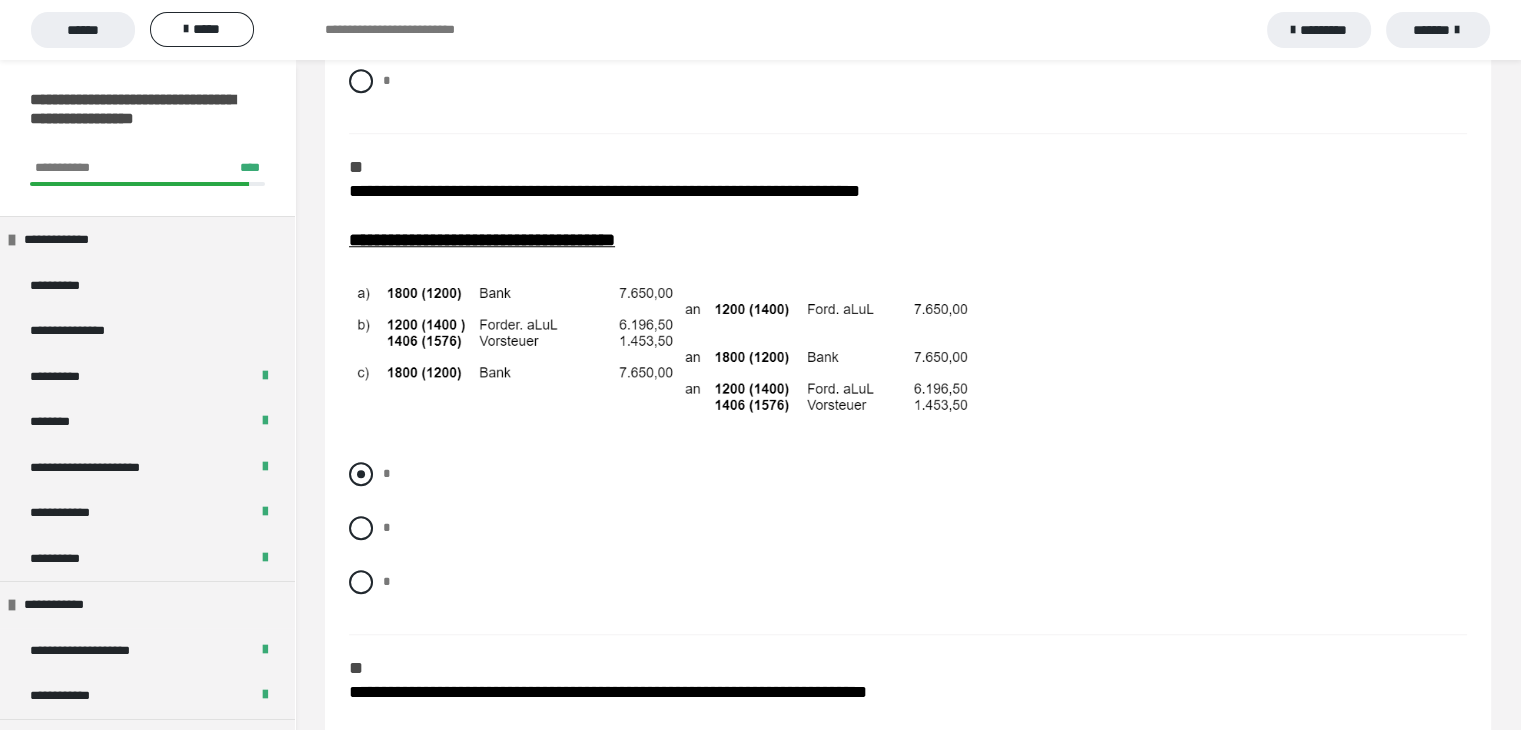 click at bounding box center (361, 474) 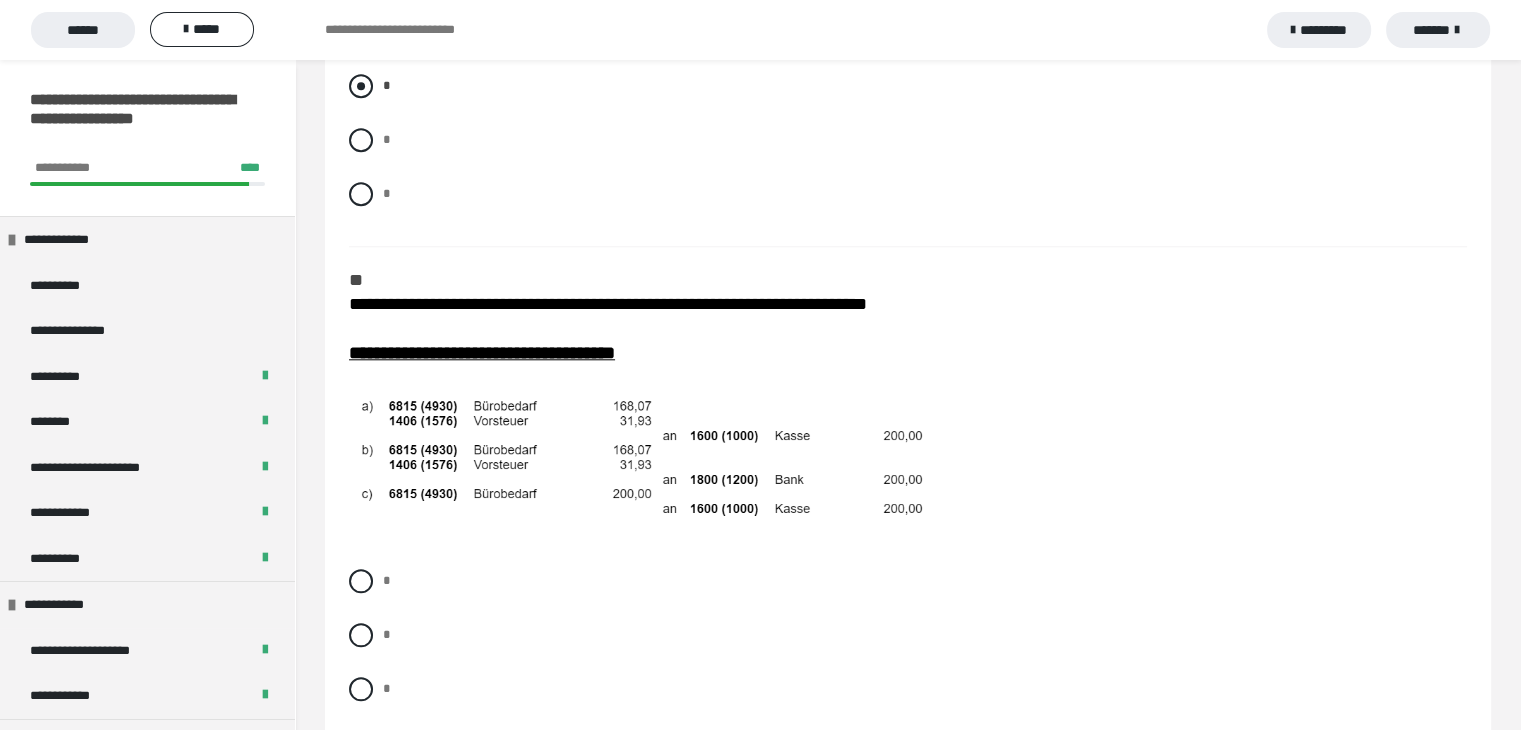 scroll, scrollTop: 2000, scrollLeft: 0, axis: vertical 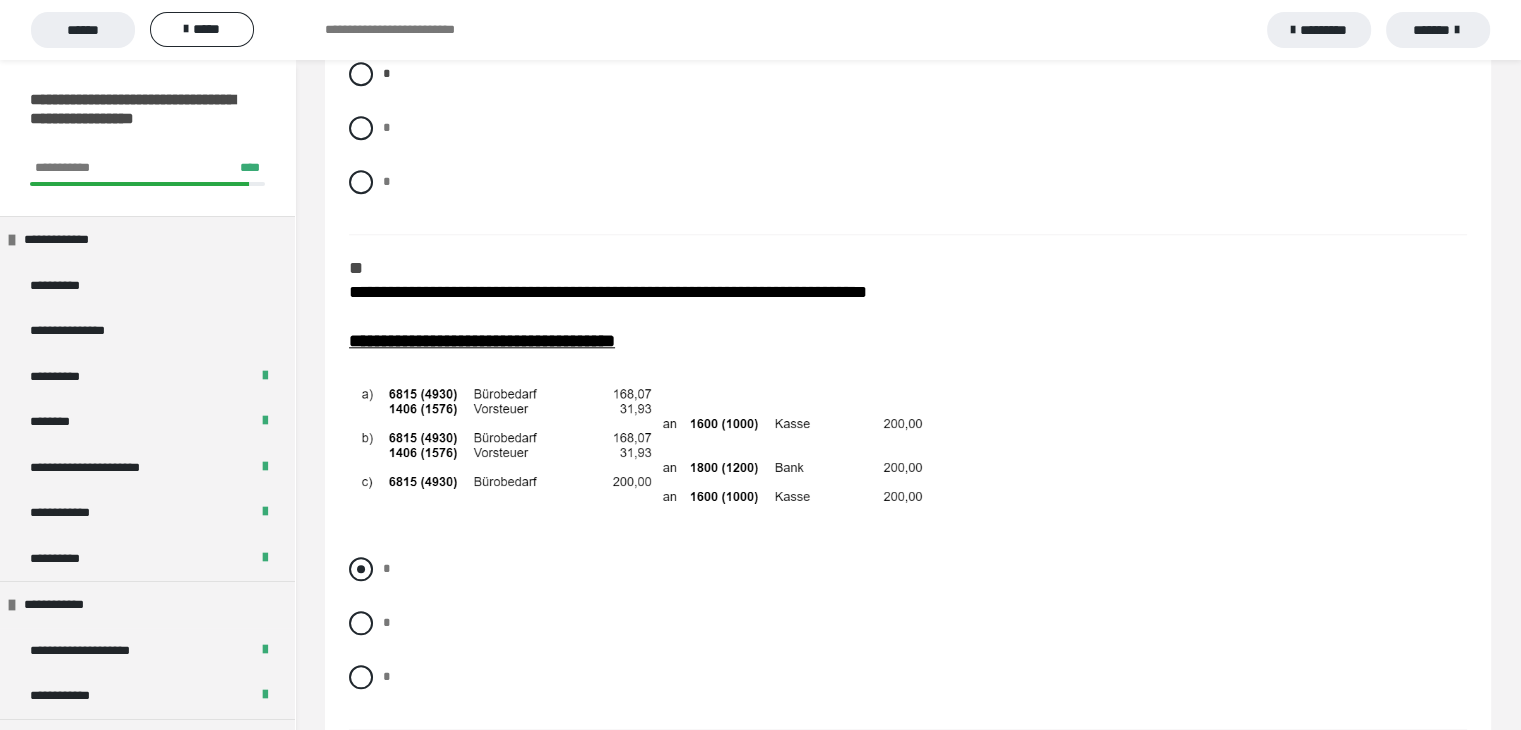 click on "*" at bounding box center (908, 569) 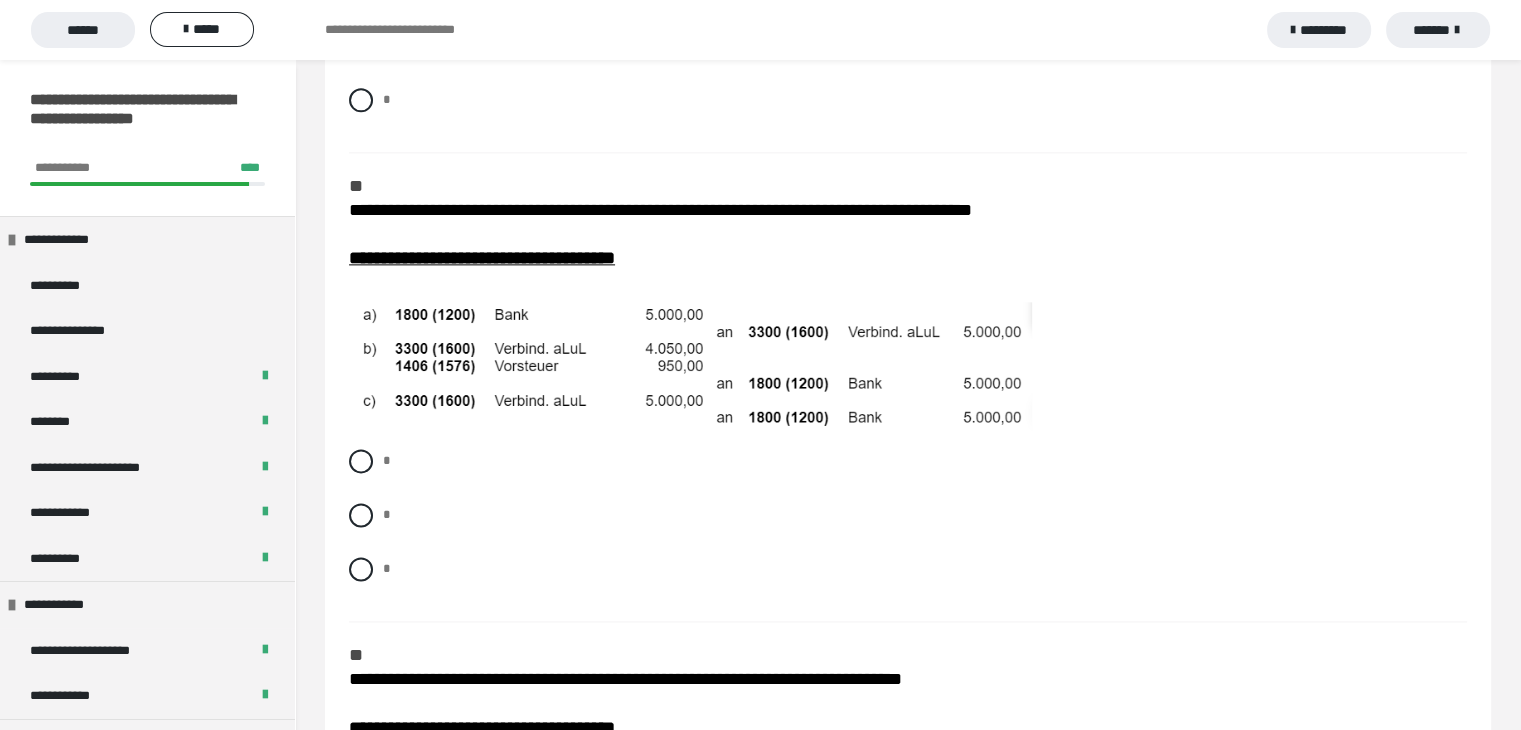 scroll, scrollTop: 2600, scrollLeft: 0, axis: vertical 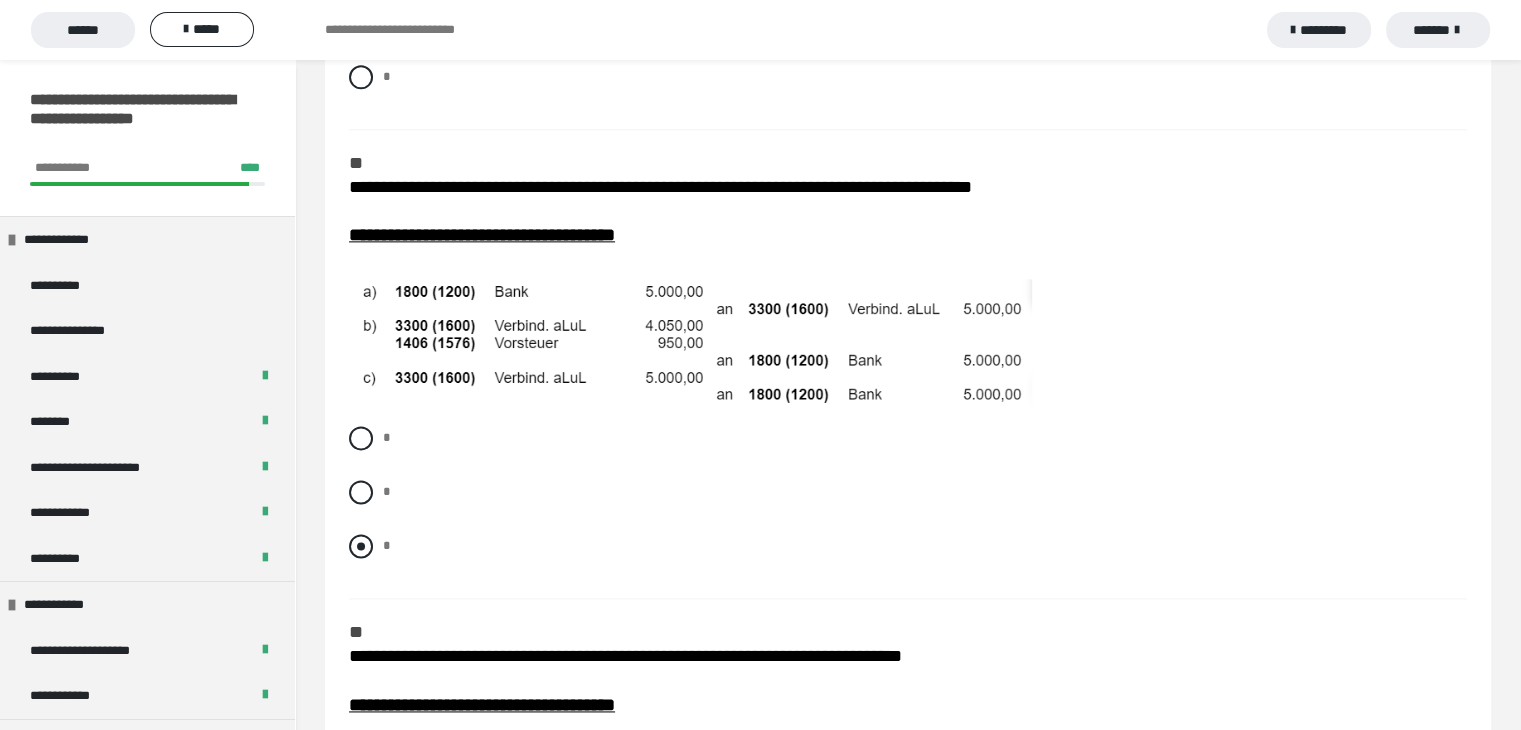 click at bounding box center [361, 546] 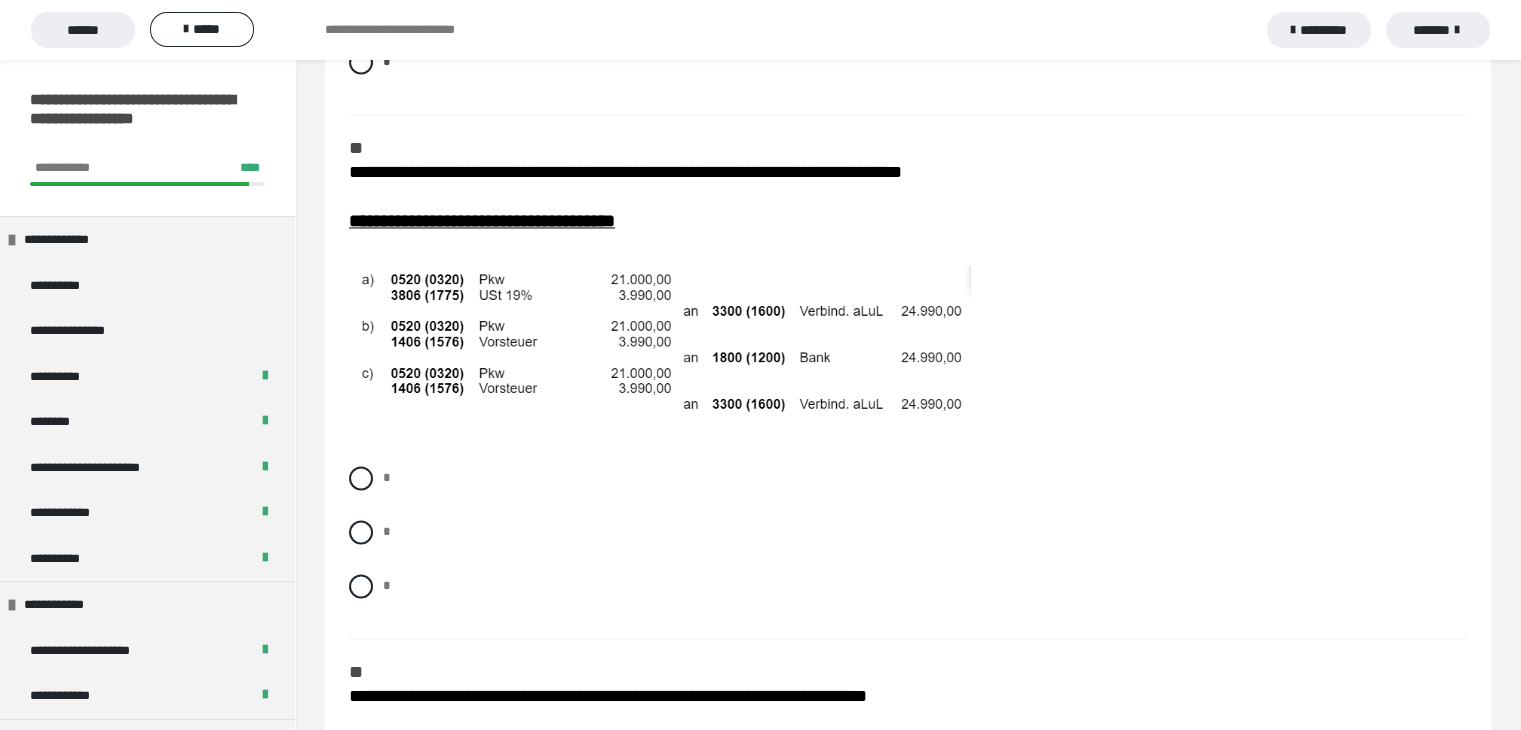 scroll, scrollTop: 3100, scrollLeft: 0, axis: vertical 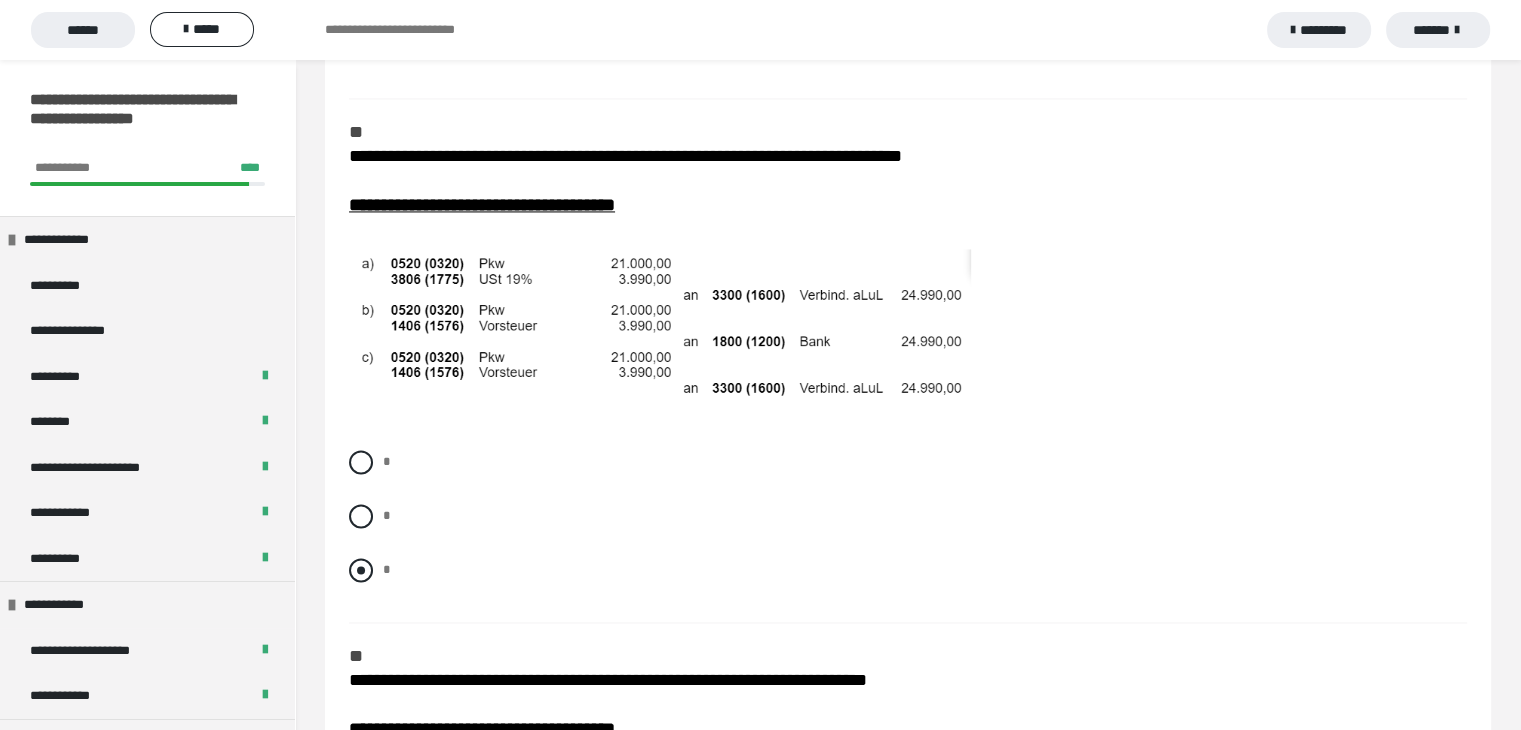 click at bounding box center [361, 570] 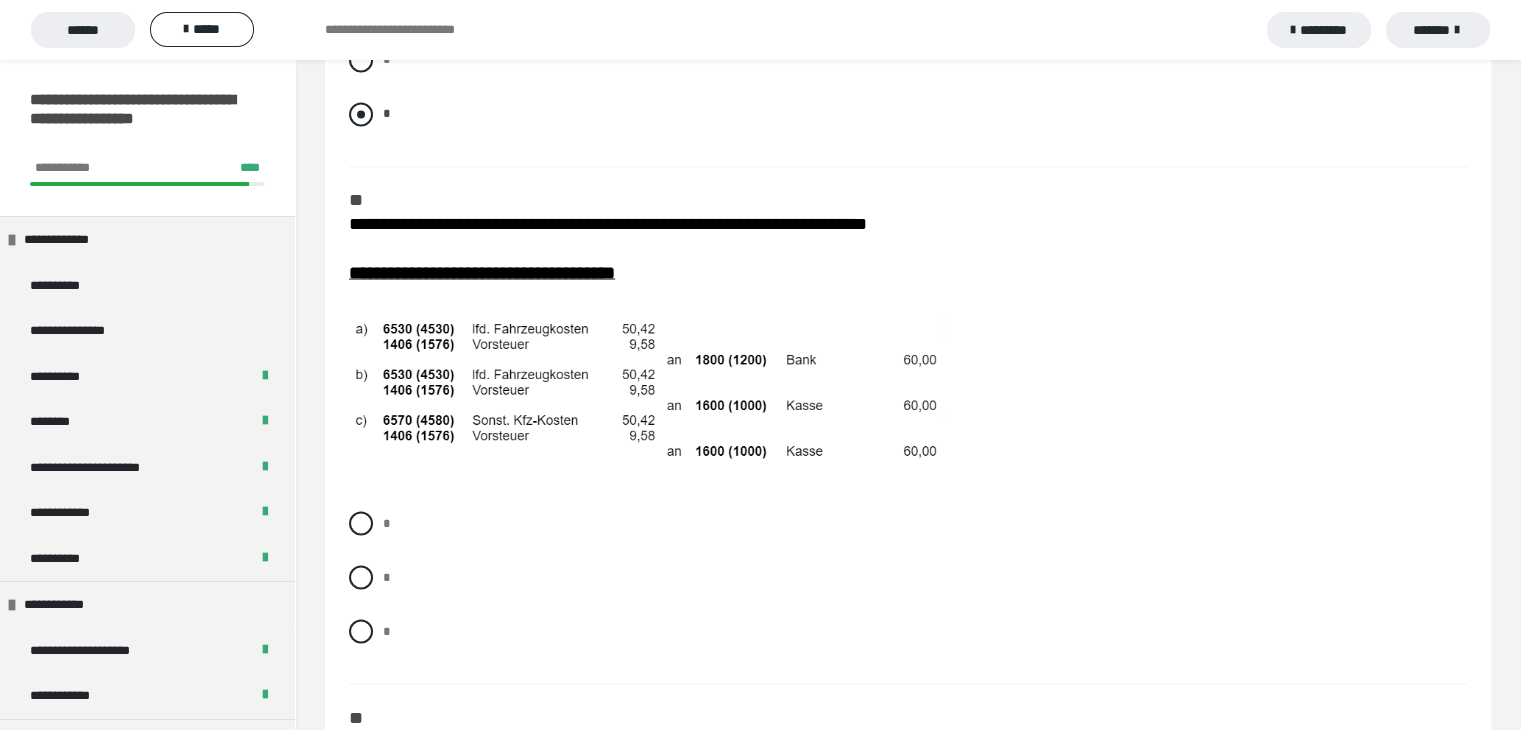 scroll, scrollTop: 3600, scrollLeft: 0, axis: vertical 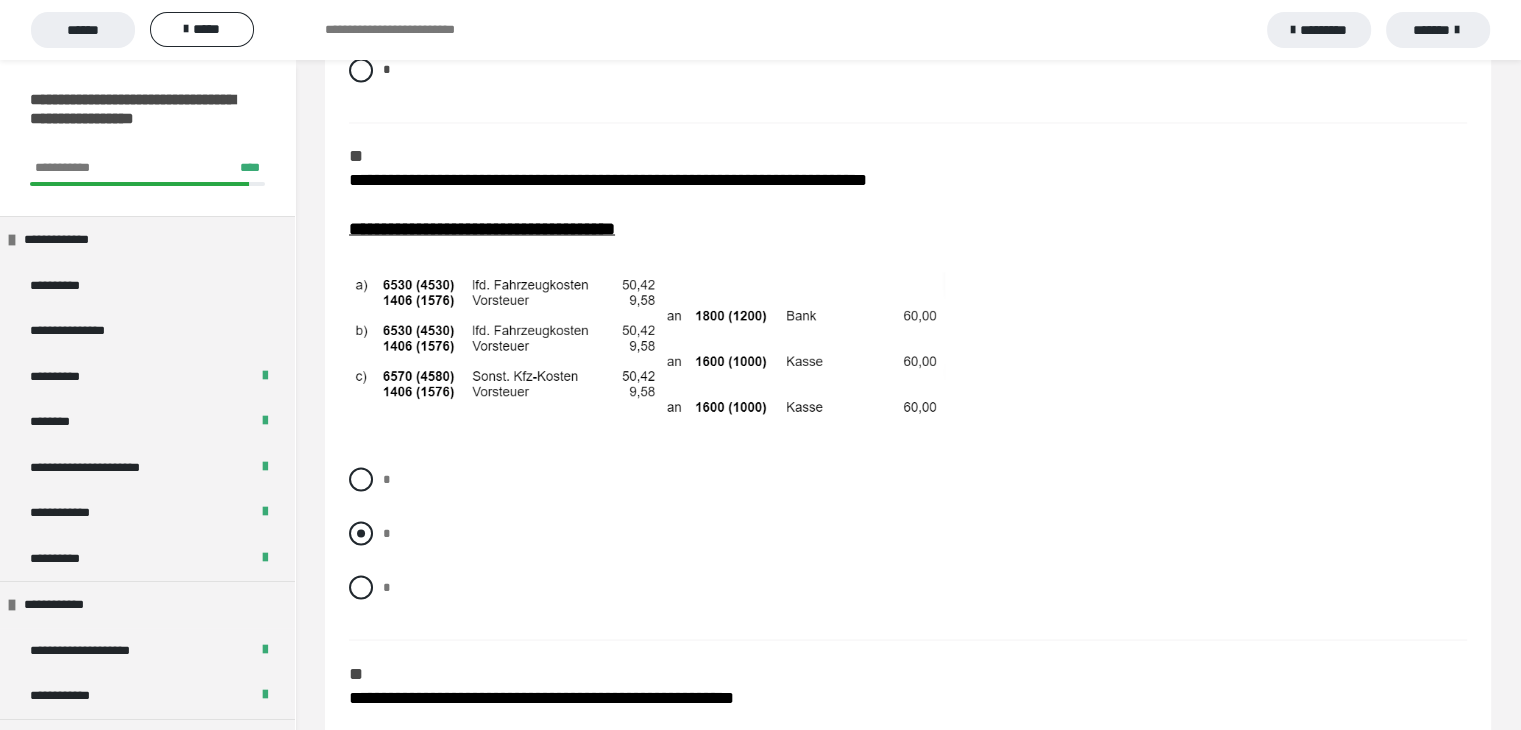 click at bounding box center (361, 533) 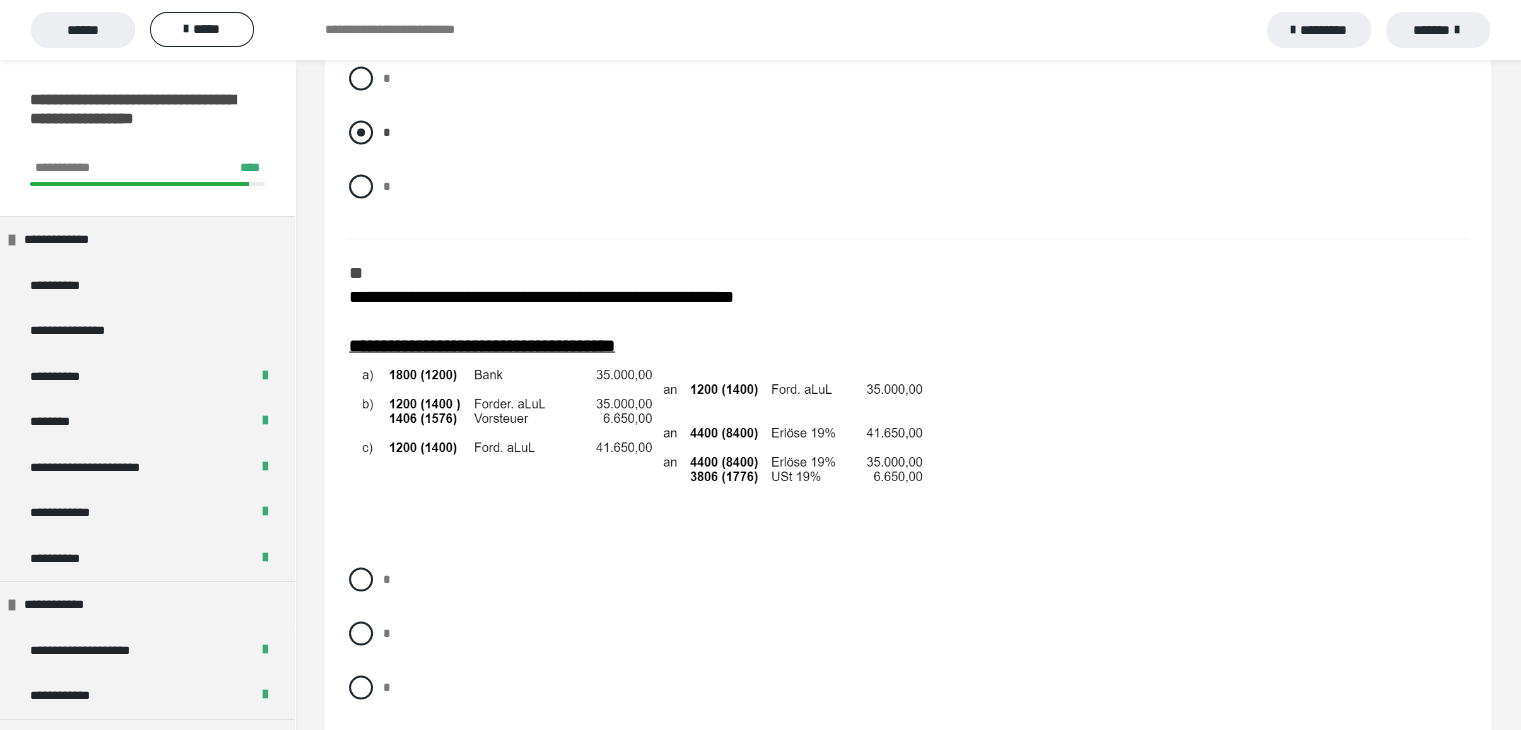 scroll, scrollTop: 4100, scrollLeft: 0, axis: vertical 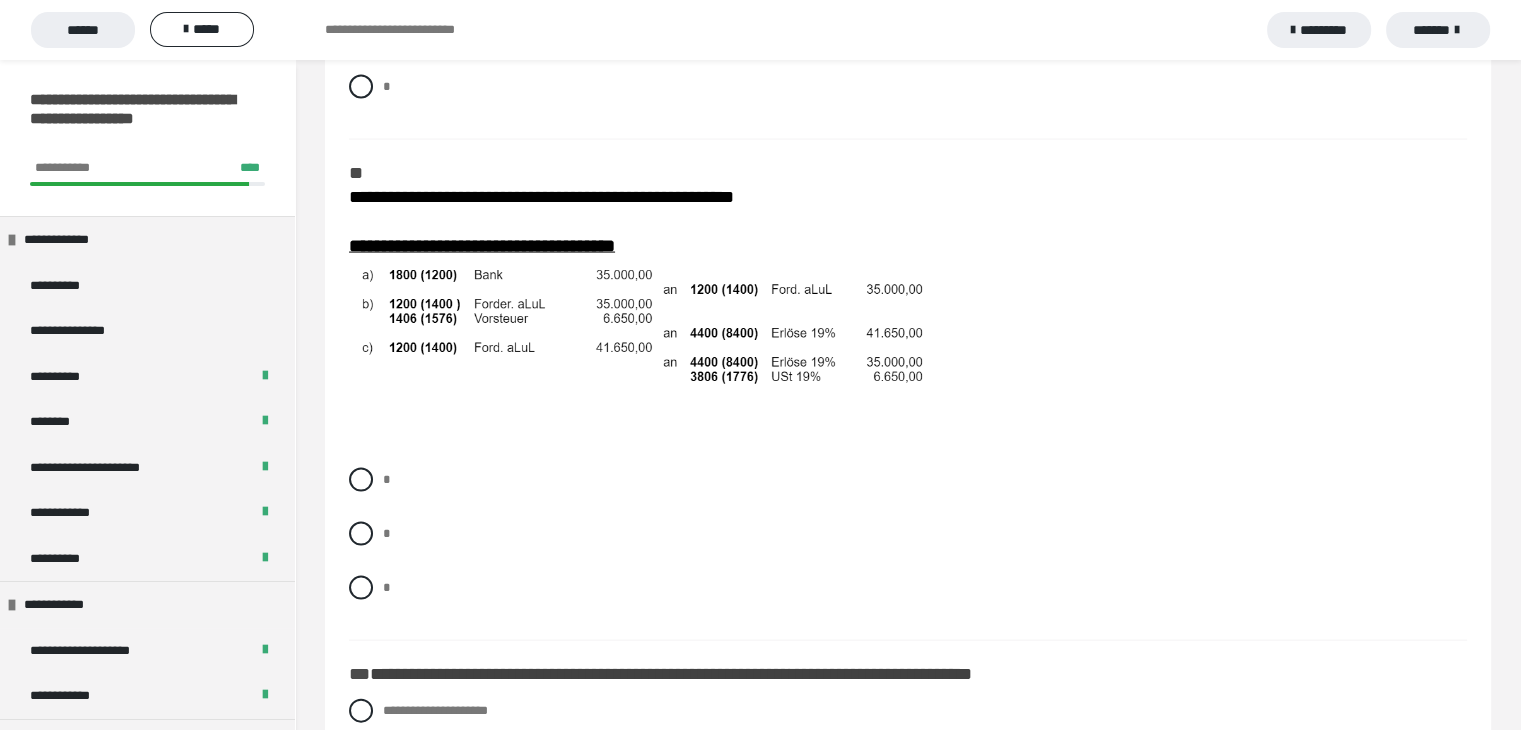 click on "**********" at bounding box center (908, -606) 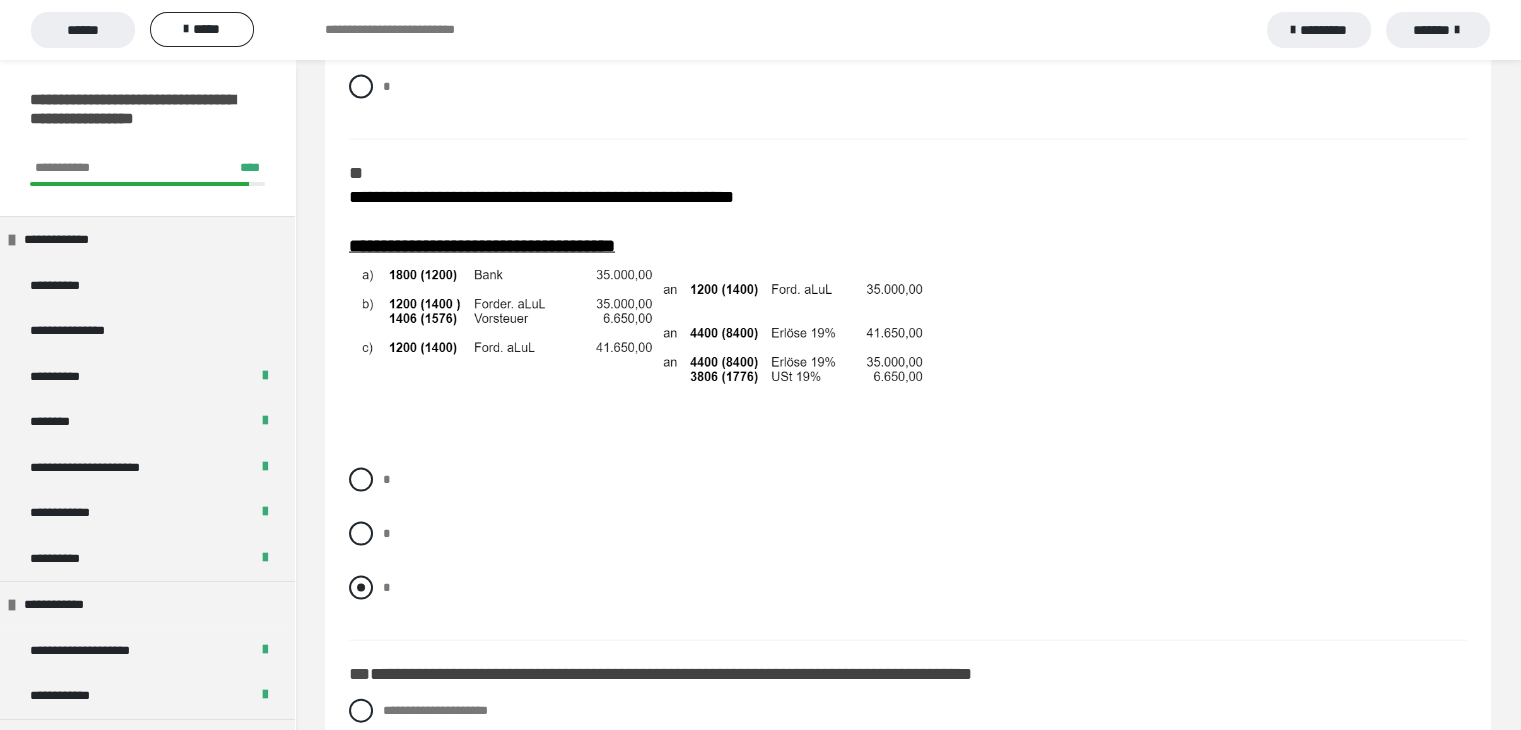 click at bounding box center (361, 588) 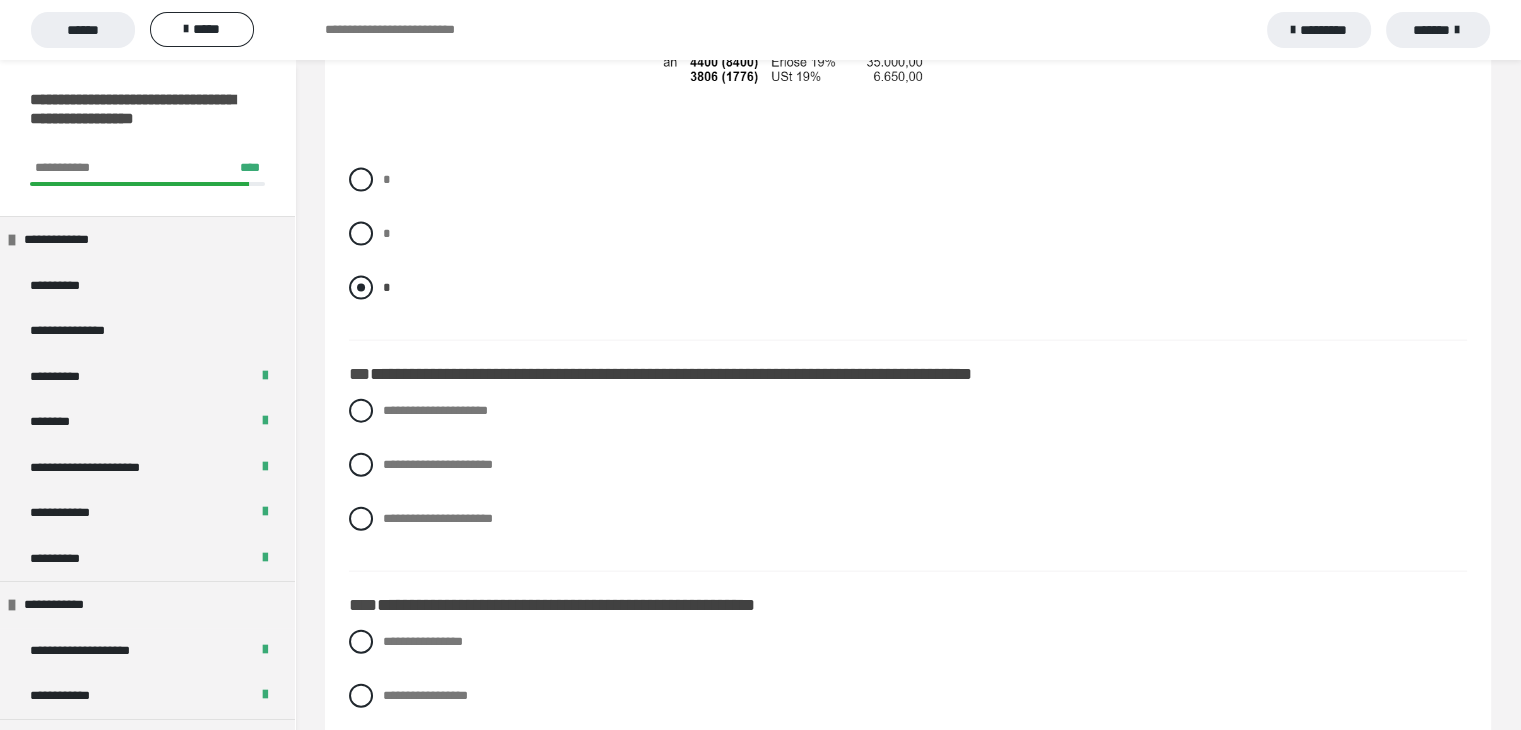 scroll, scrollTop: 4500, scrollLeft: 0, axis: vertical 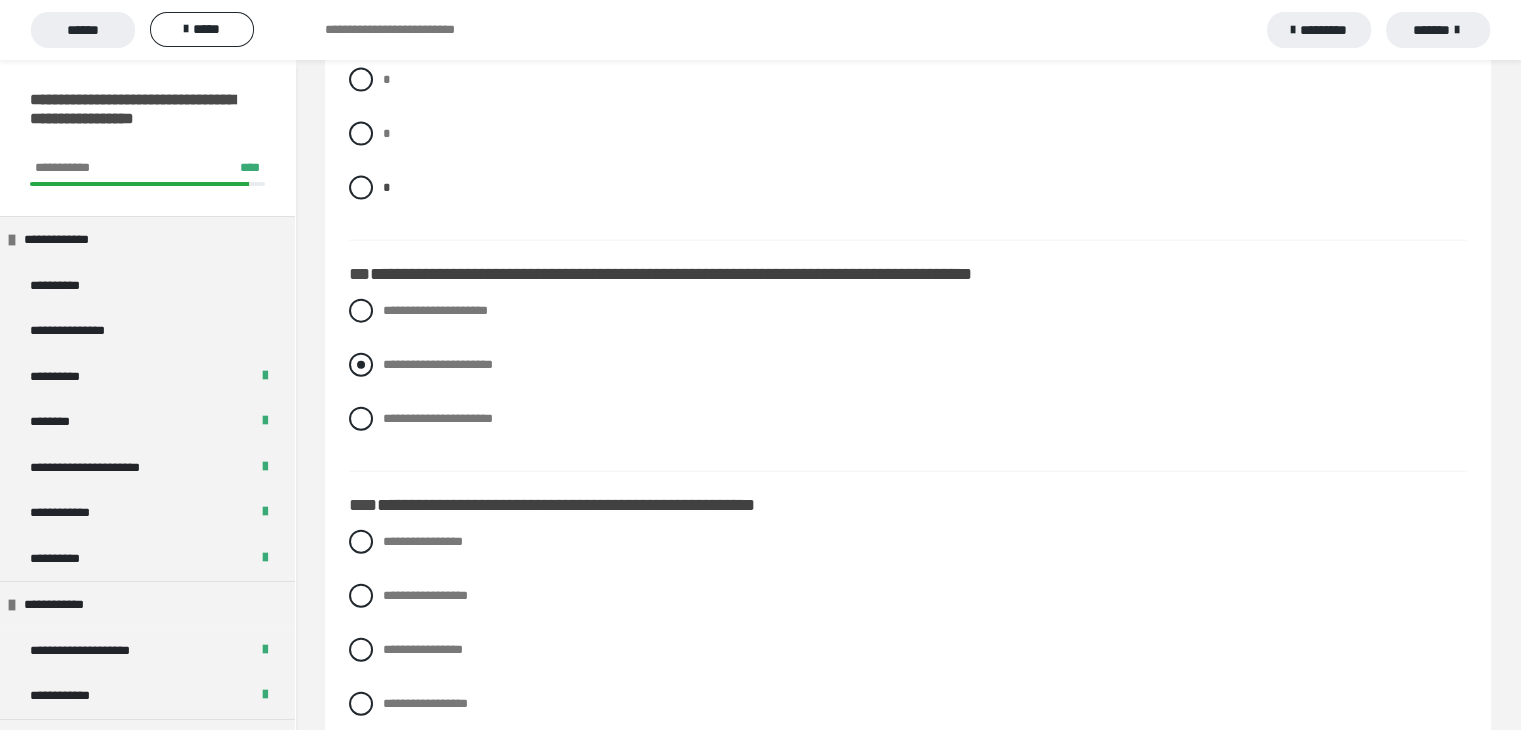 click at bounding box center (361, 365) 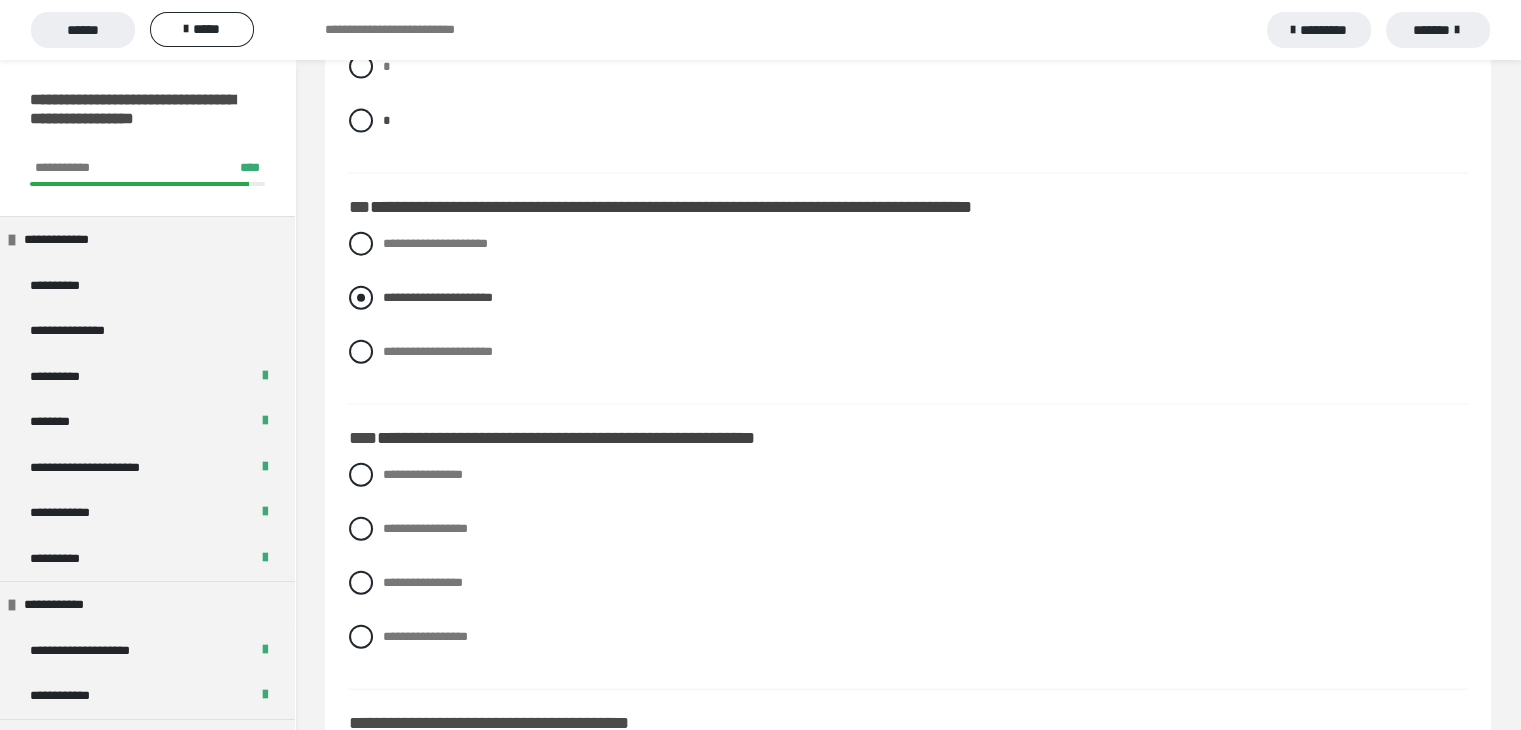 scroll, scrollTop: 4600, scrollLeft: 0, axis: vertical 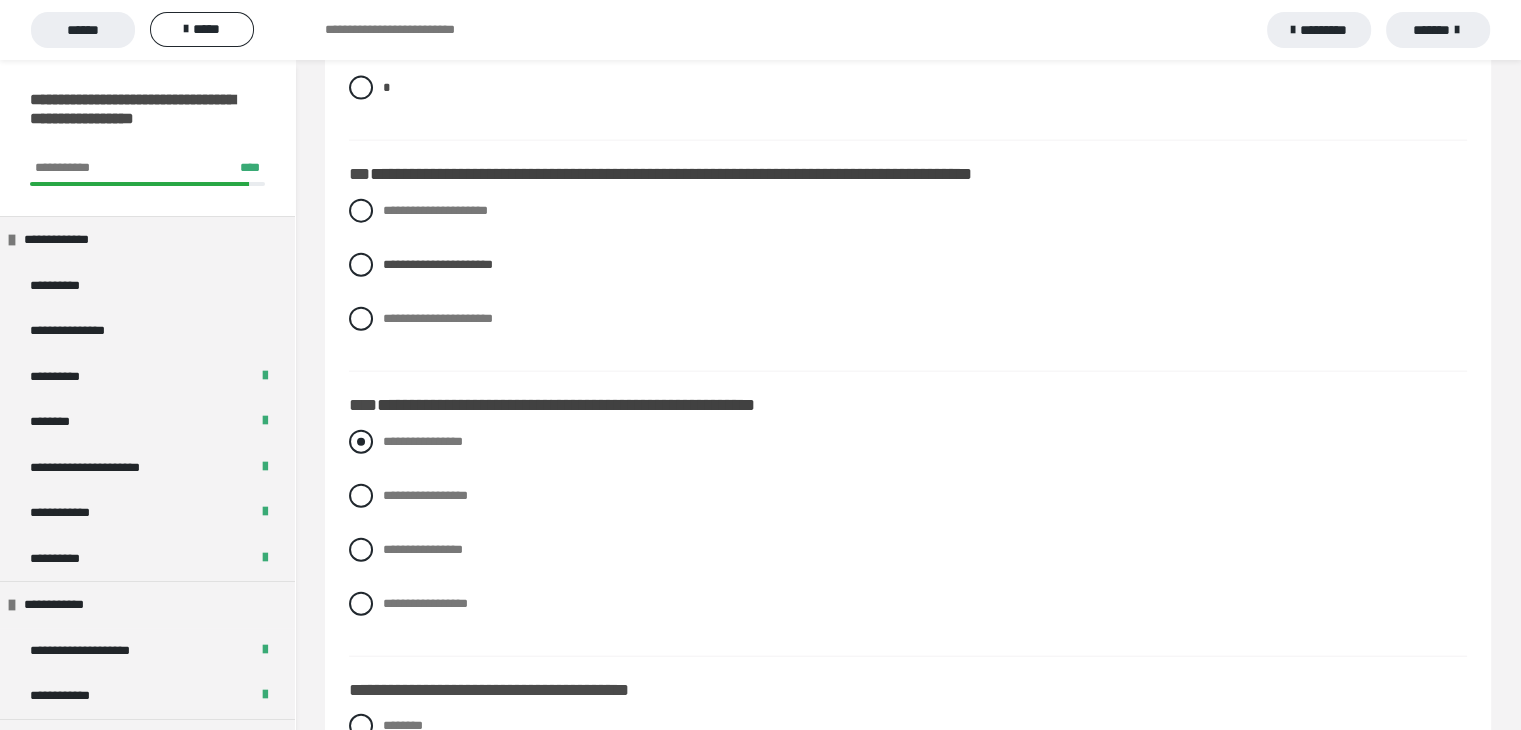 click at bounding box center (361, 442) 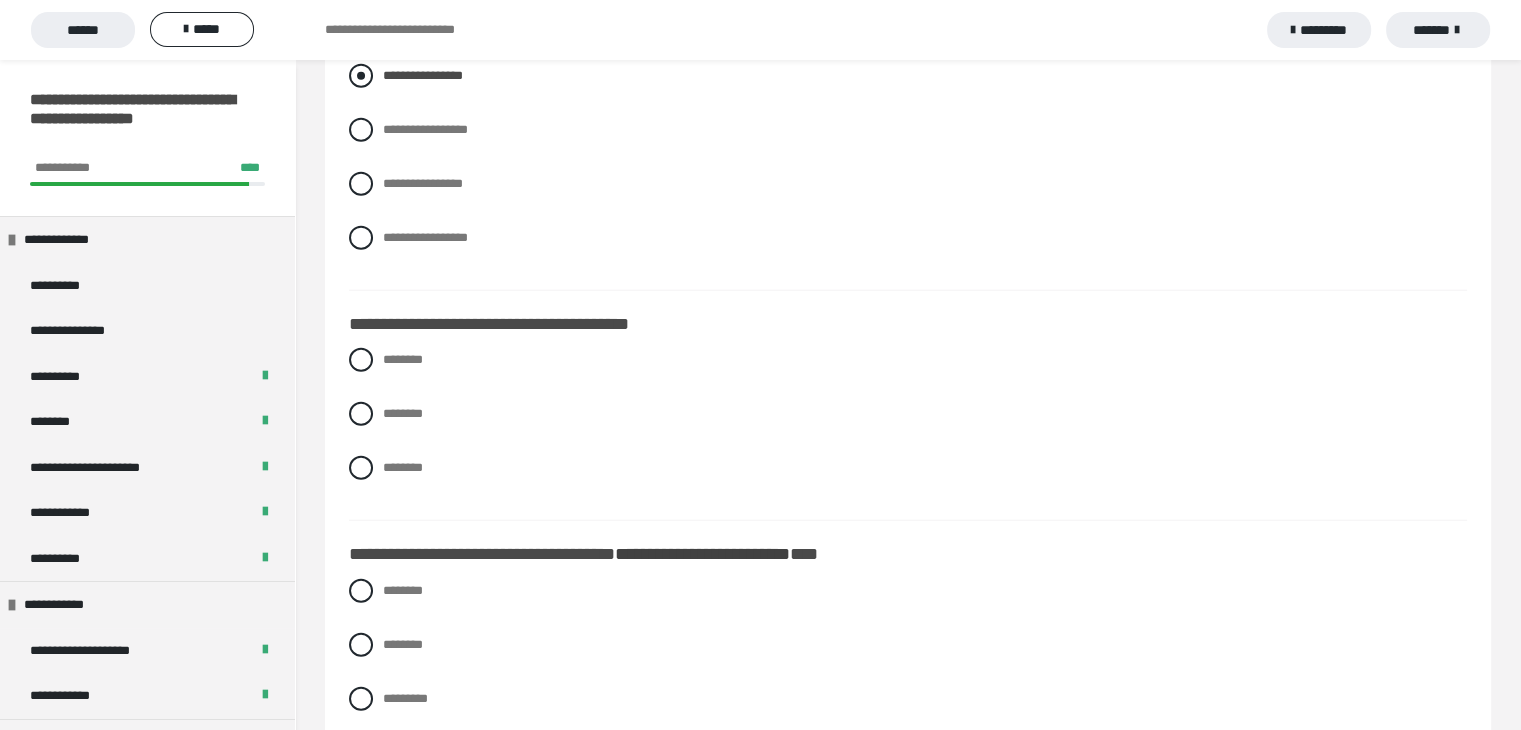 scroll, scrollTop: 5000, scrollLeft: 0, axis: vertical 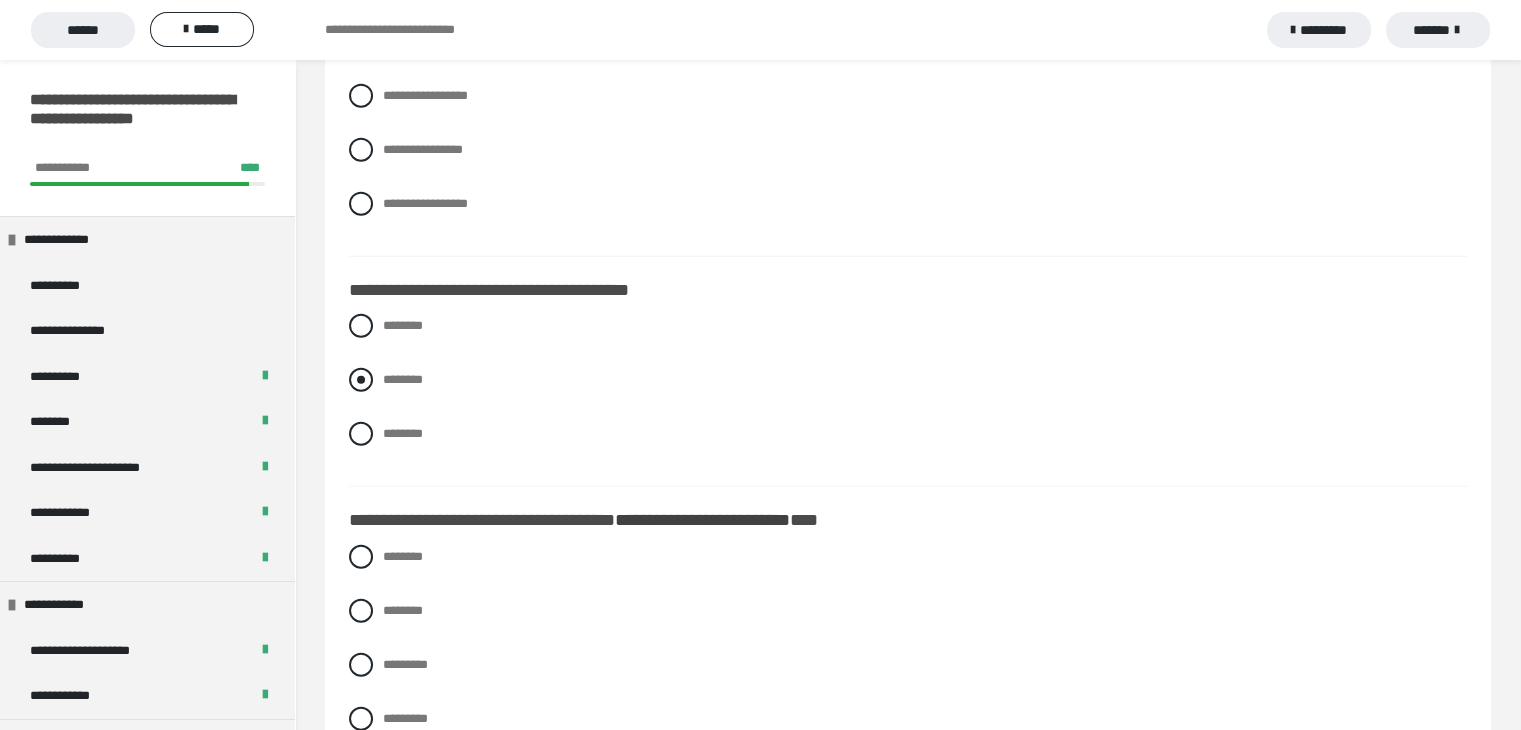 click on "********" at bounding box center (403, 379) 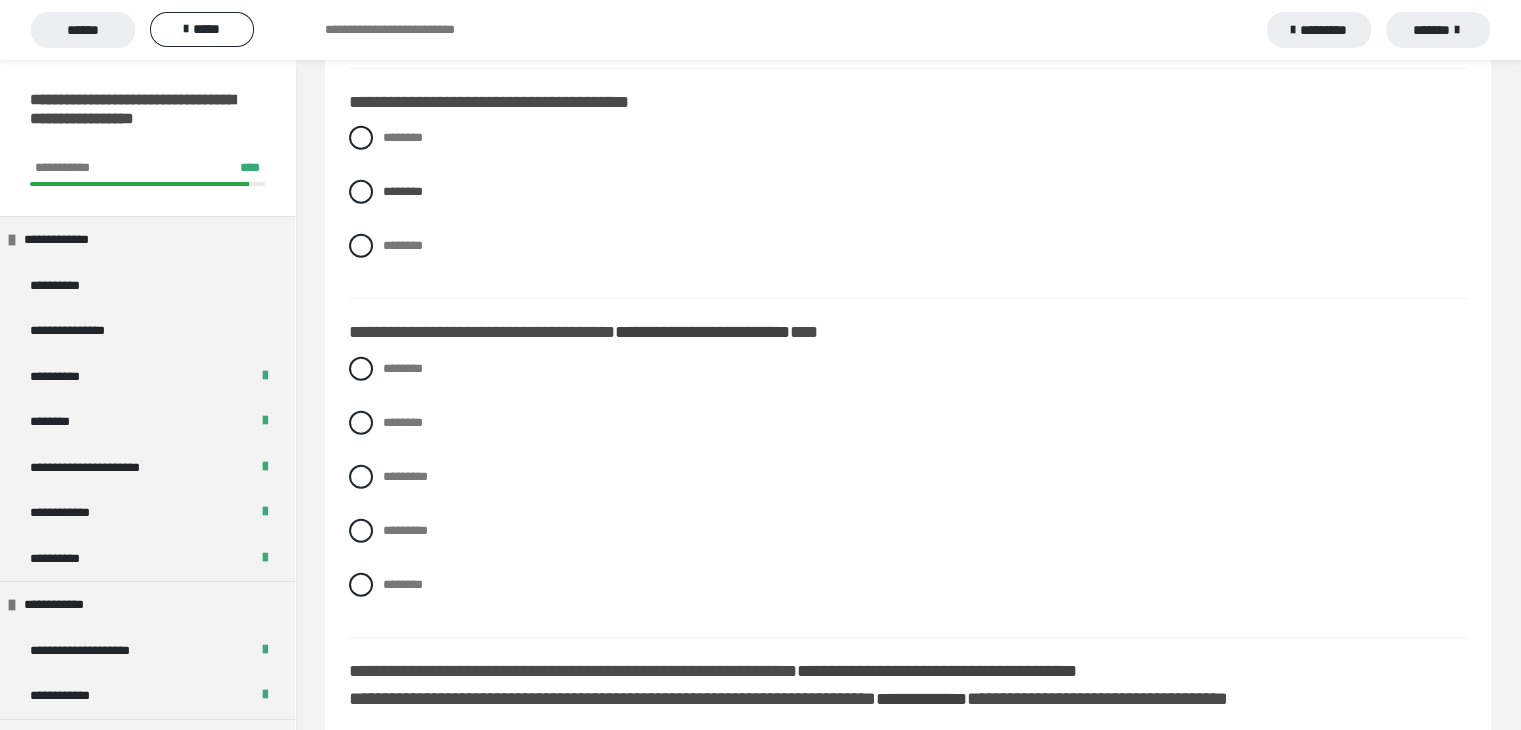 scroll, scrollTop: 5200, scrollLeft: 0, axis: vertical 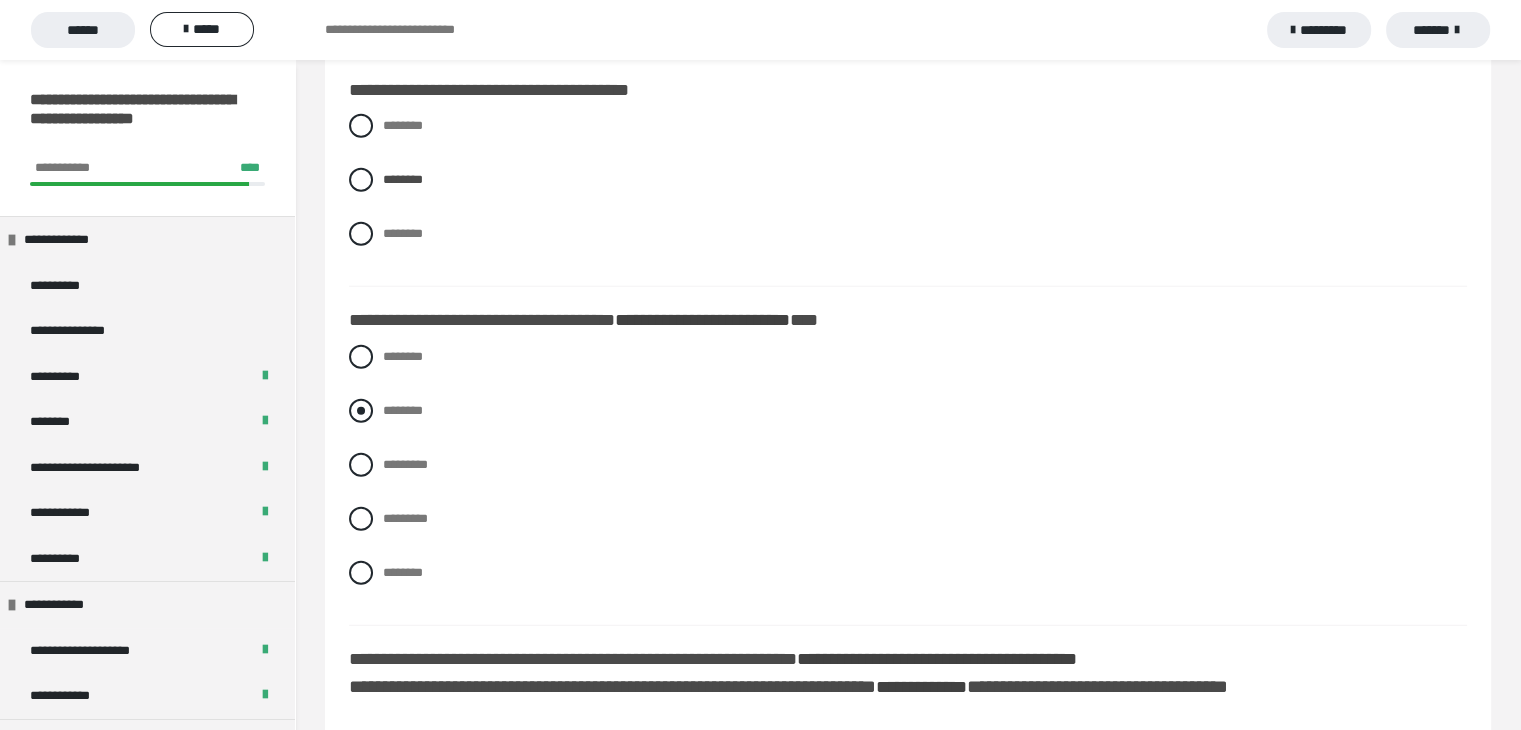 click on "********" at bounding box center [908, 411] 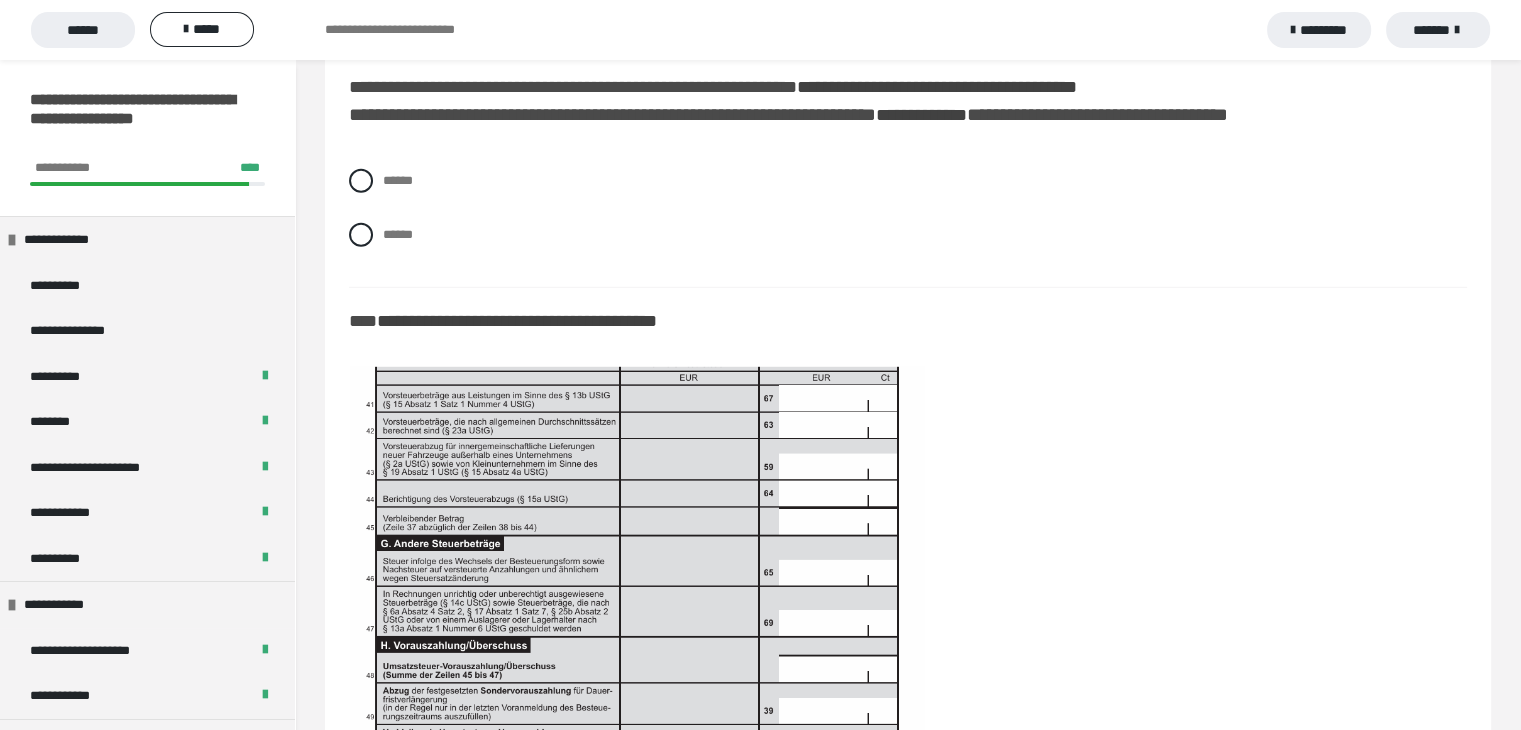 scroll, scrollTop: 5800, scrollLeft: 0, axis: vertical 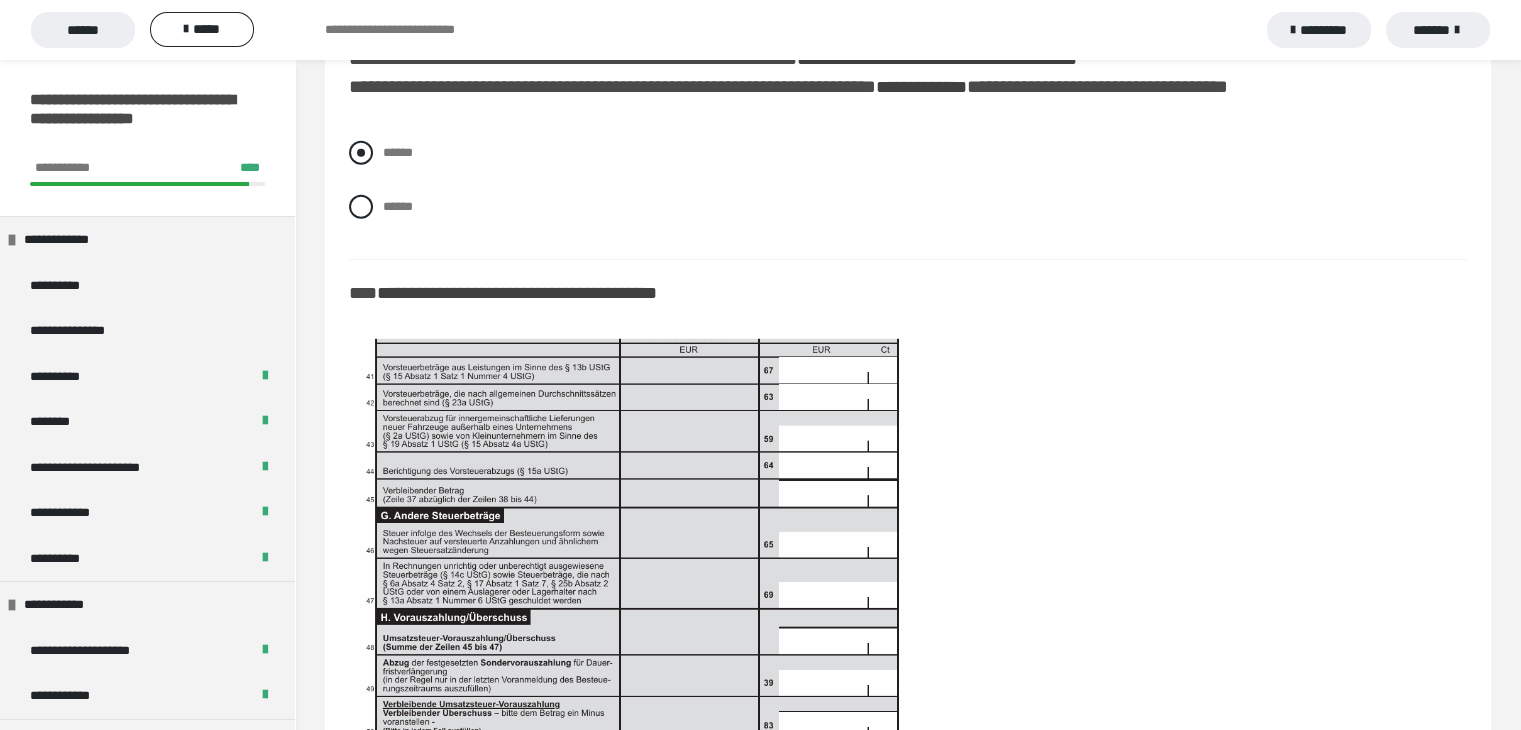 click on "******" at bounding box center (398, 152) 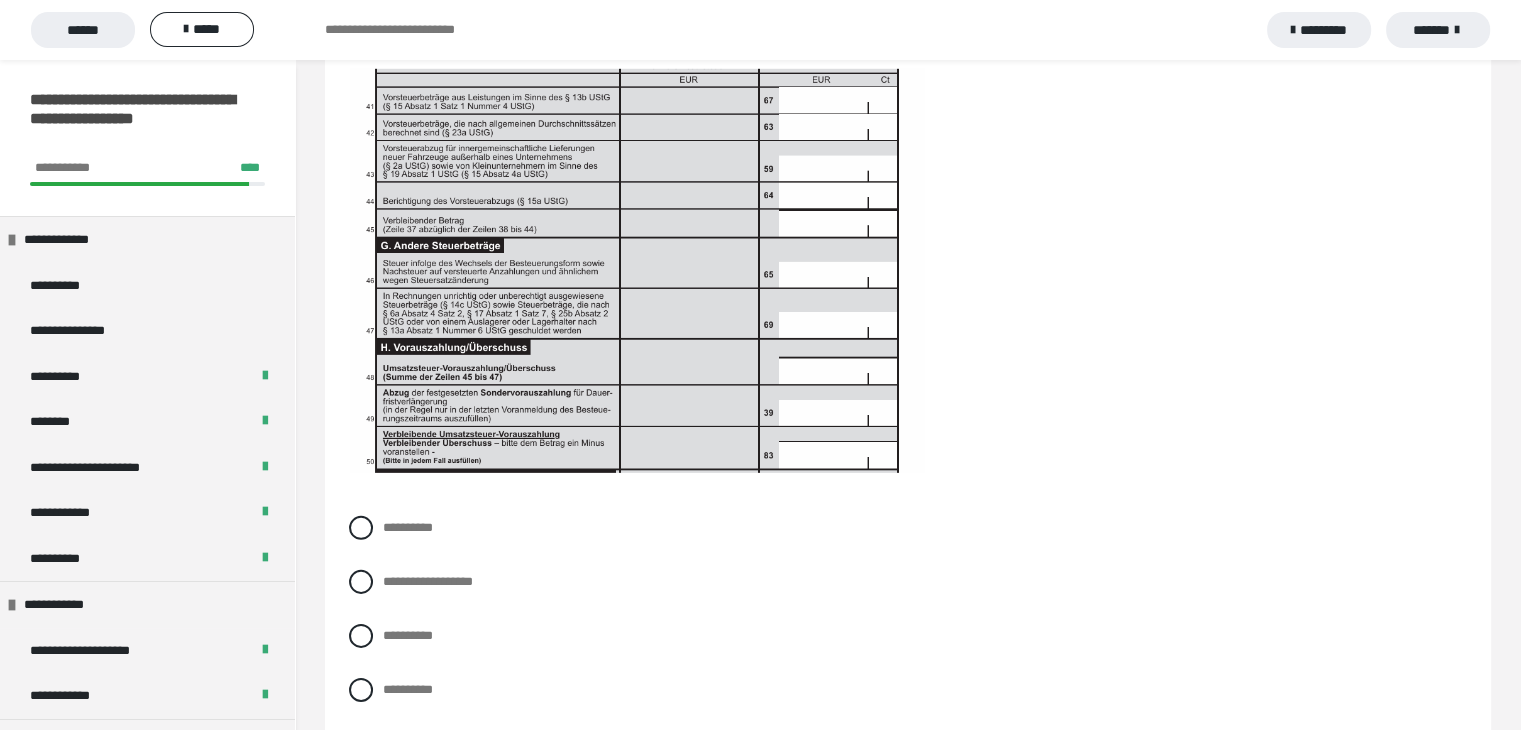 scroll, scrollTop: 6100, scrollLeft: 0, axis: vertical 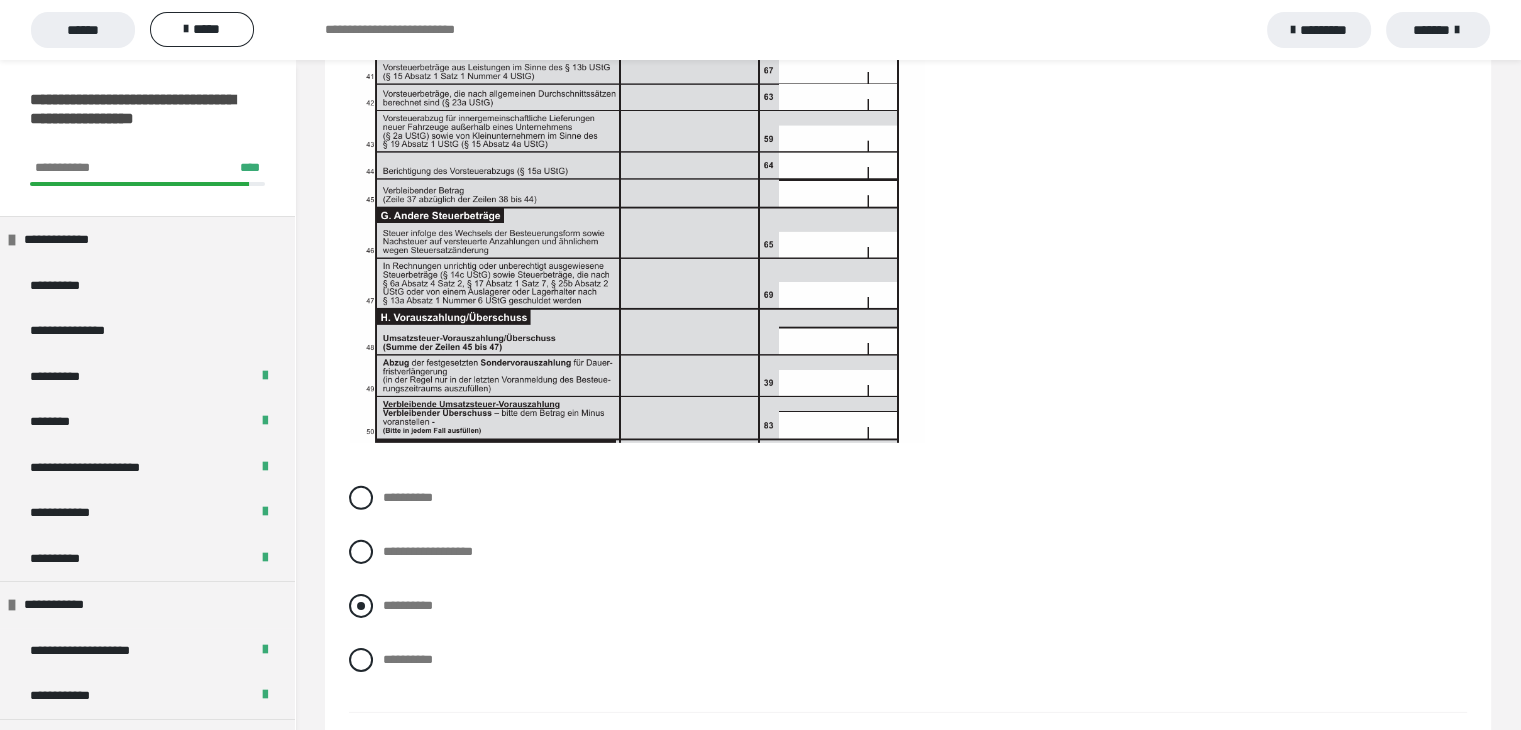 click on "**********" at bounding box center [408, 605] 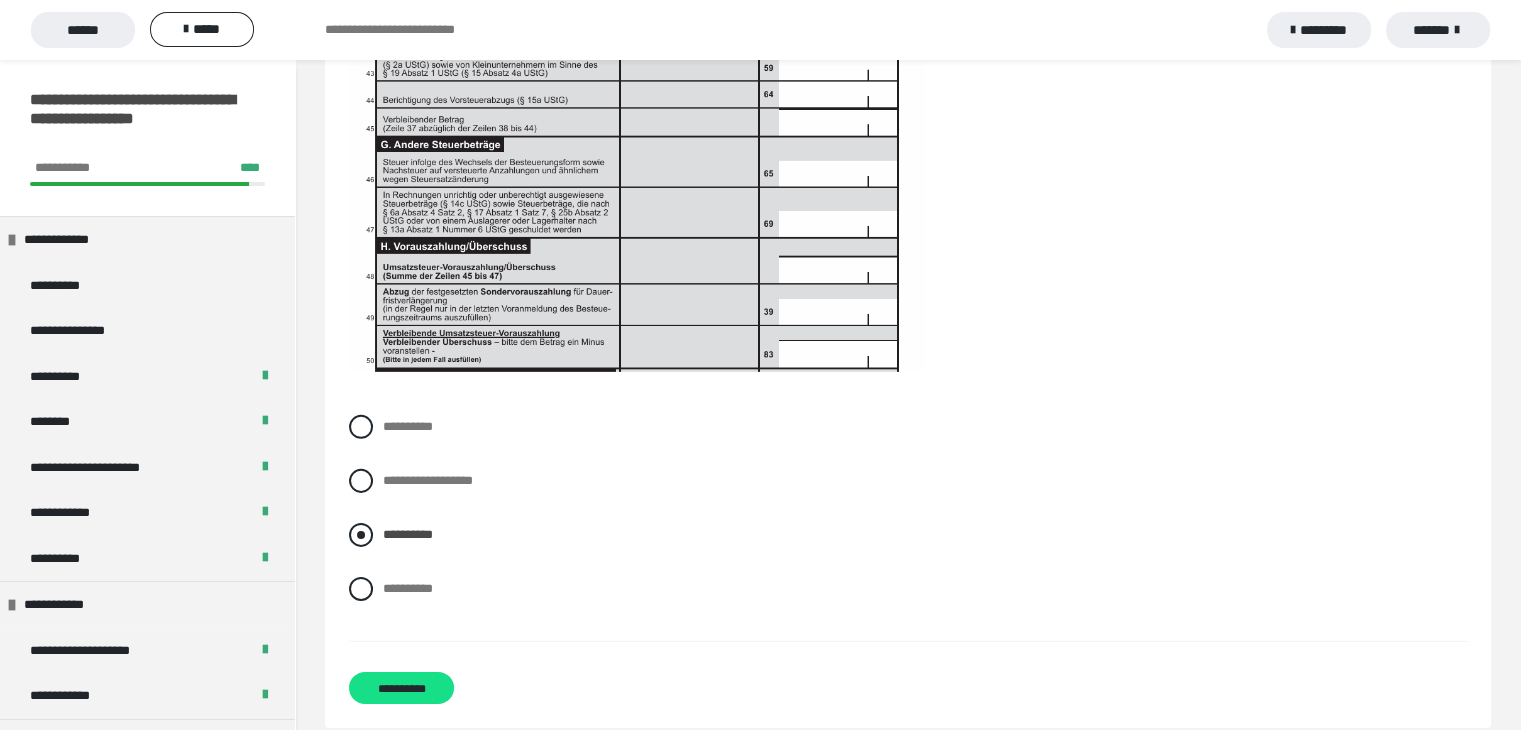 scroll, scrollTop: 6200, scrollLeft: 0, axis: vertical 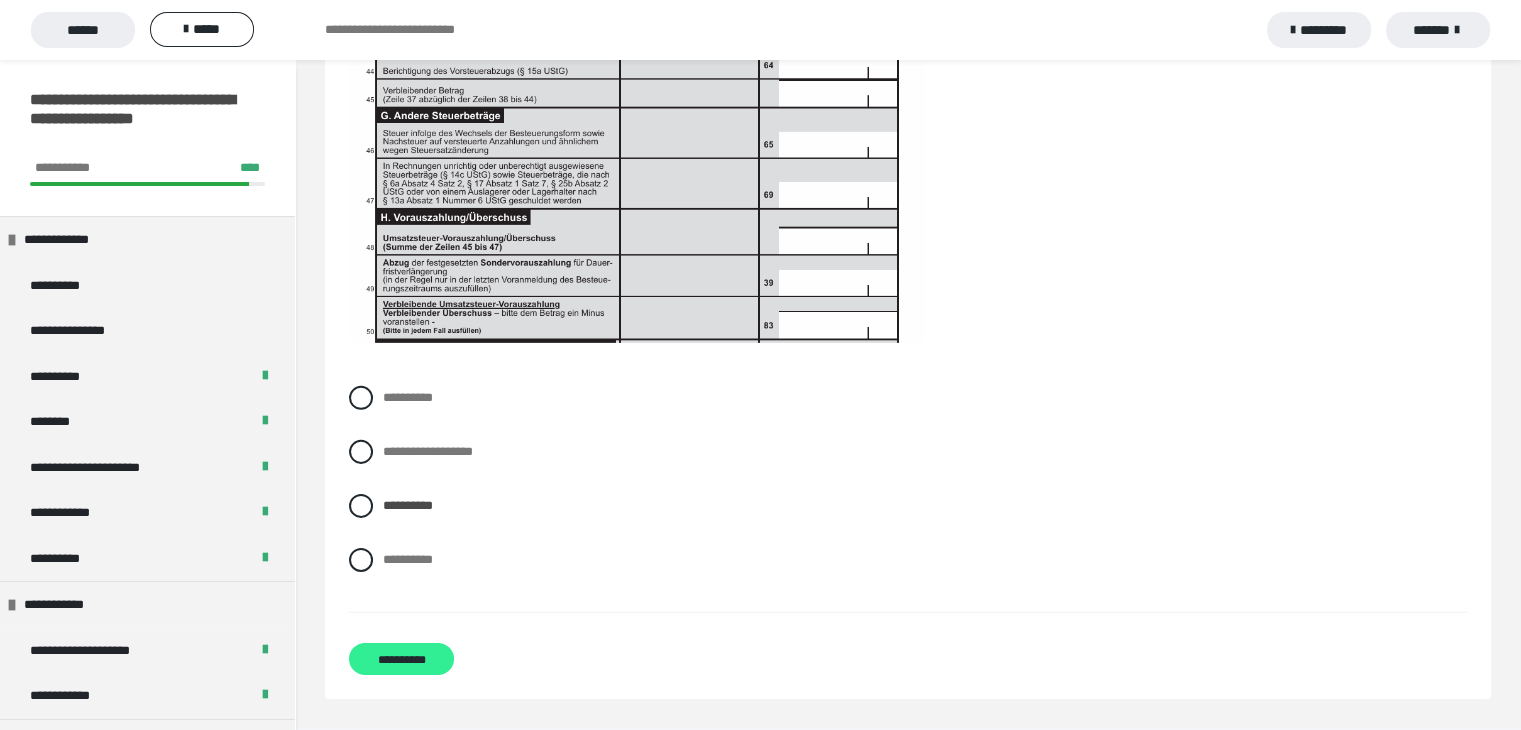 click on "**********" at bounding box center (401, 659) 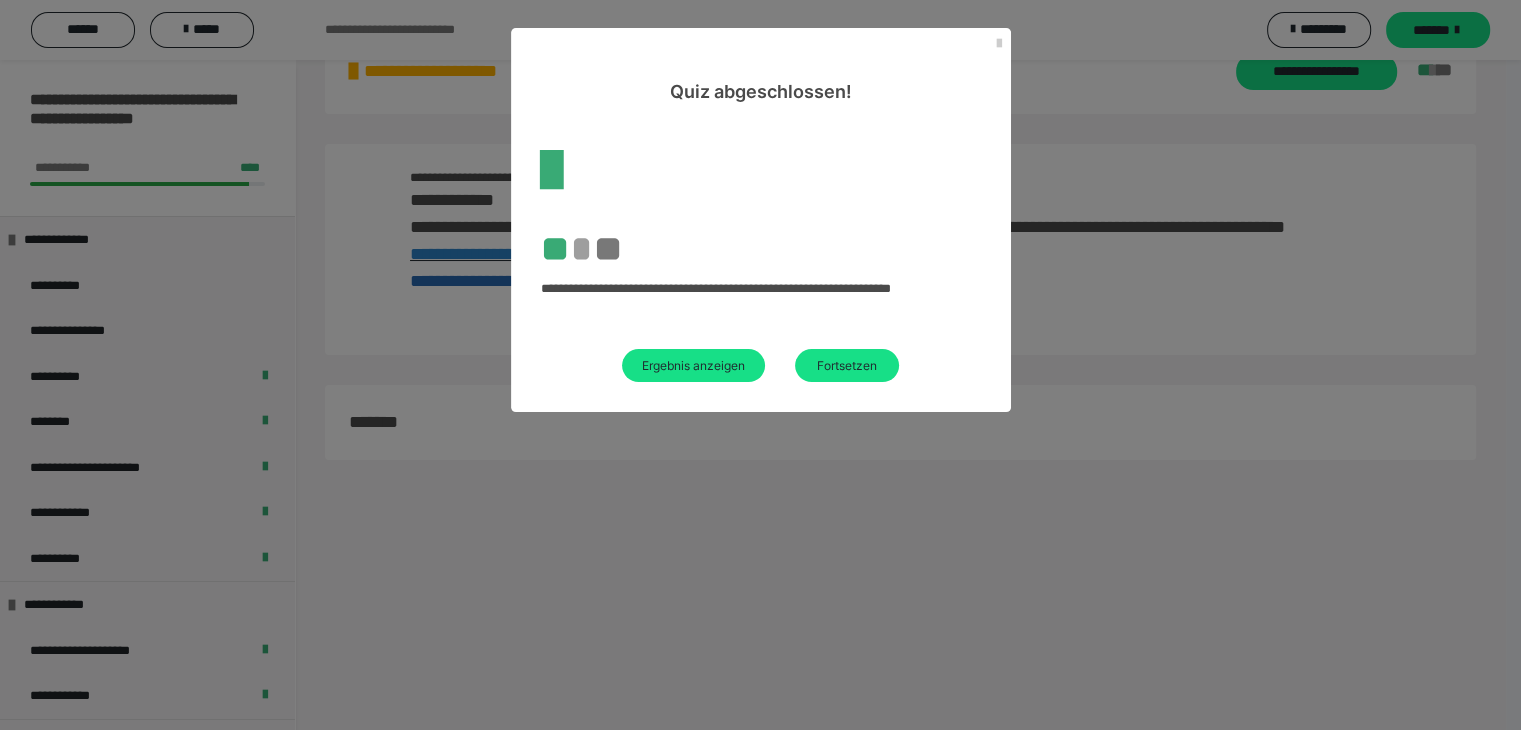 scroll, scrollTop: 60, scrollLeft: 0, axis: vertical 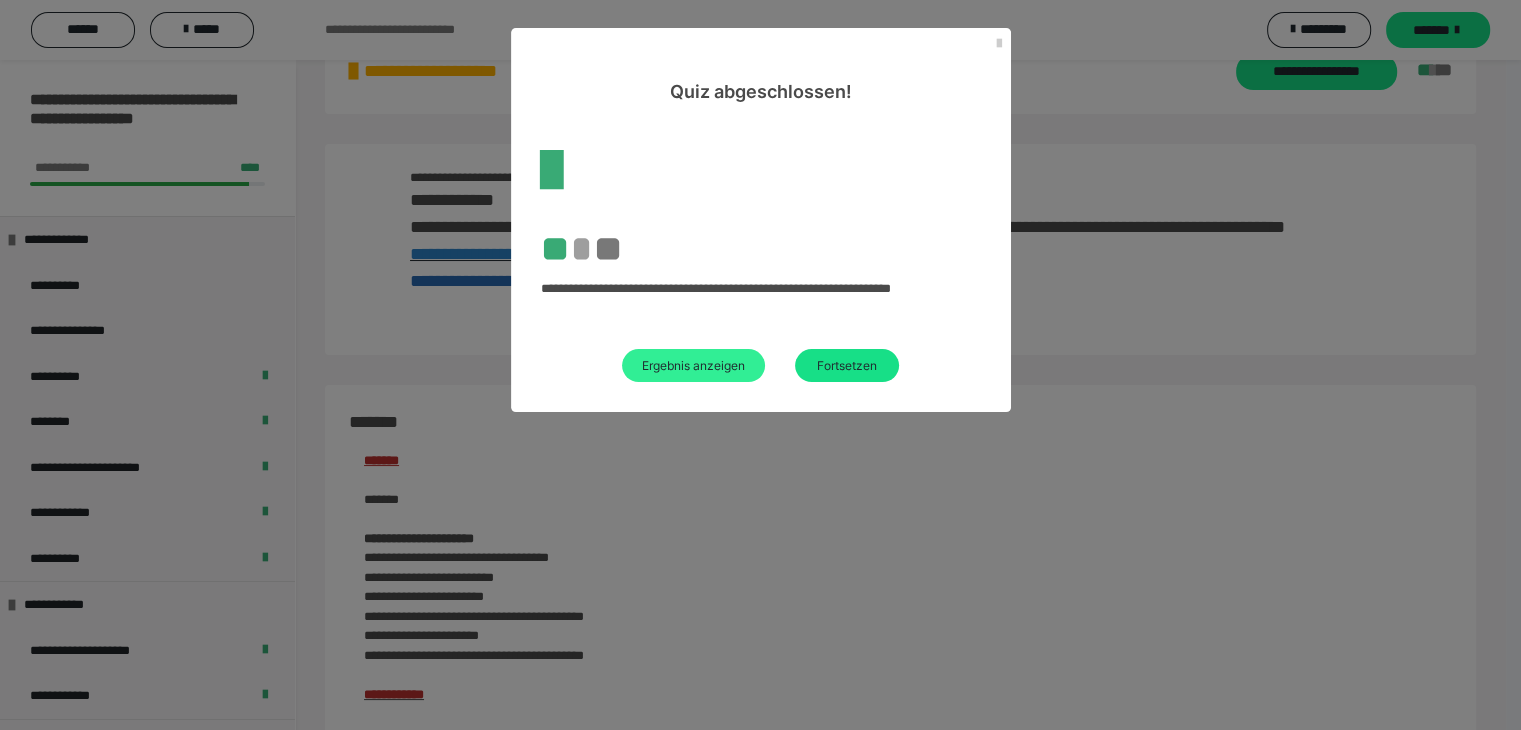 click on "Ergebnis anzeigen" at bounding box center (693, 365) 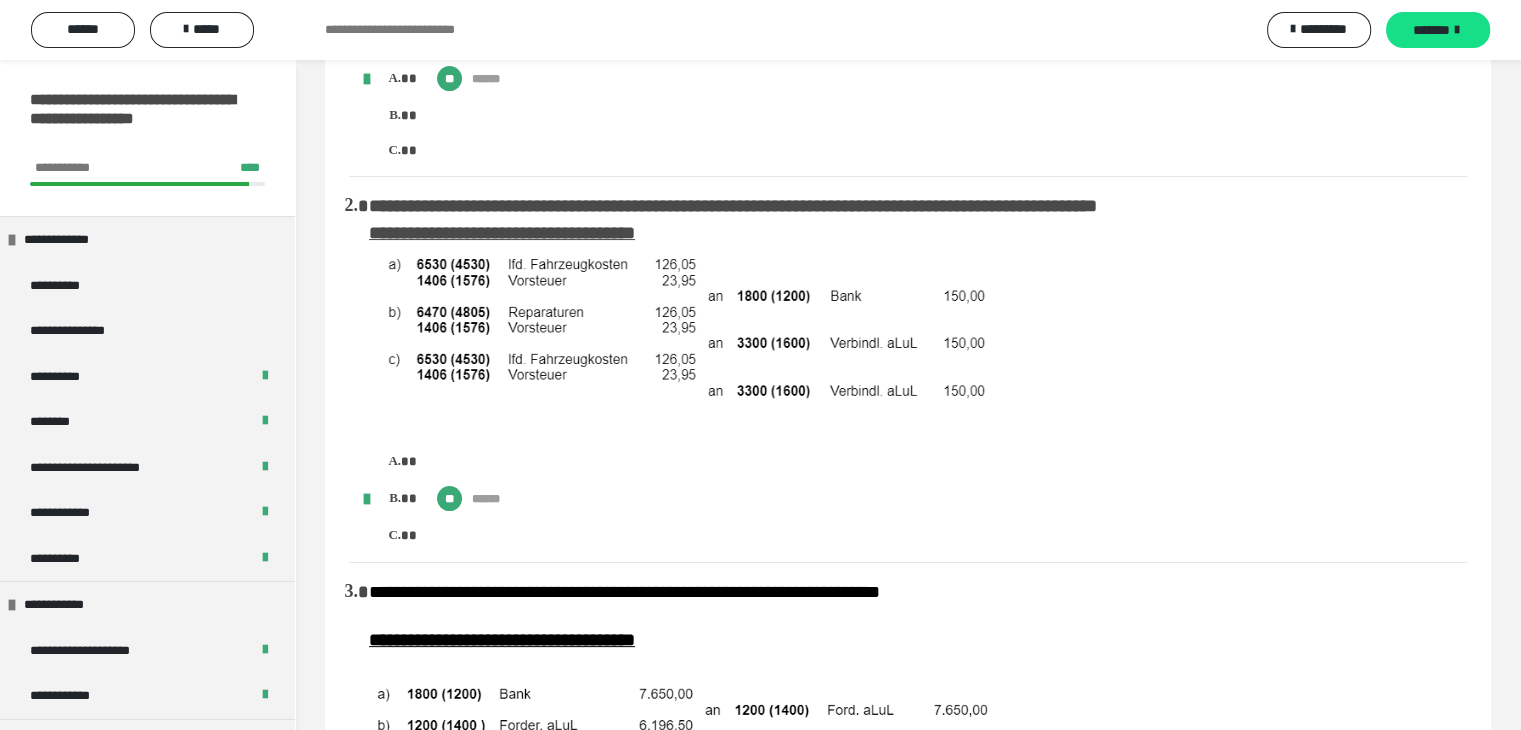 scroll, scrollTop: 0, scrollLeft: 0, axis: both 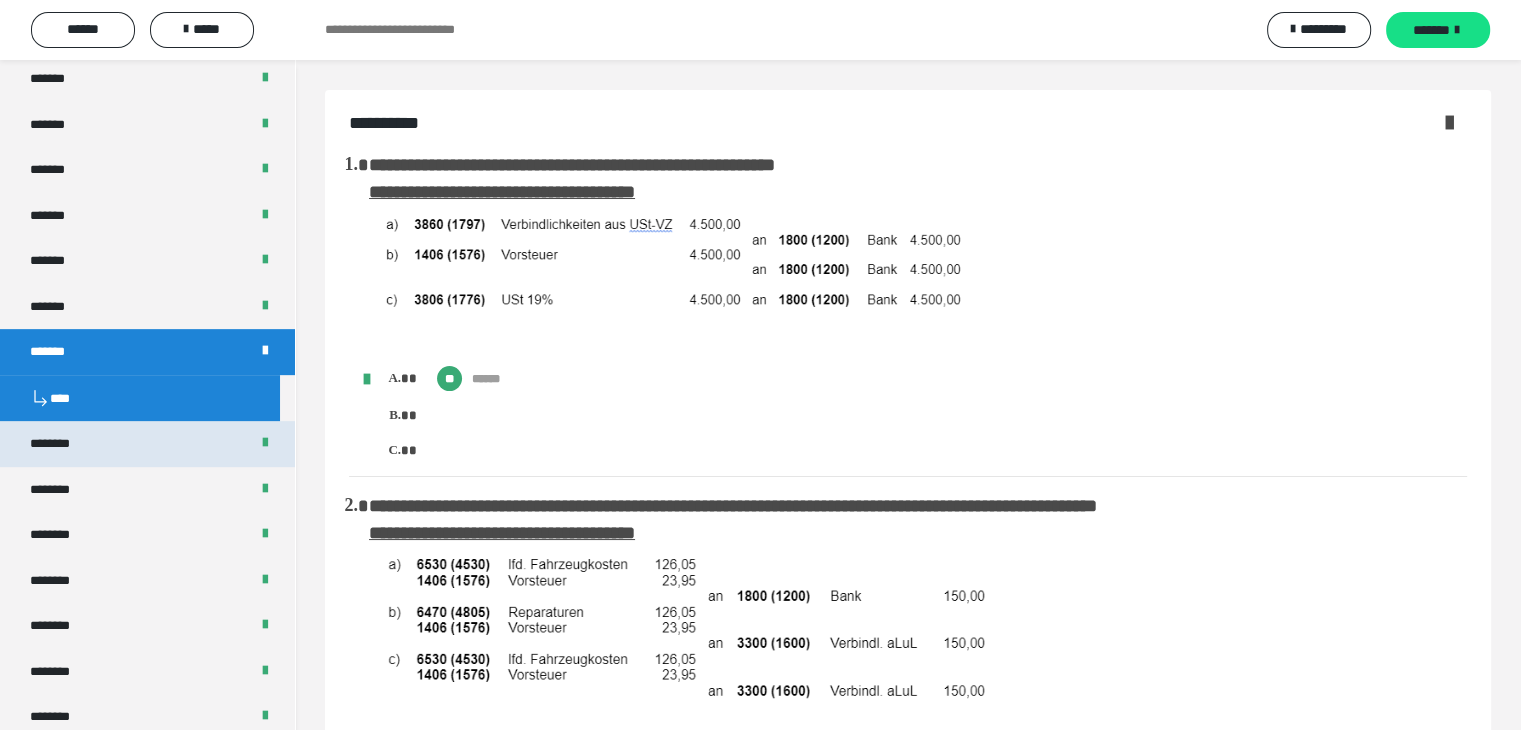 click on "********" at bounding box center (147, 444) 